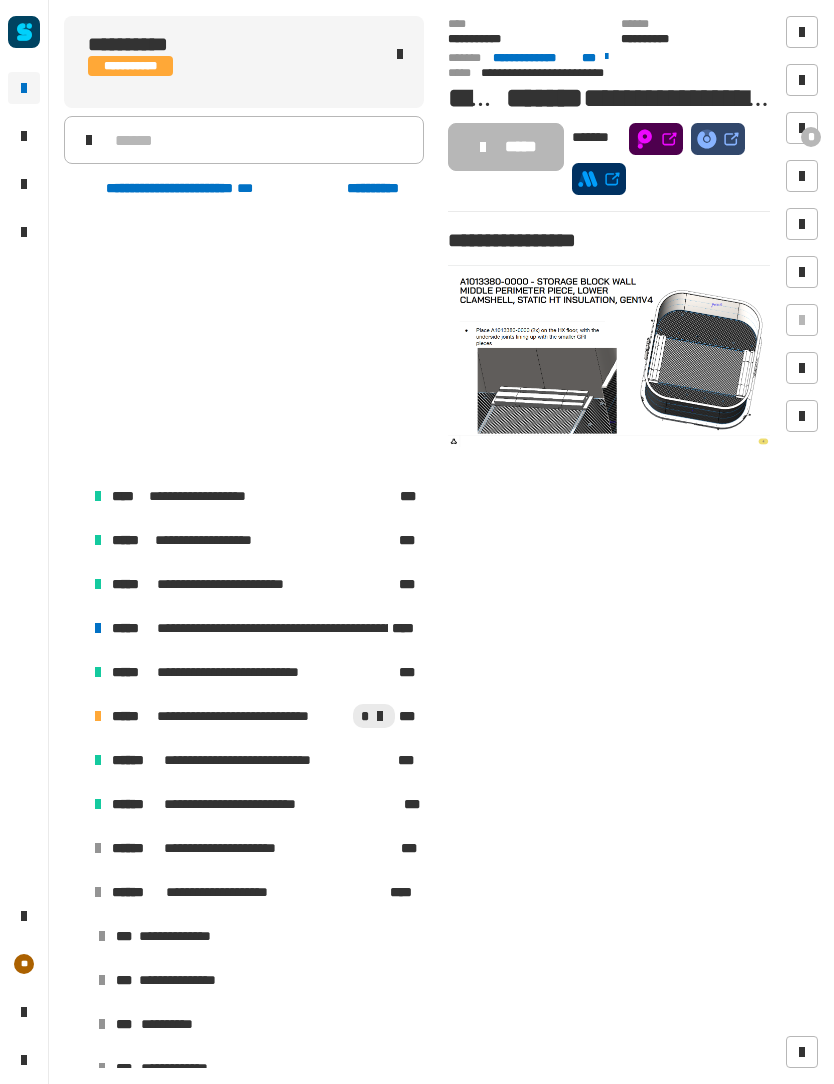 scroll, scrollTop: 0, scrollLeft: 0, axis: both 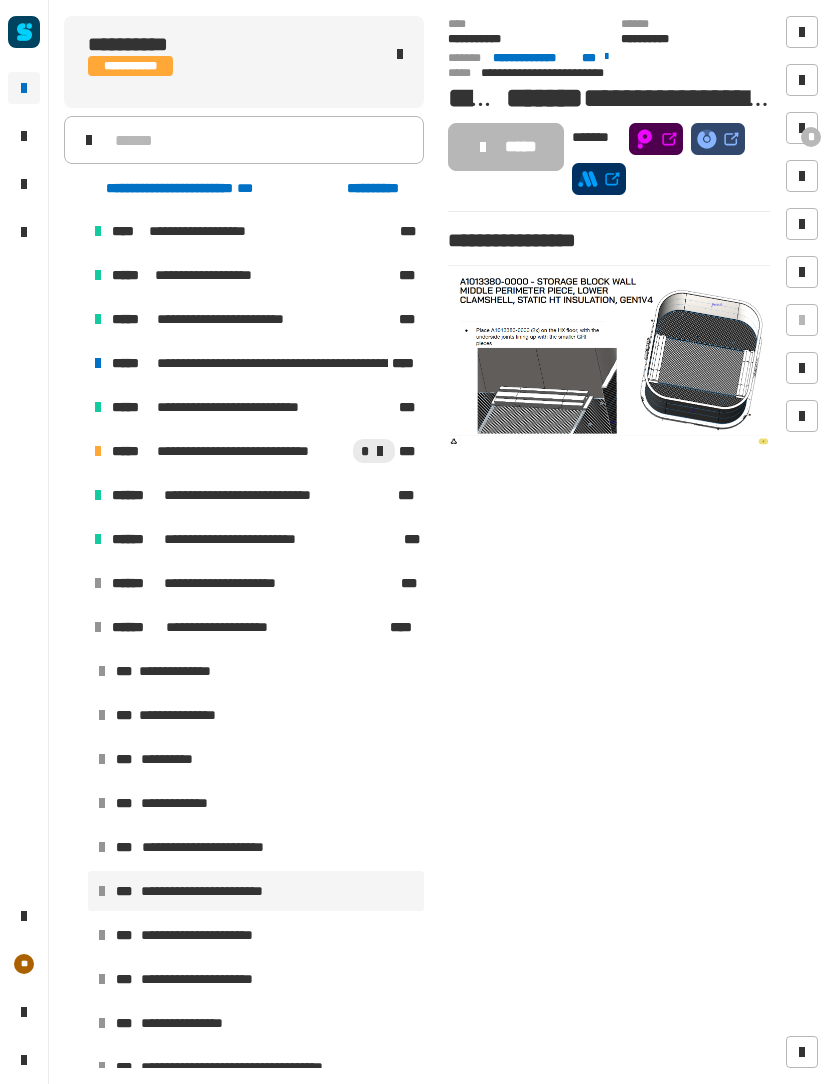 click on "**********" at bounding box center [213, 847] 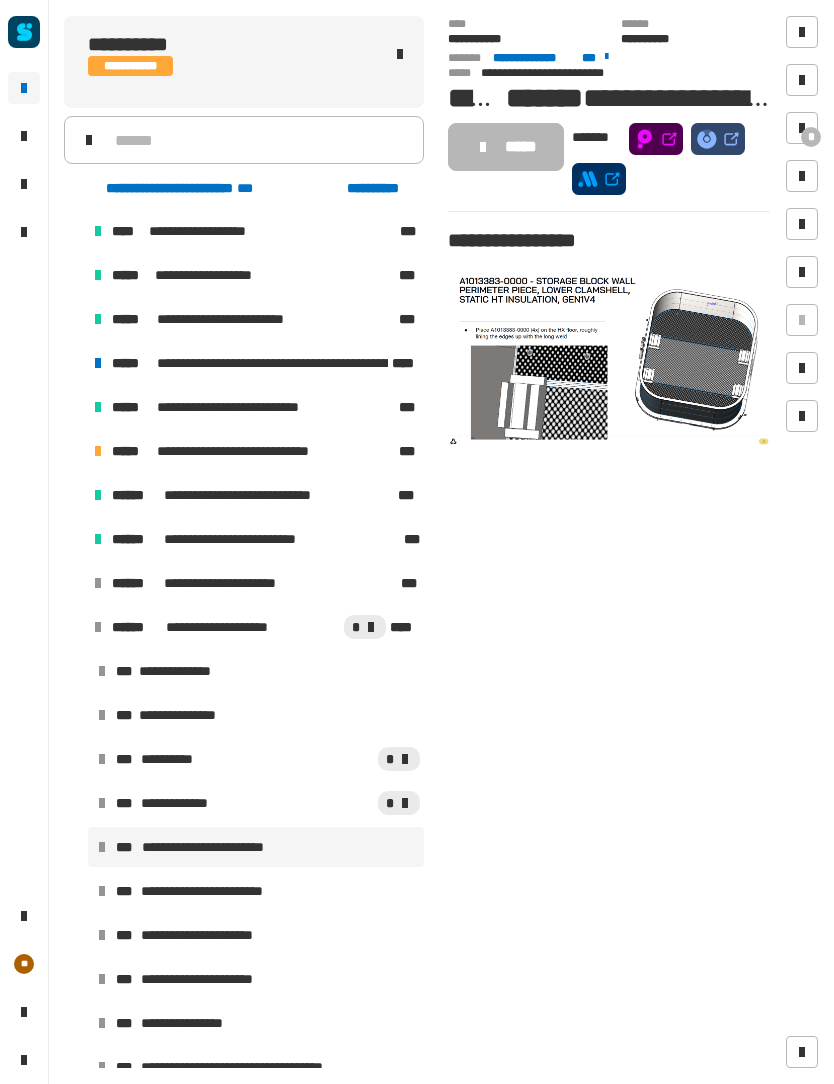 click on "**********" at bounding box center [213, 891] 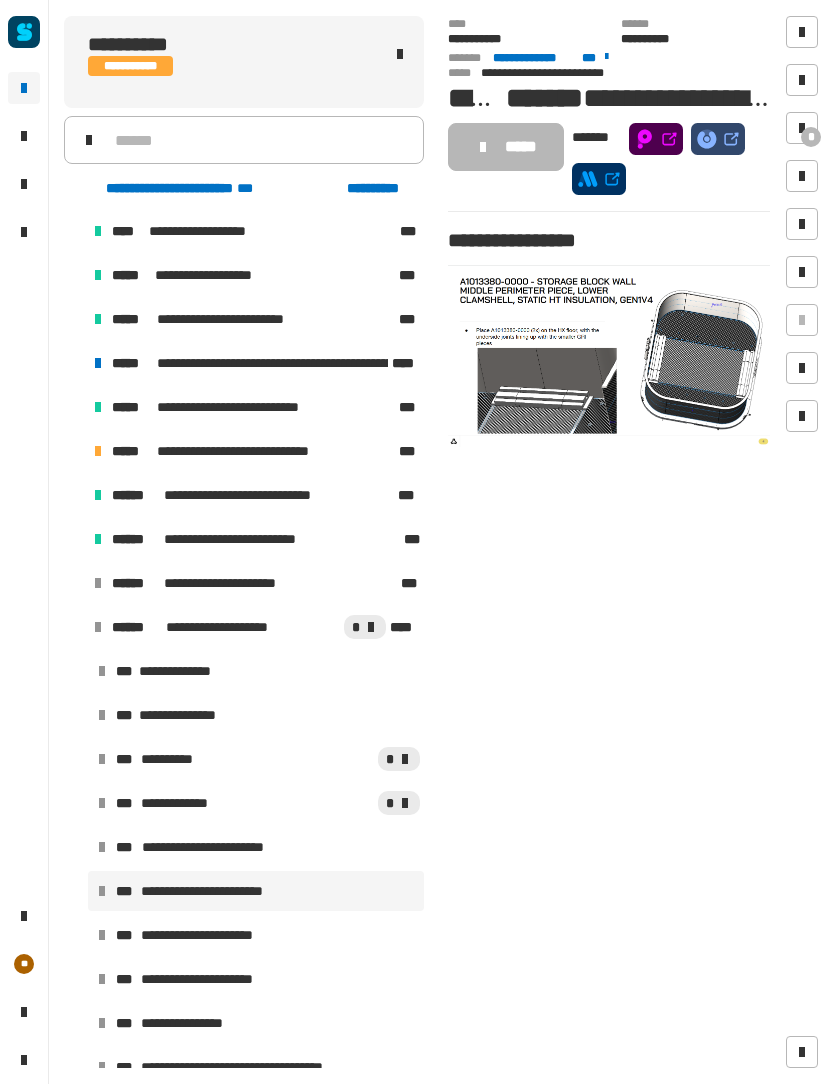 click on "**********" at bounding box center (256, 935) 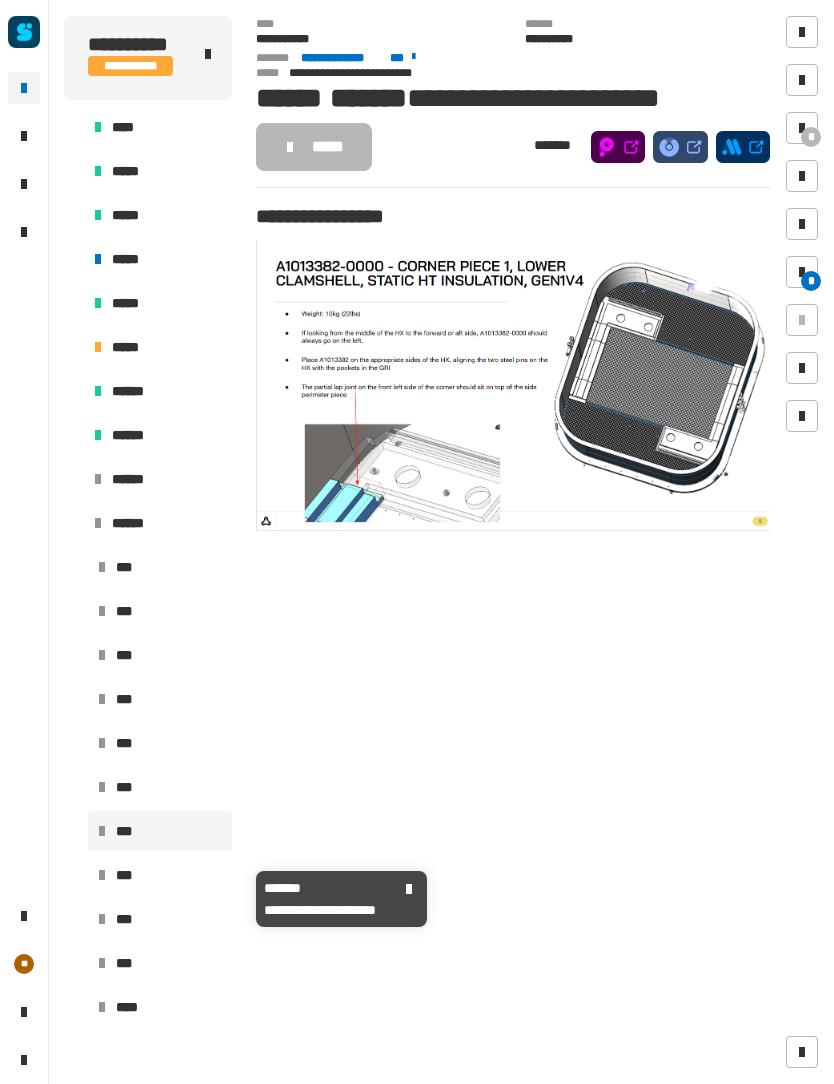 click on "***" at bounding box center [160, 875] 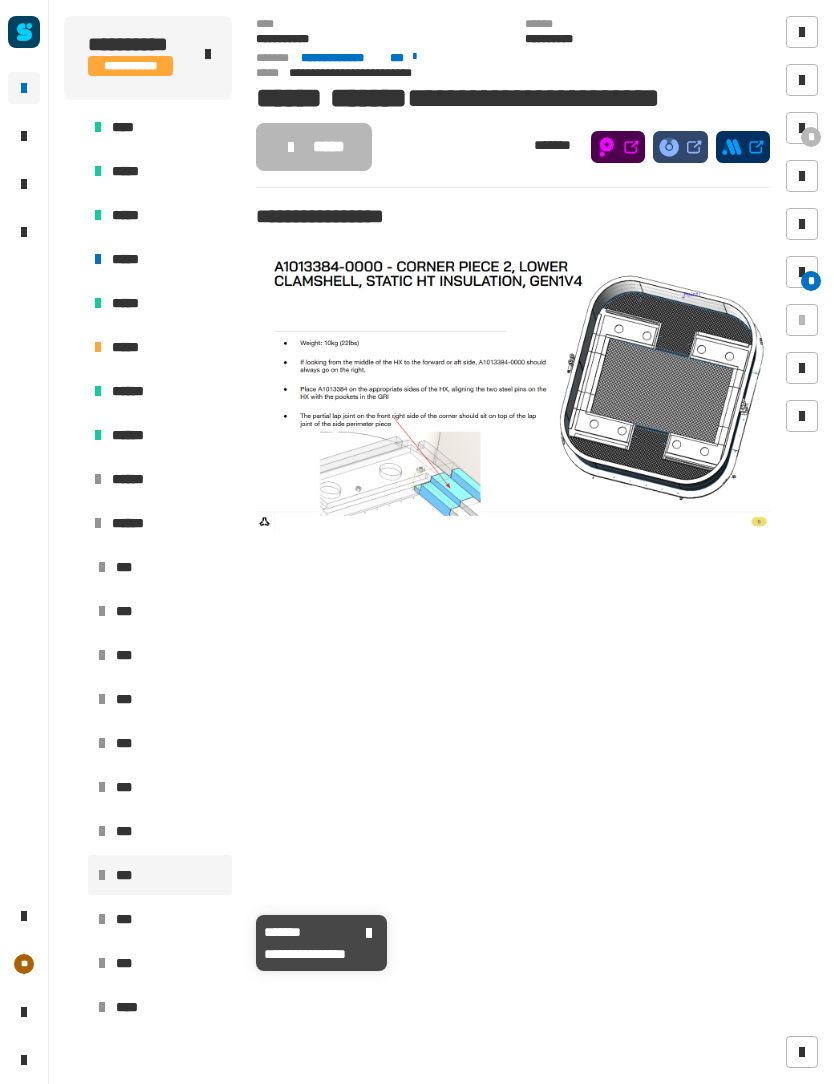 click at bounding box center (102, 919) 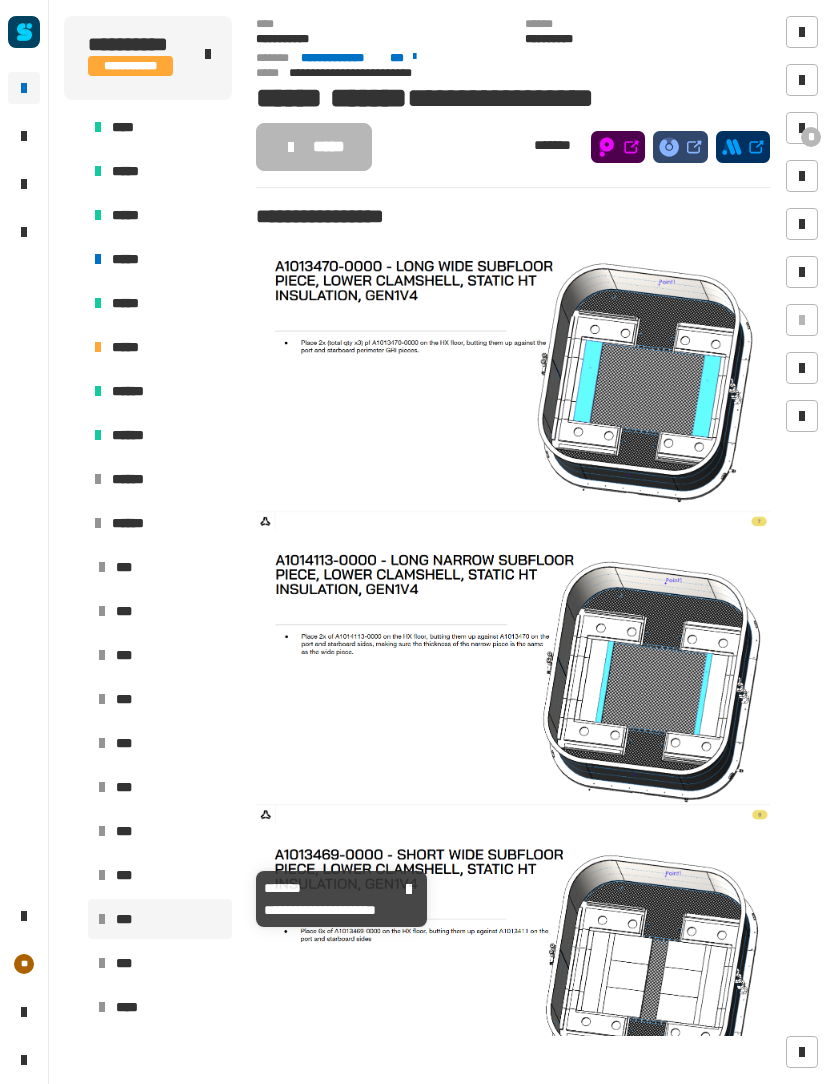 click on "***" at bounding box center (160, 875) 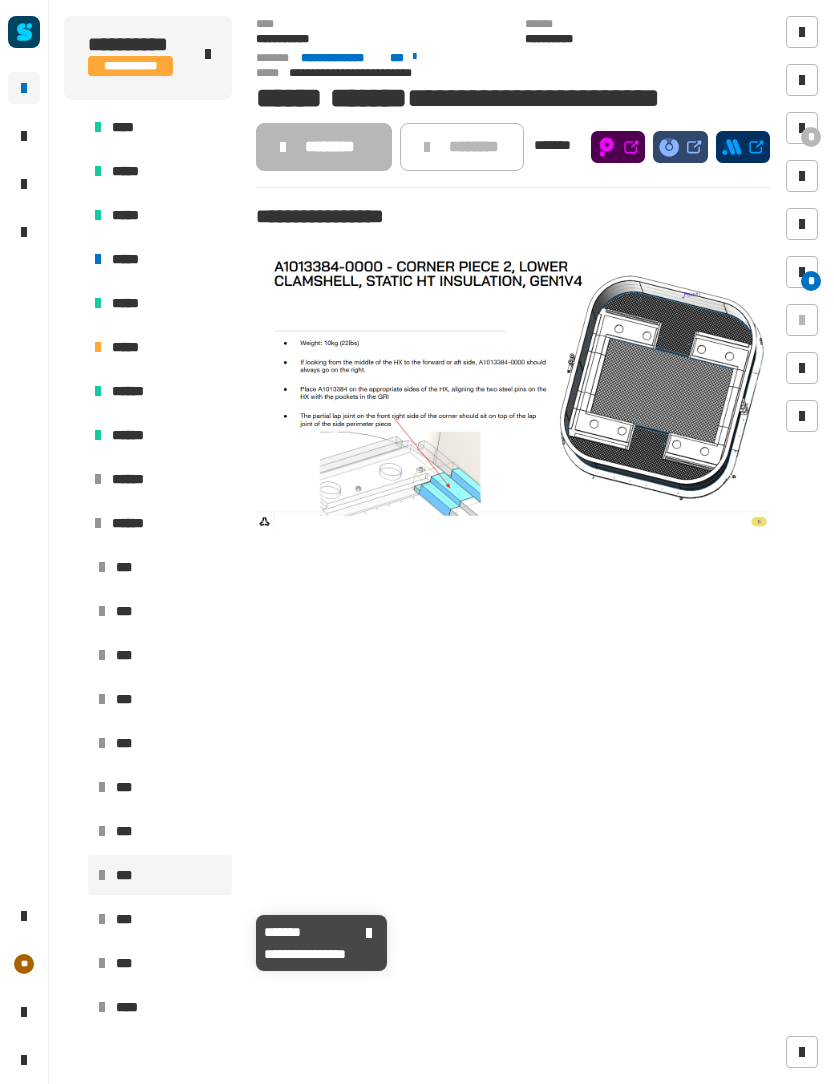 click on "***" at bounding box center (160, 919) 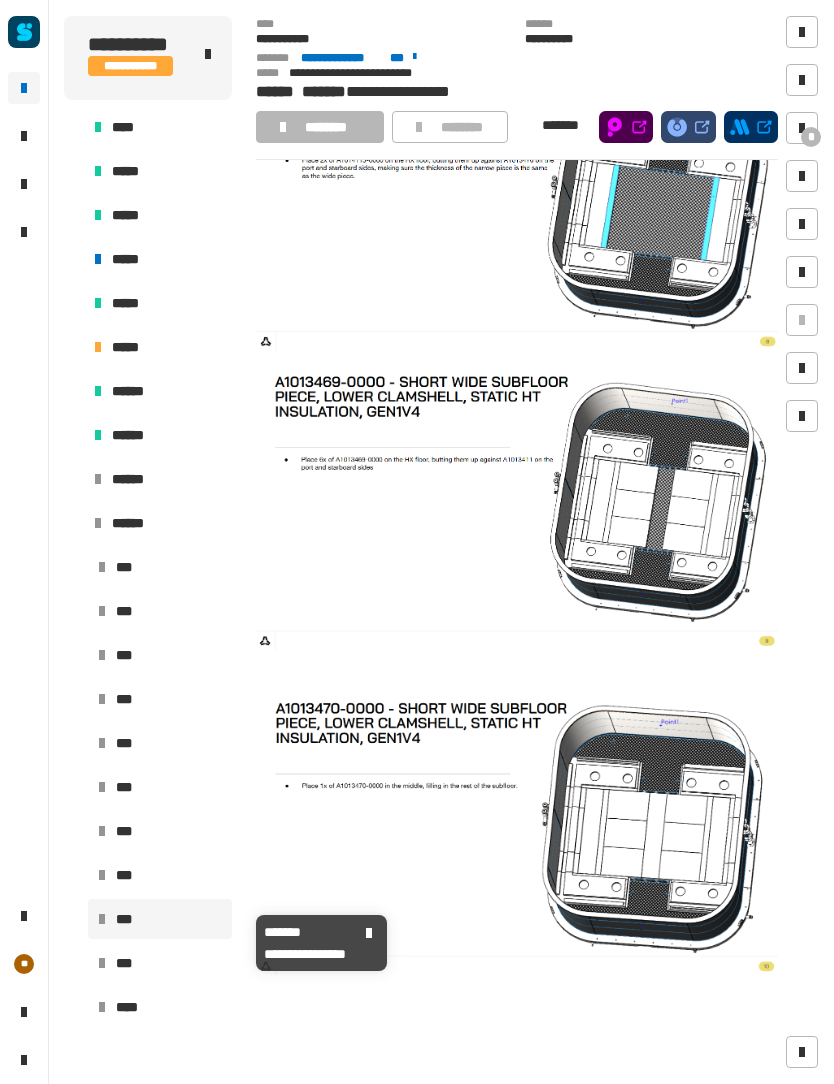 scroll, scrollTop: 495, scrollLeft: 0, axis: vertical 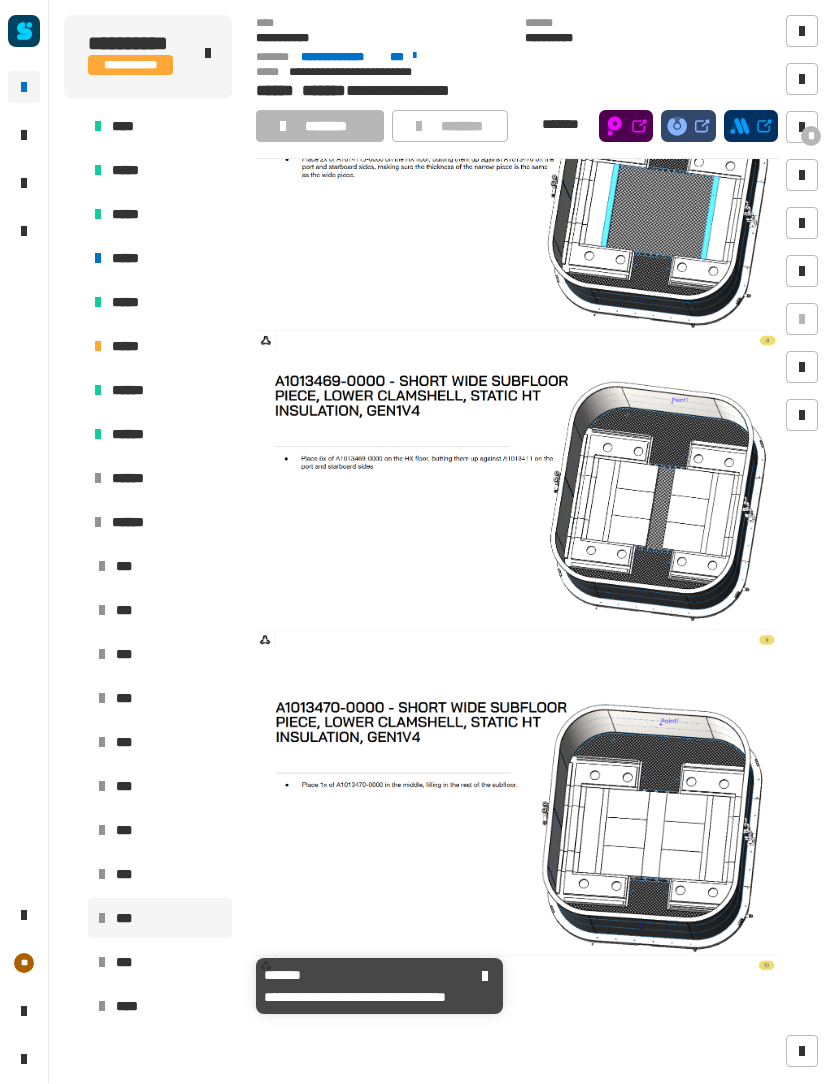 click on "***" at bounding box center (126, 963) 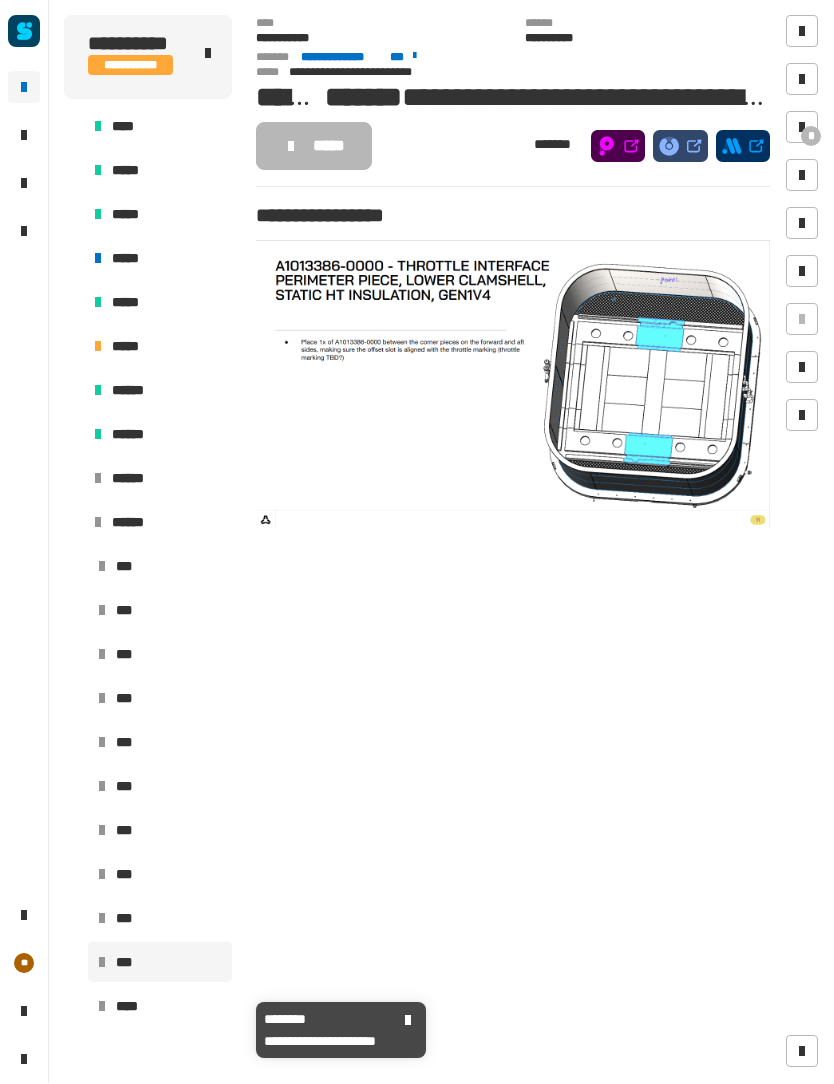 click on "****" at bounding box center [160, 1007] 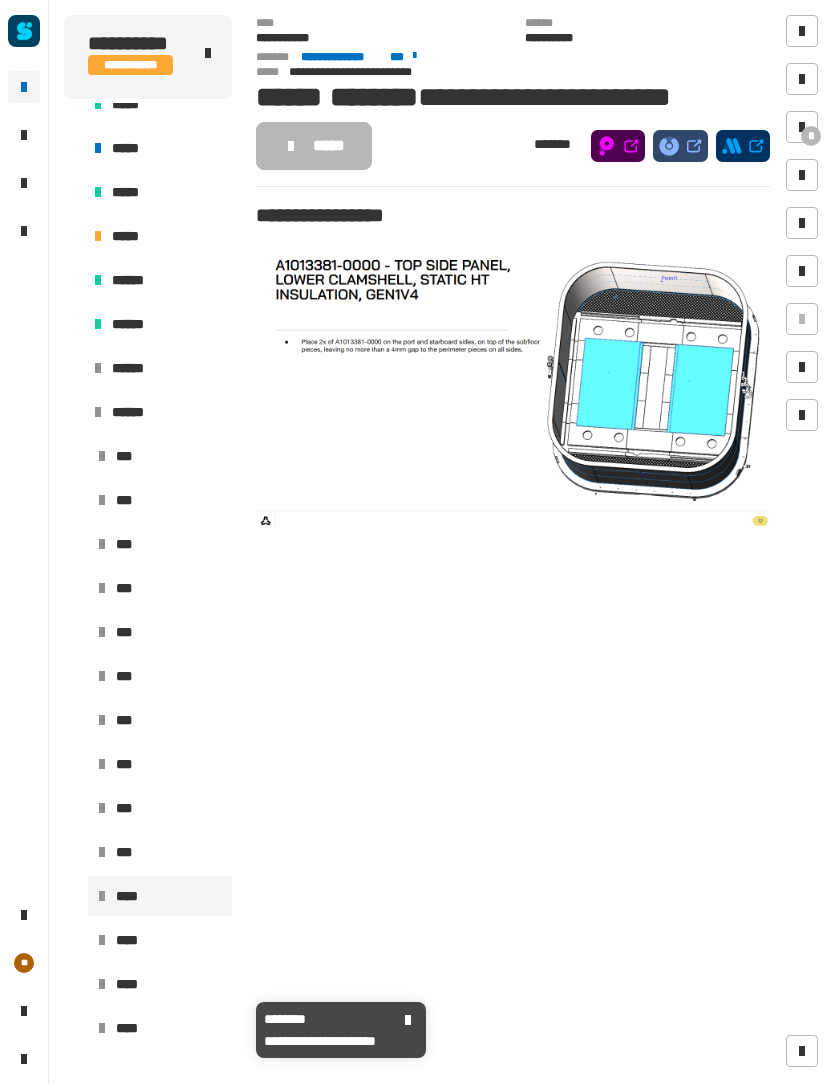 scroll, scrollTop: 379, scrollLeft: 0, axis: vertical 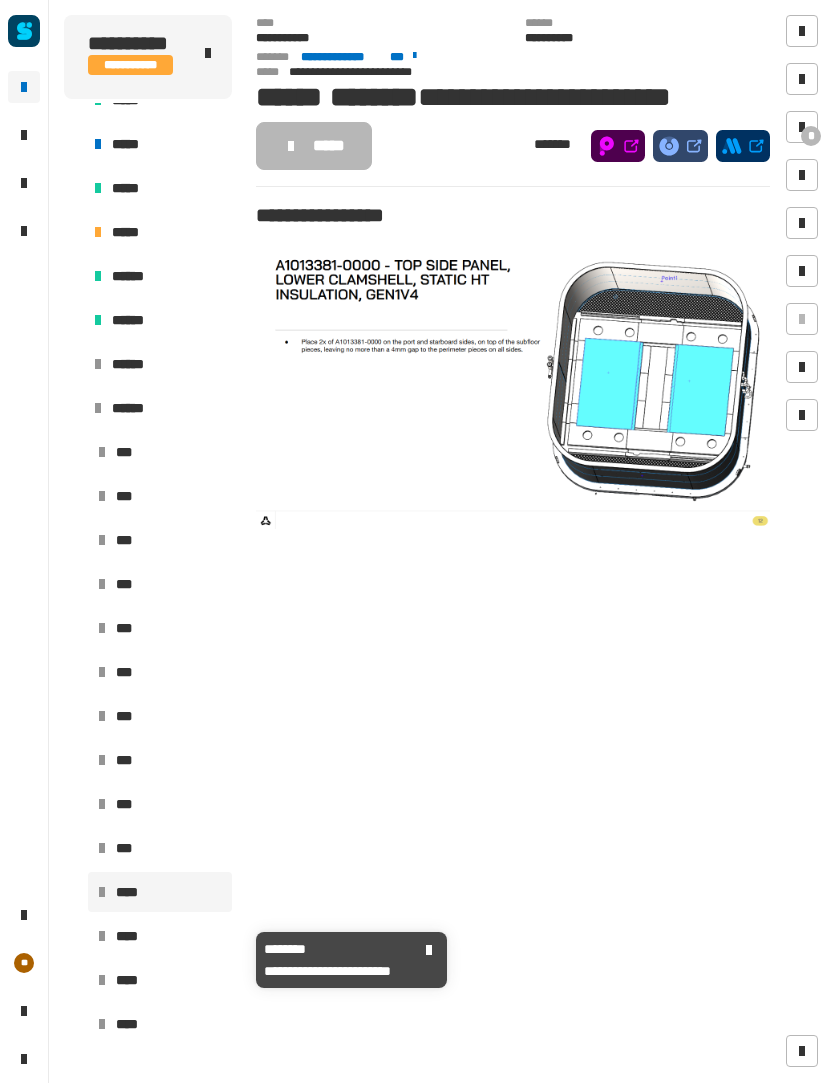 click on "****" at bounding box center [129, 937] 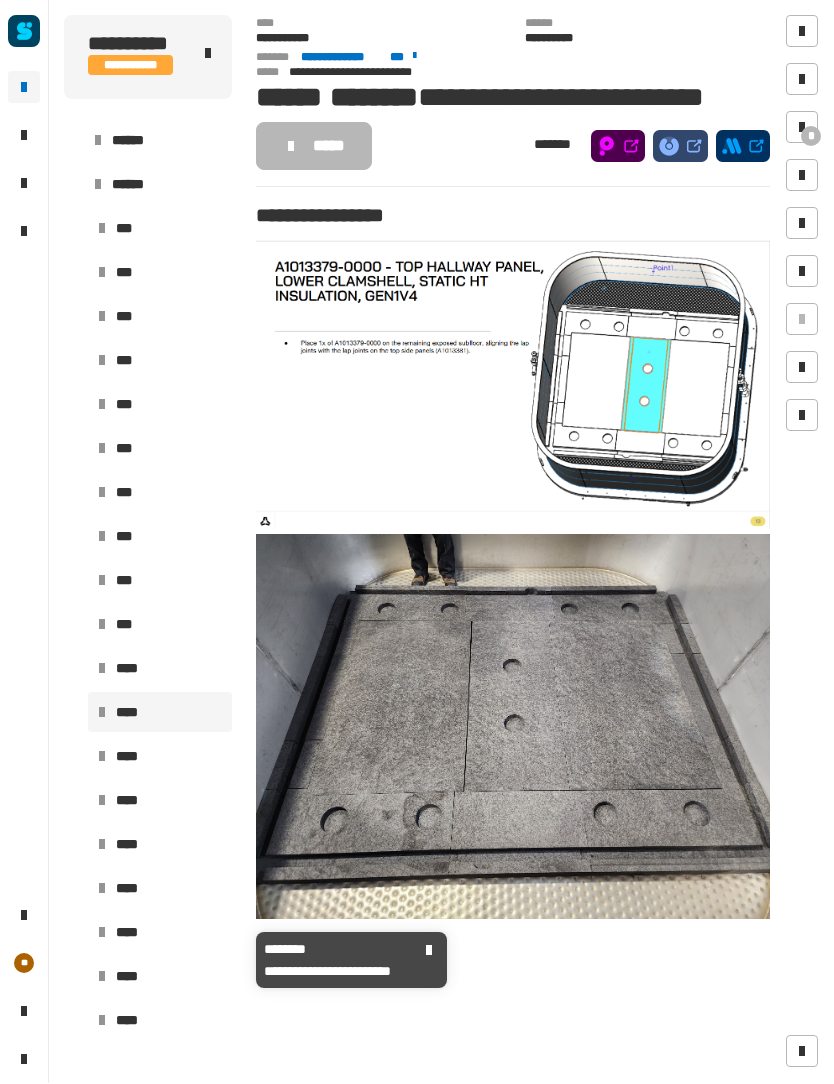 click at bounding box center (513, 727) 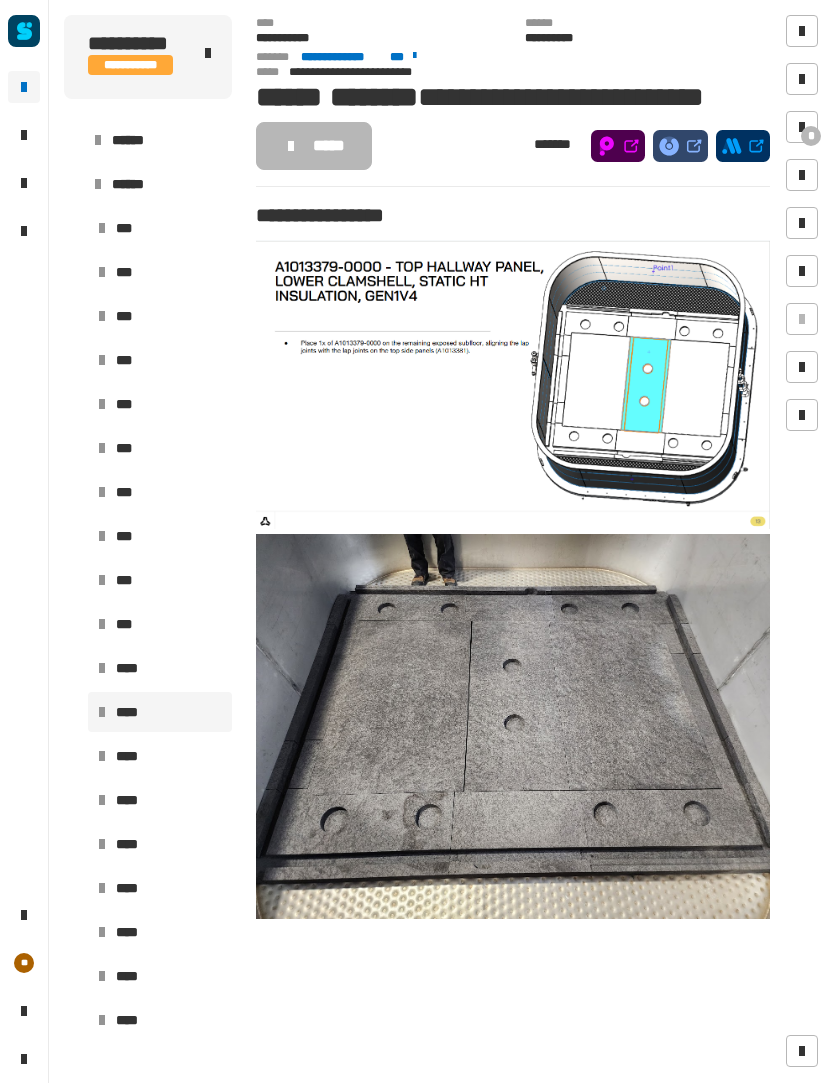 scroll, scrollTop: 604, scrollLeft: 0, axis: vertical 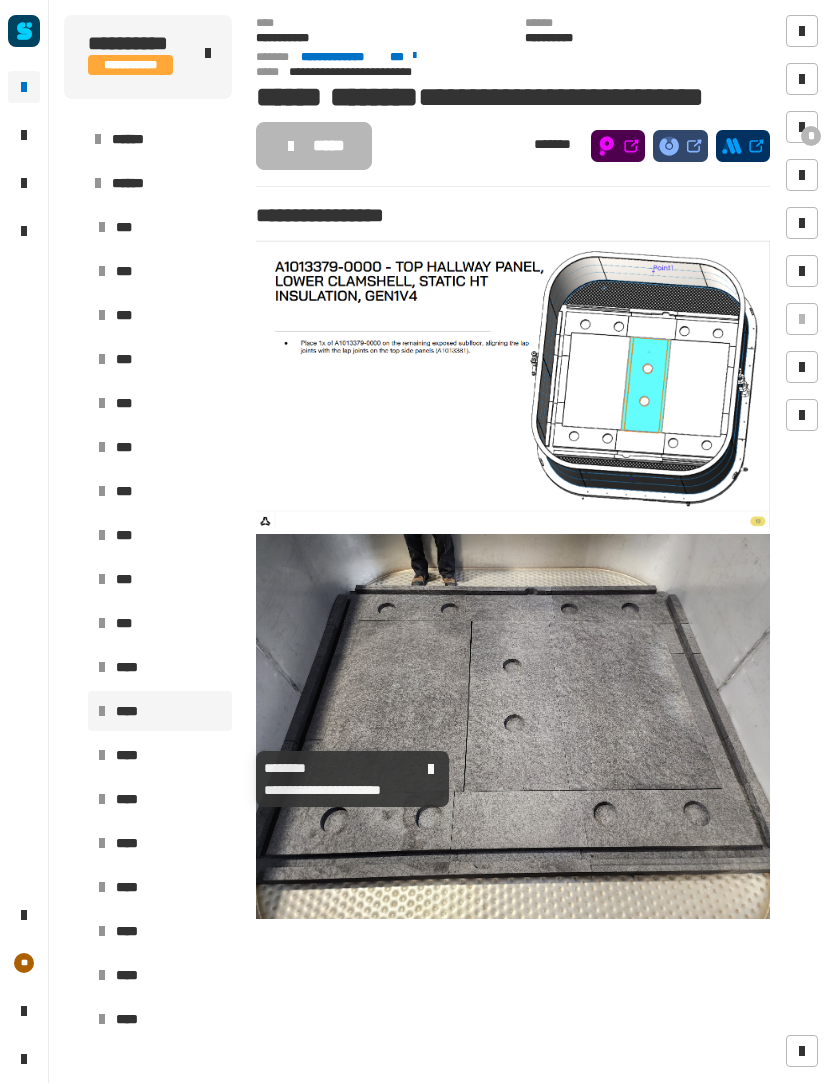 click on "****" at bounding box center (130, 756) 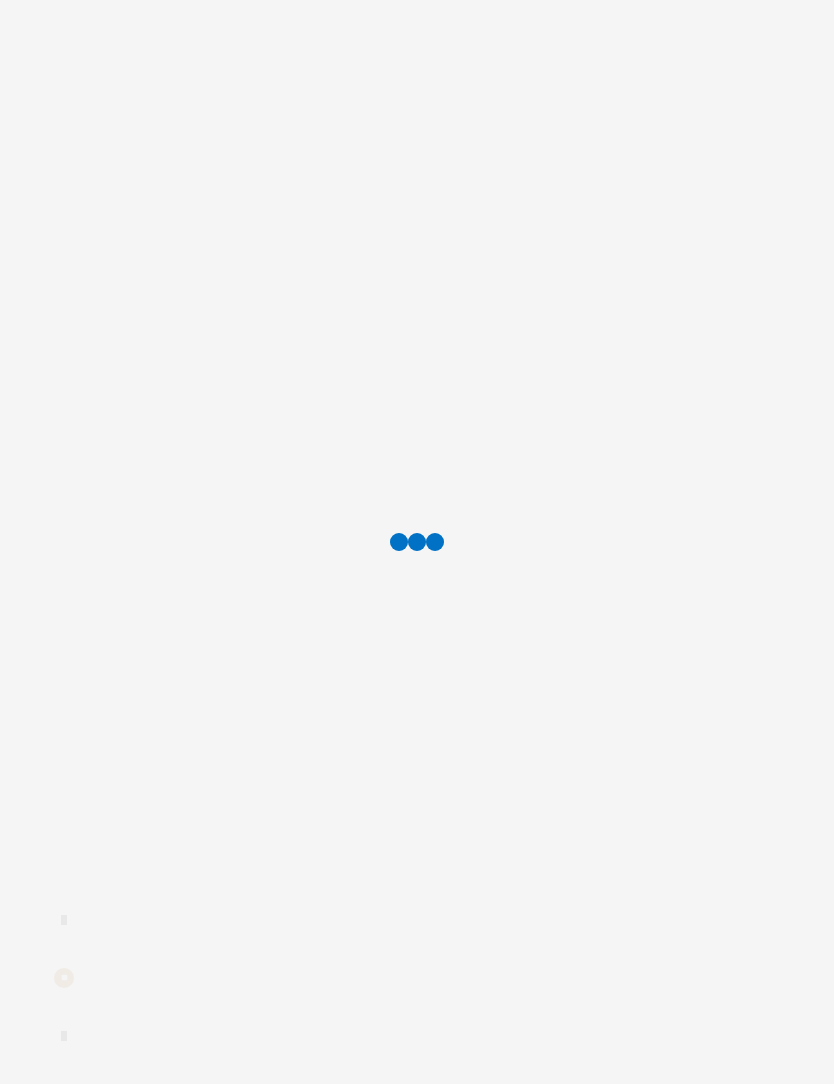 scroll, scrollTop: 0, scrollLeft: 0, axis: both 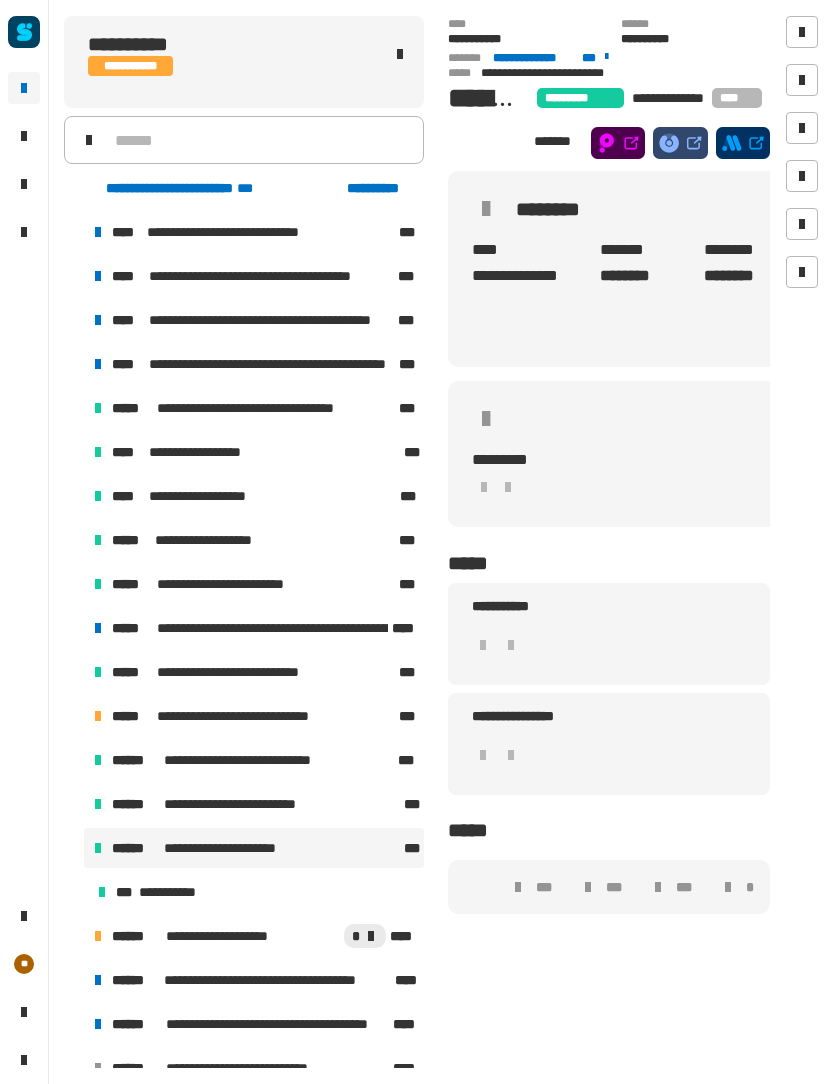 click at bounding box center (98, 936) 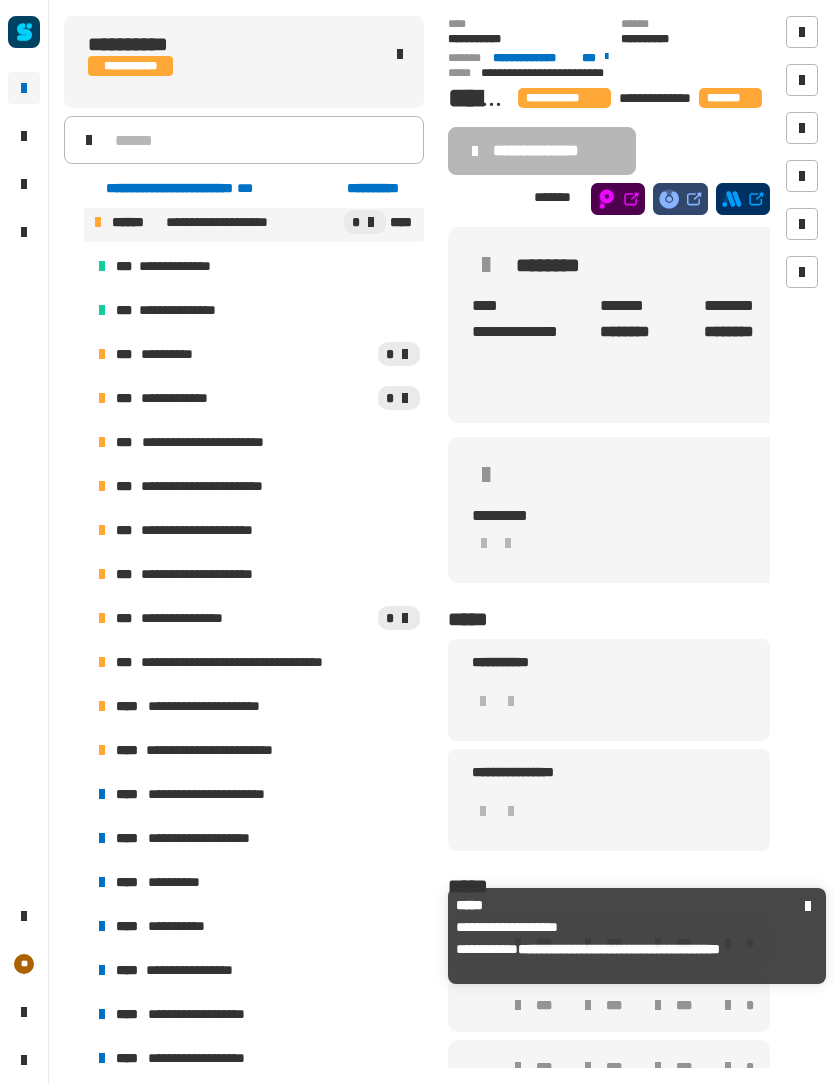scroll, scrollTop: 718, scrollLeft: 0, axis: vertical 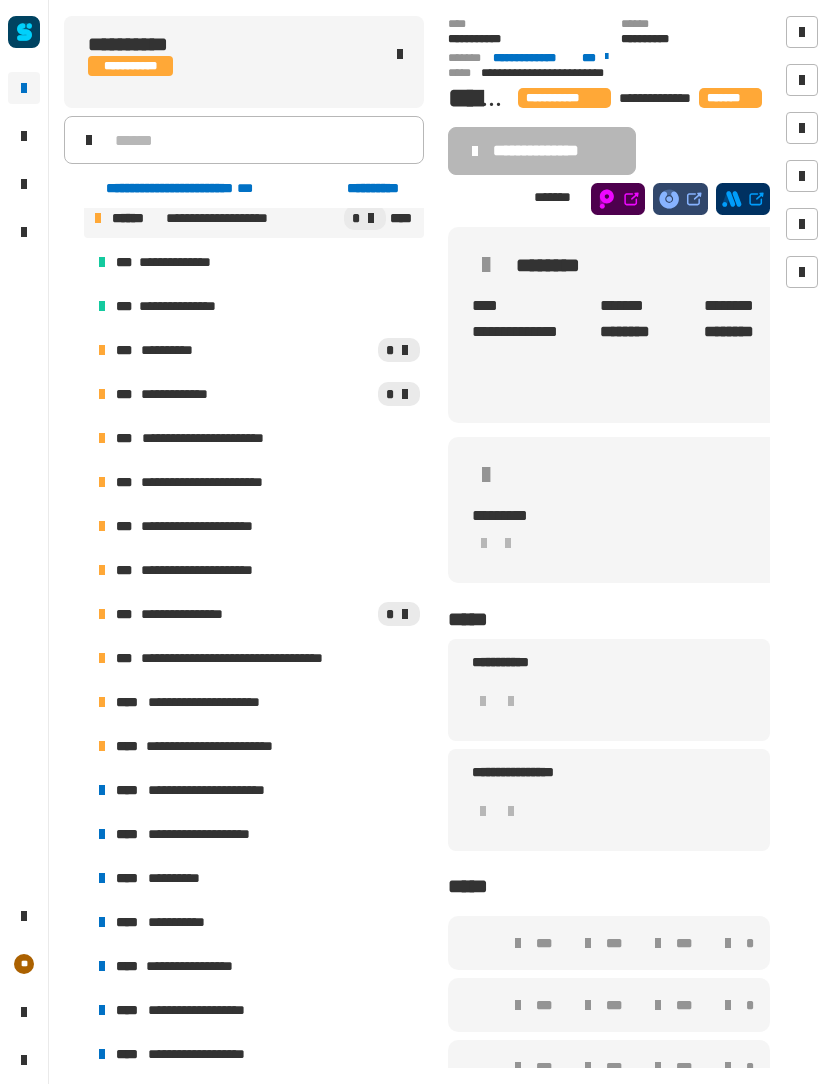 click on "**********" at bounding box center (224, 790) 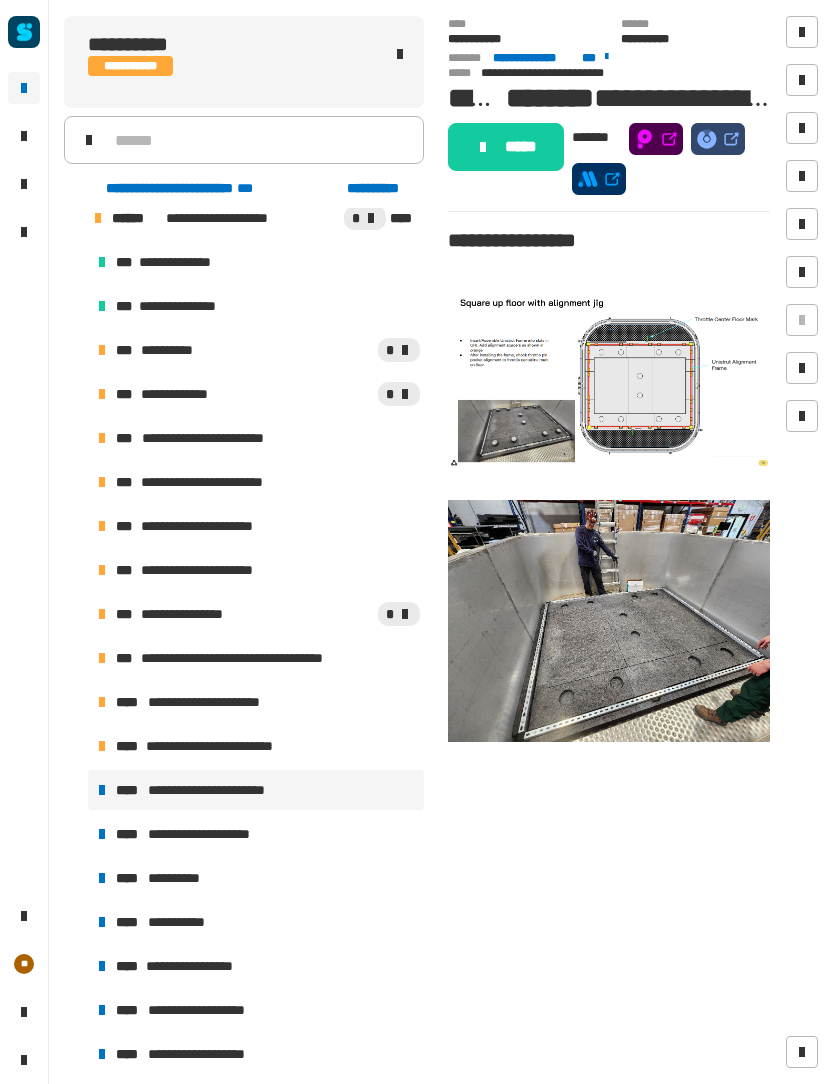 click on "*****" 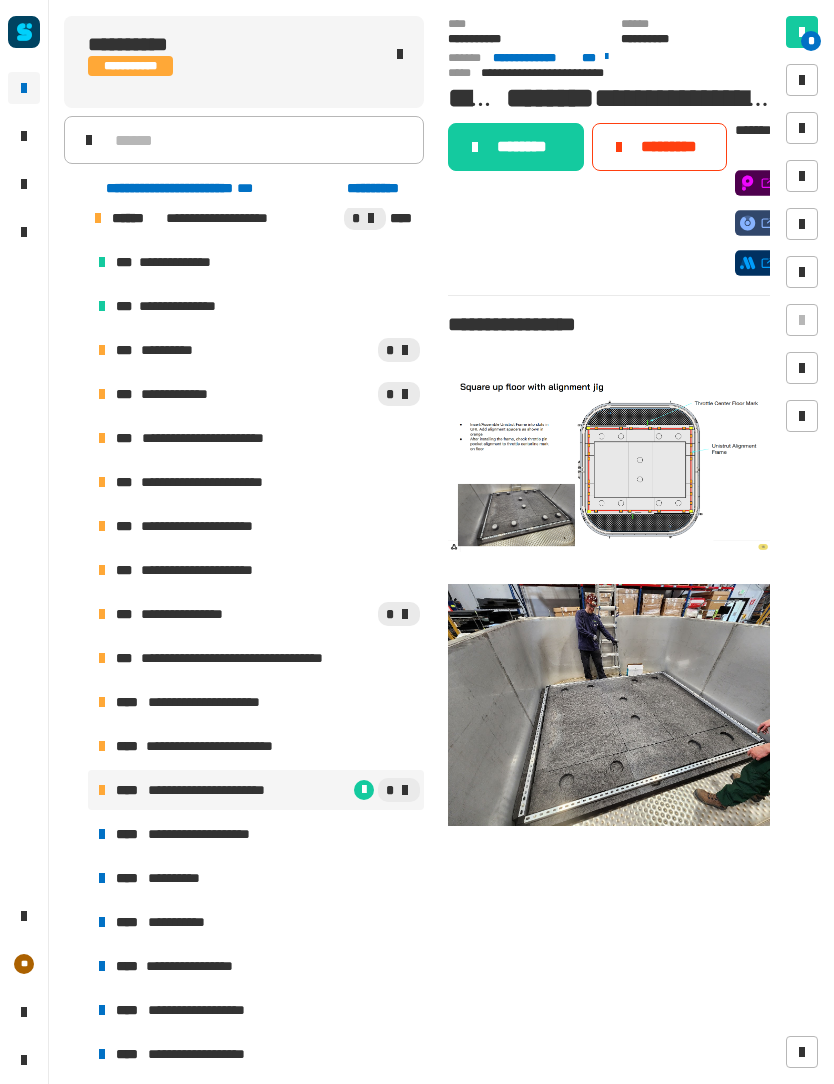 click on "********" 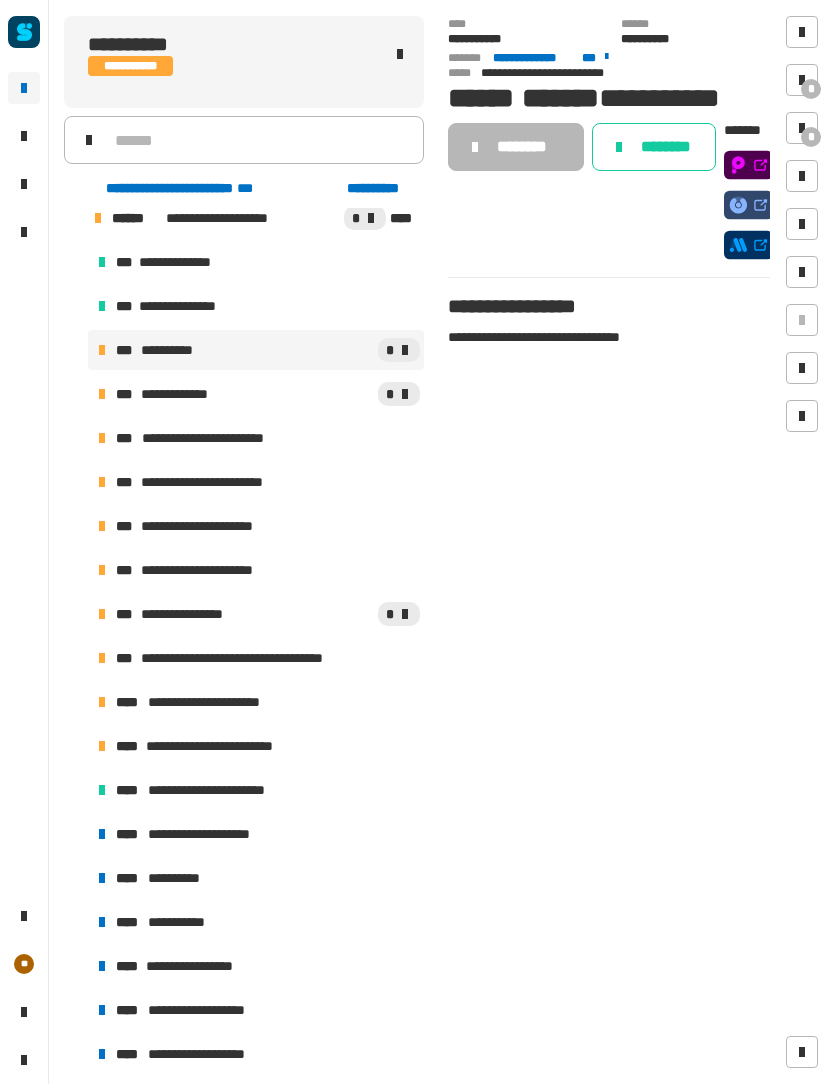 click on "**********" at bounding box center (212, 834) 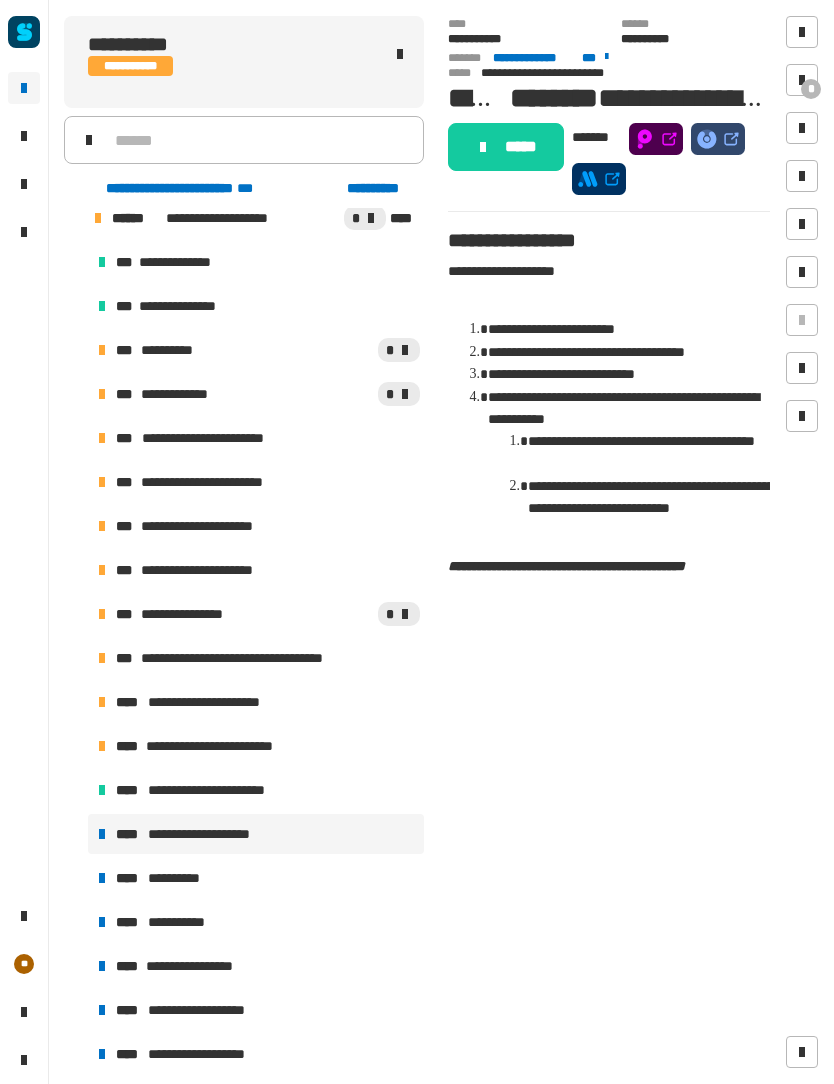 click at bounding box center [802, 80] 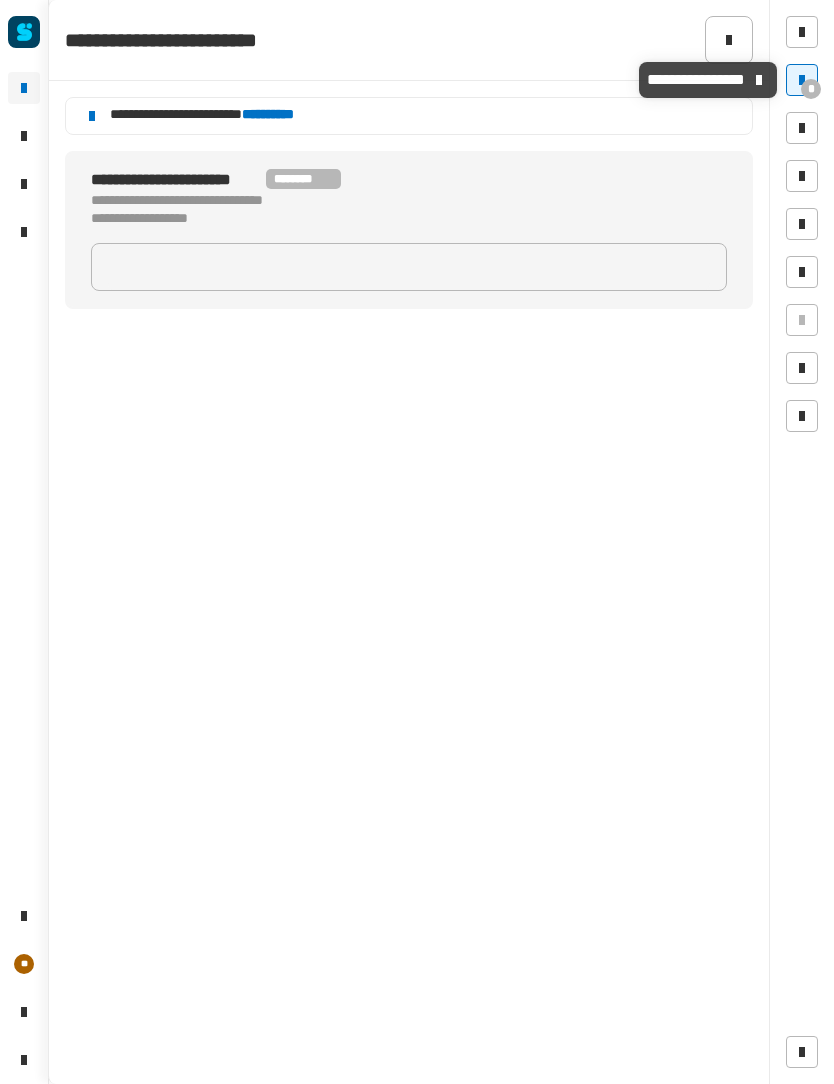 click 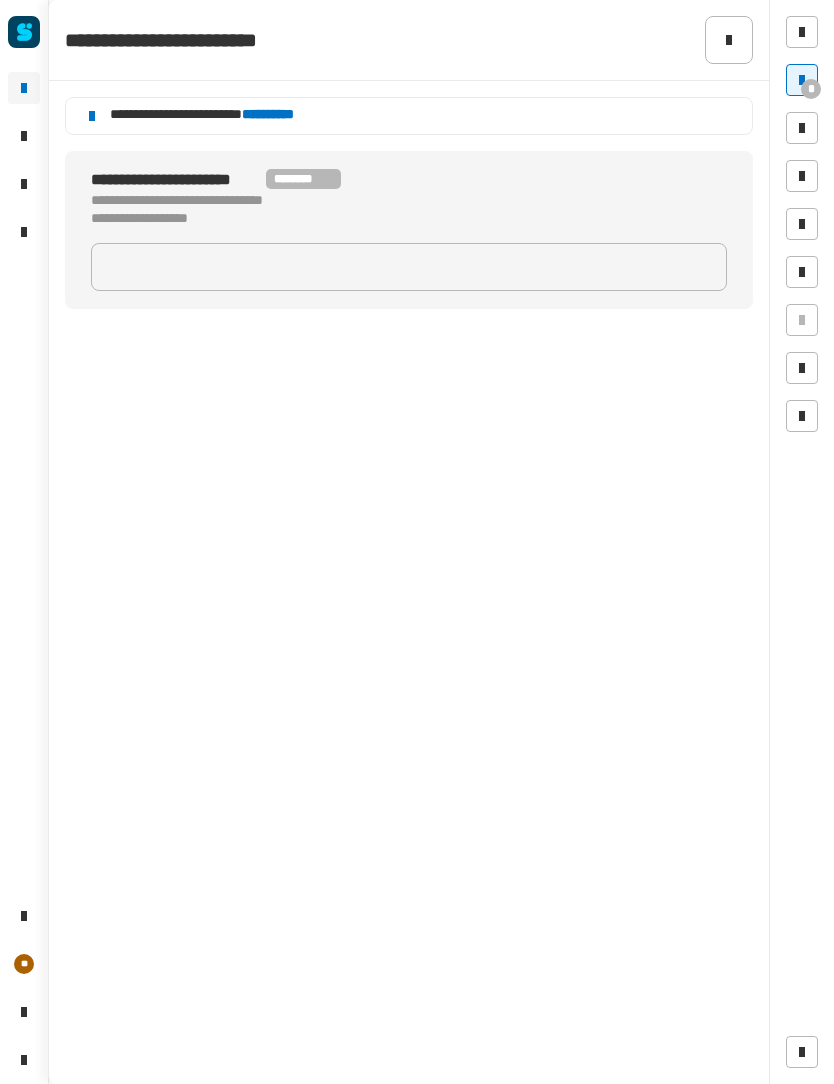click 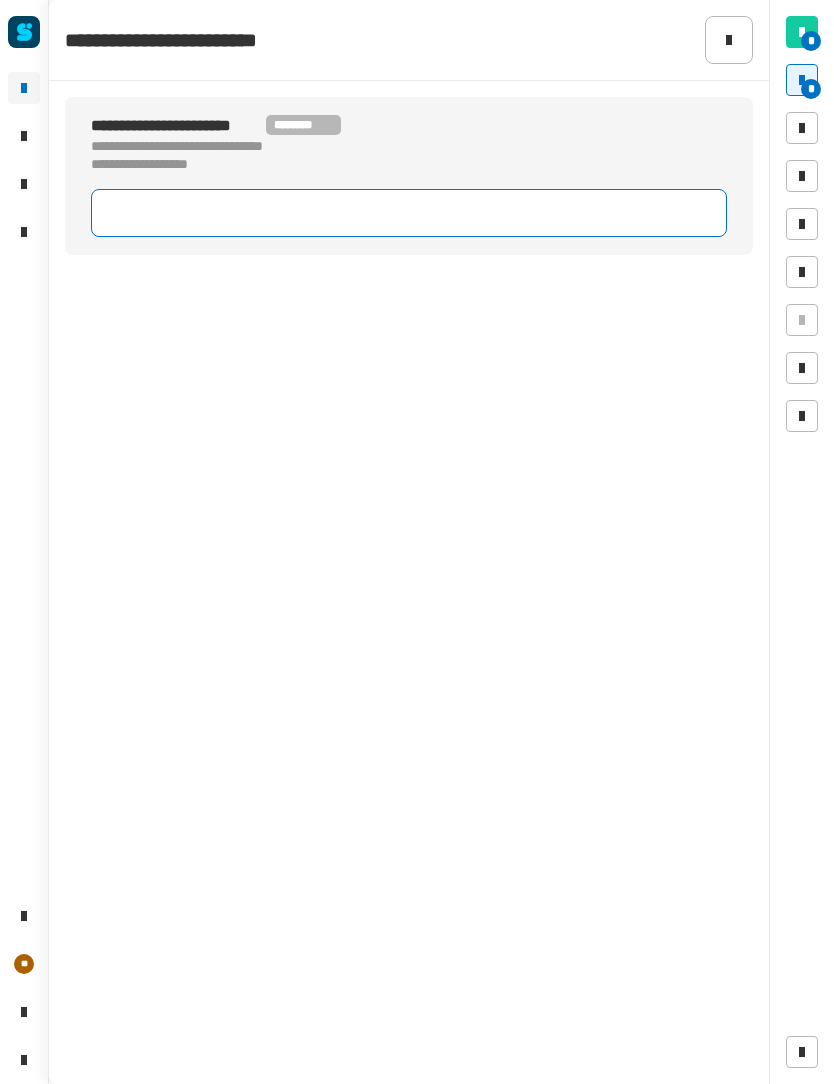 click 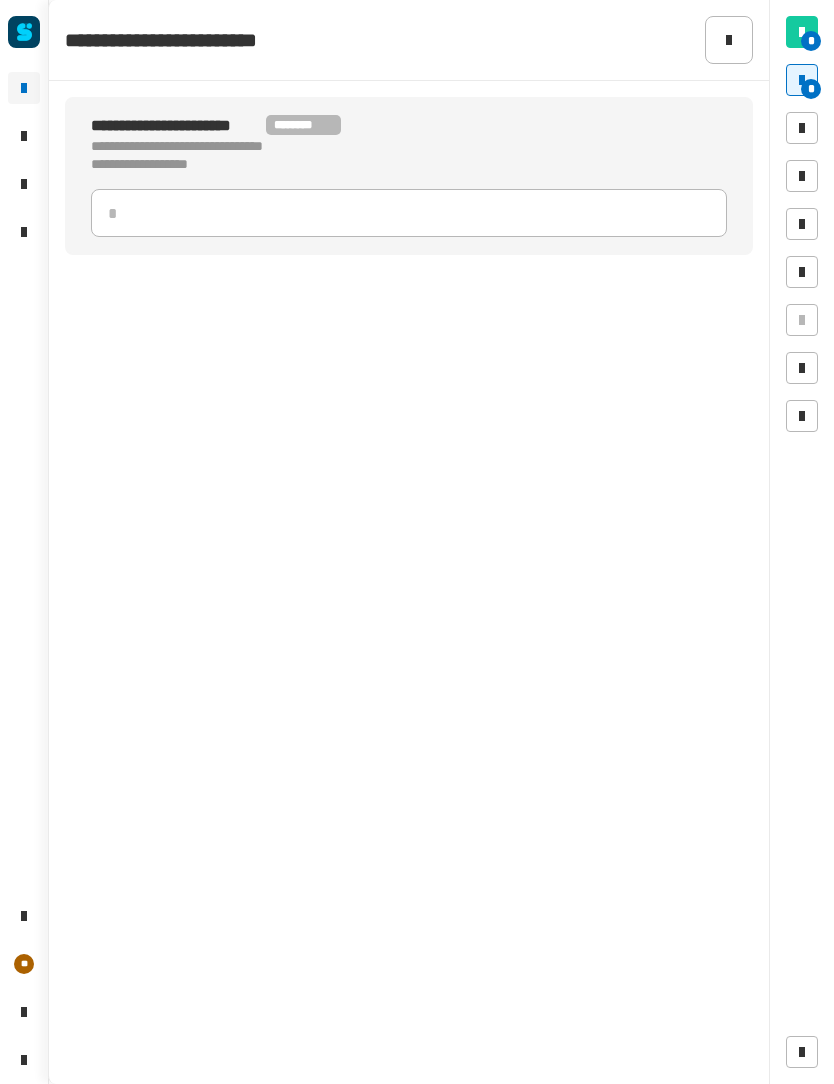 click 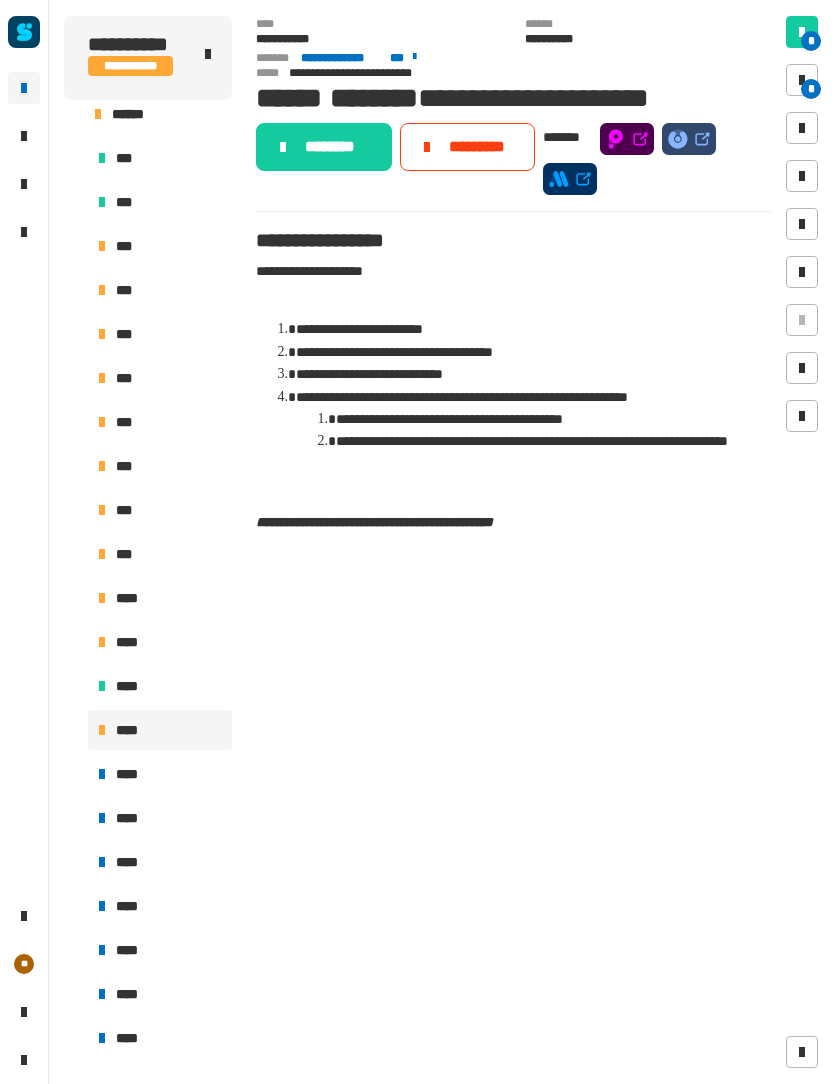 click on "********" 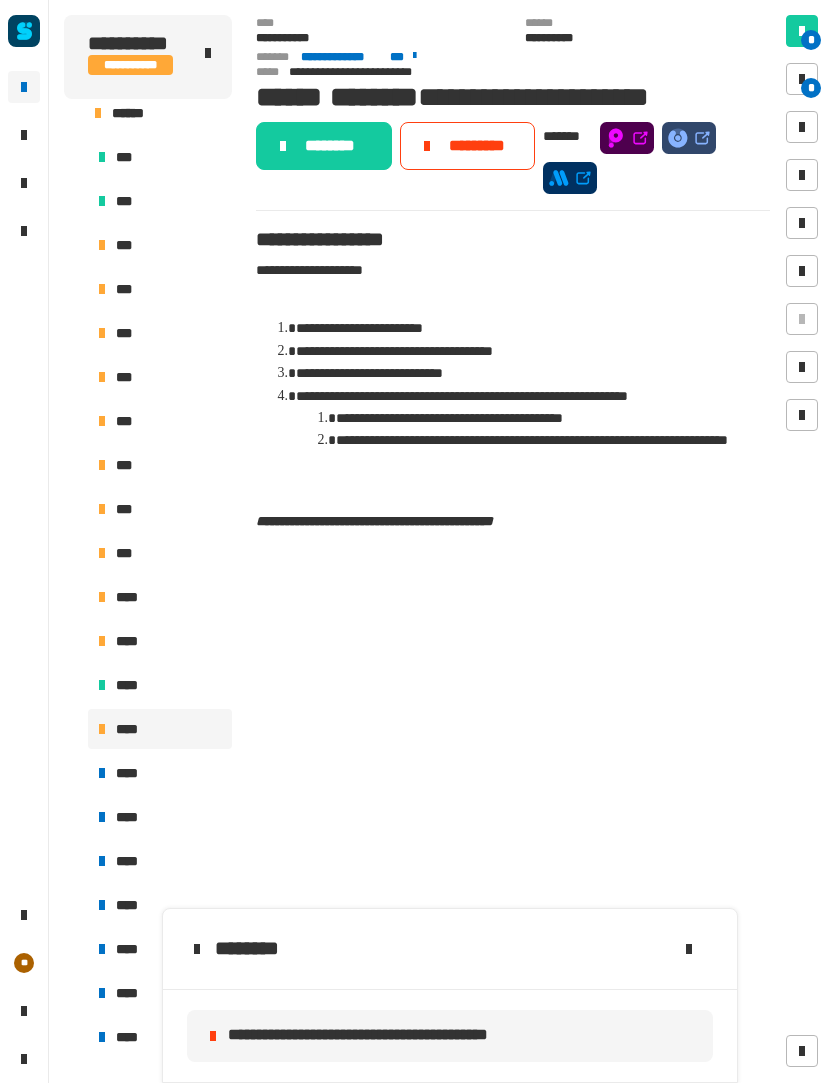 click on "*" at bounding box center [802, 80] 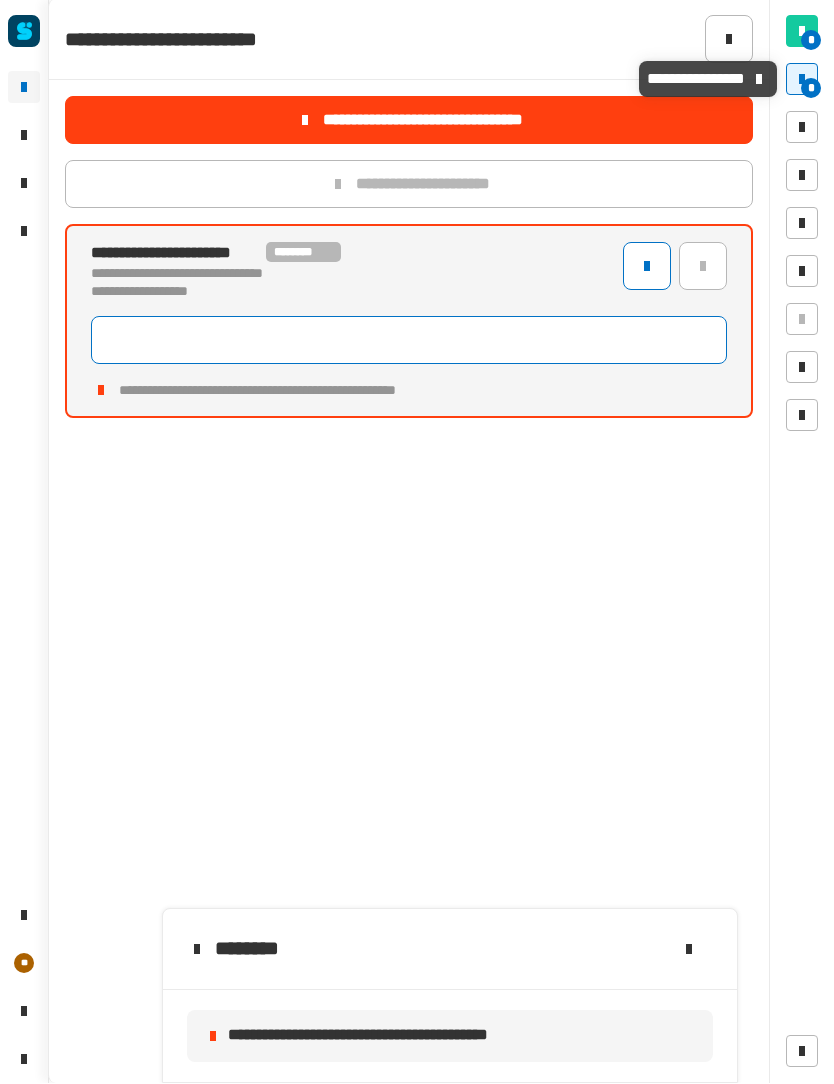click 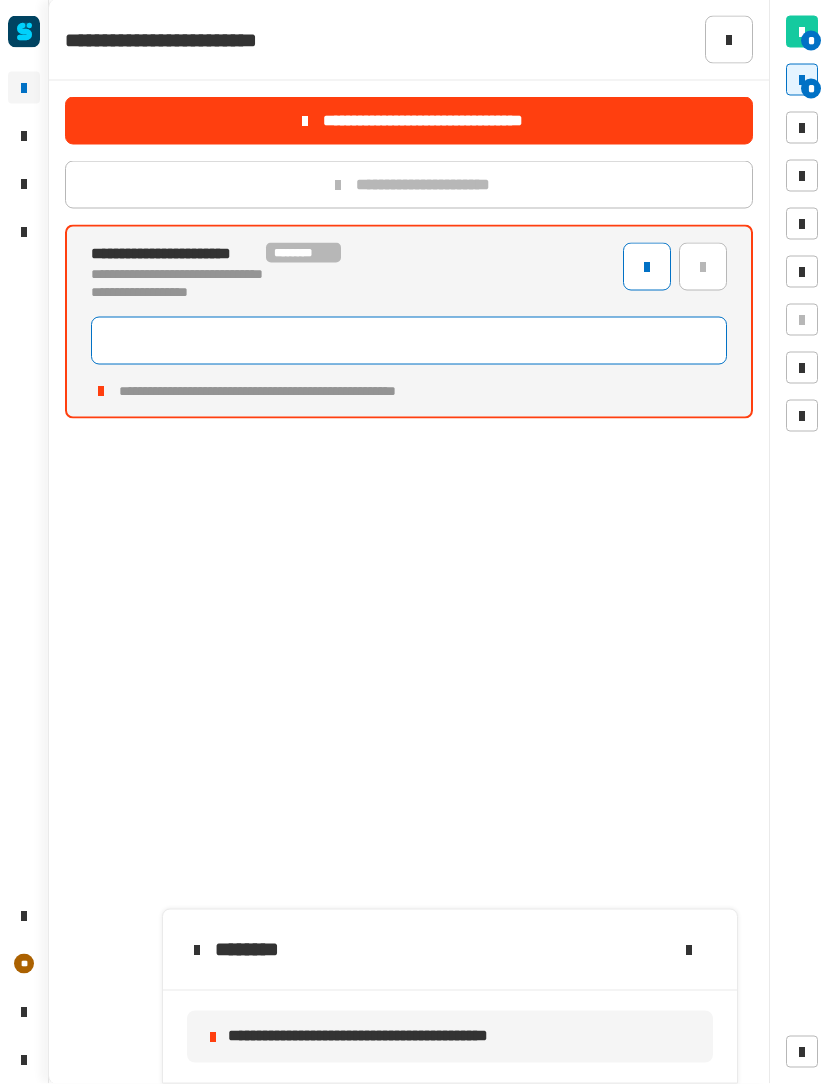 click 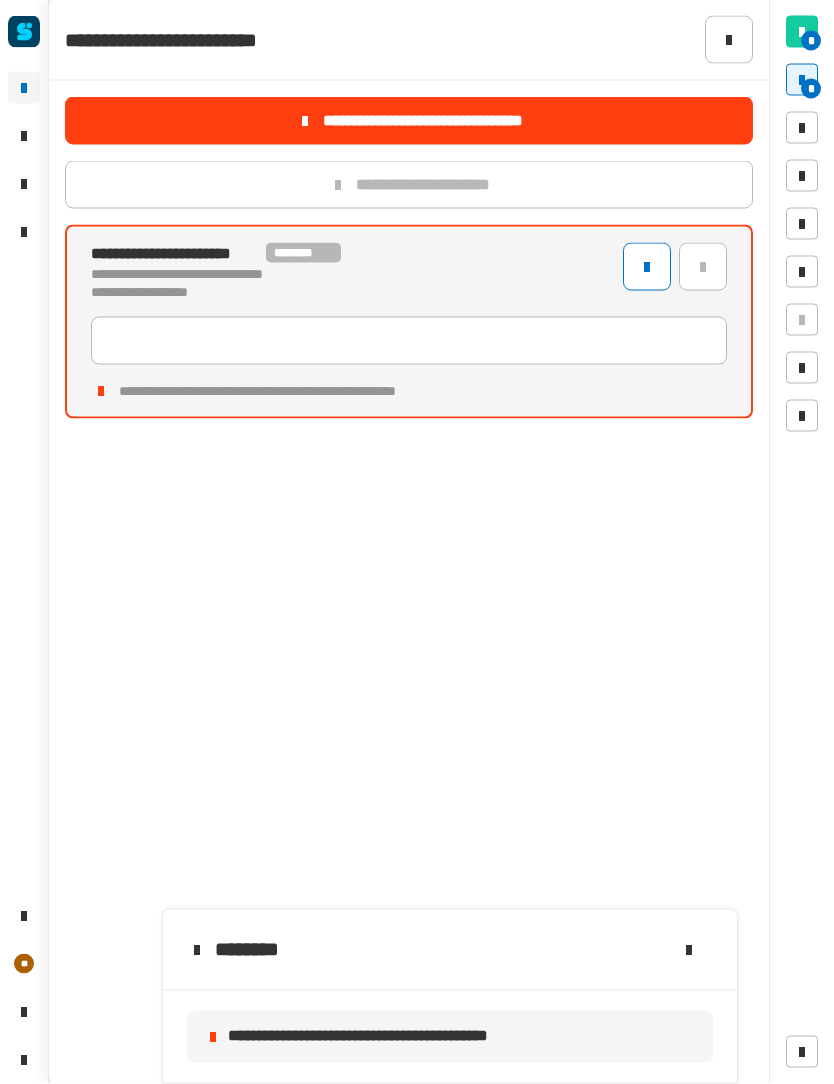 click 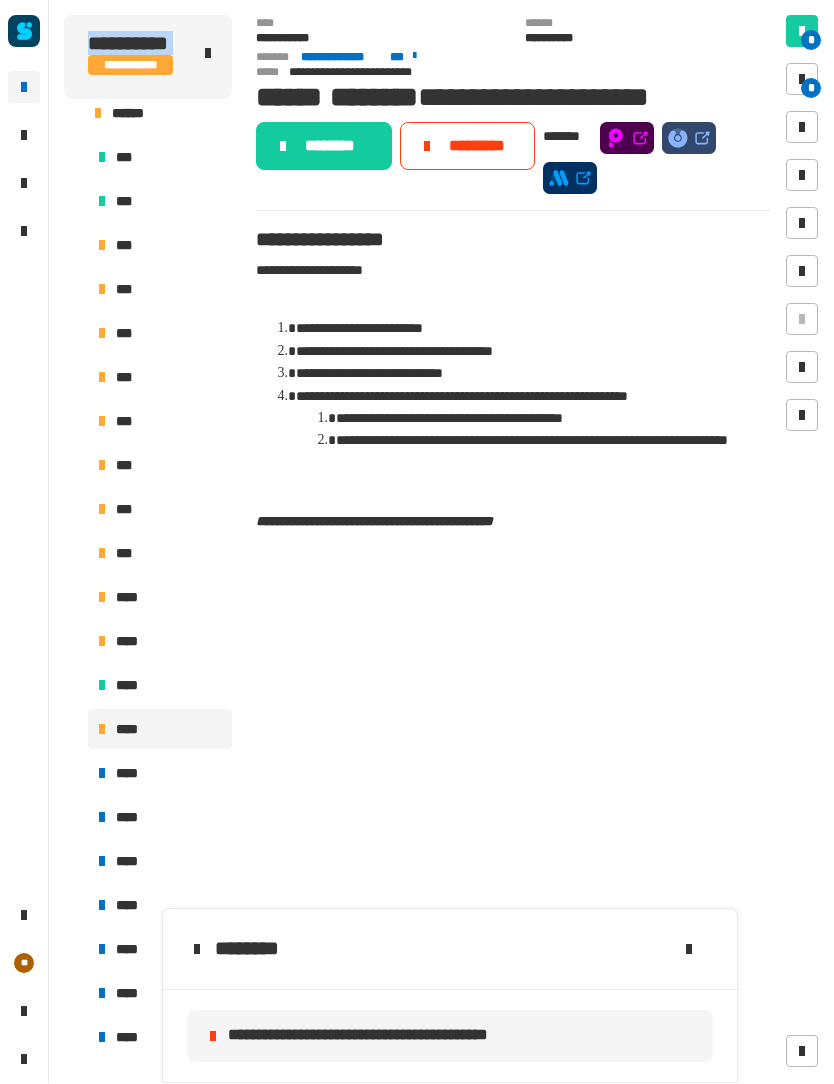 click at bounding box center [802, 80] 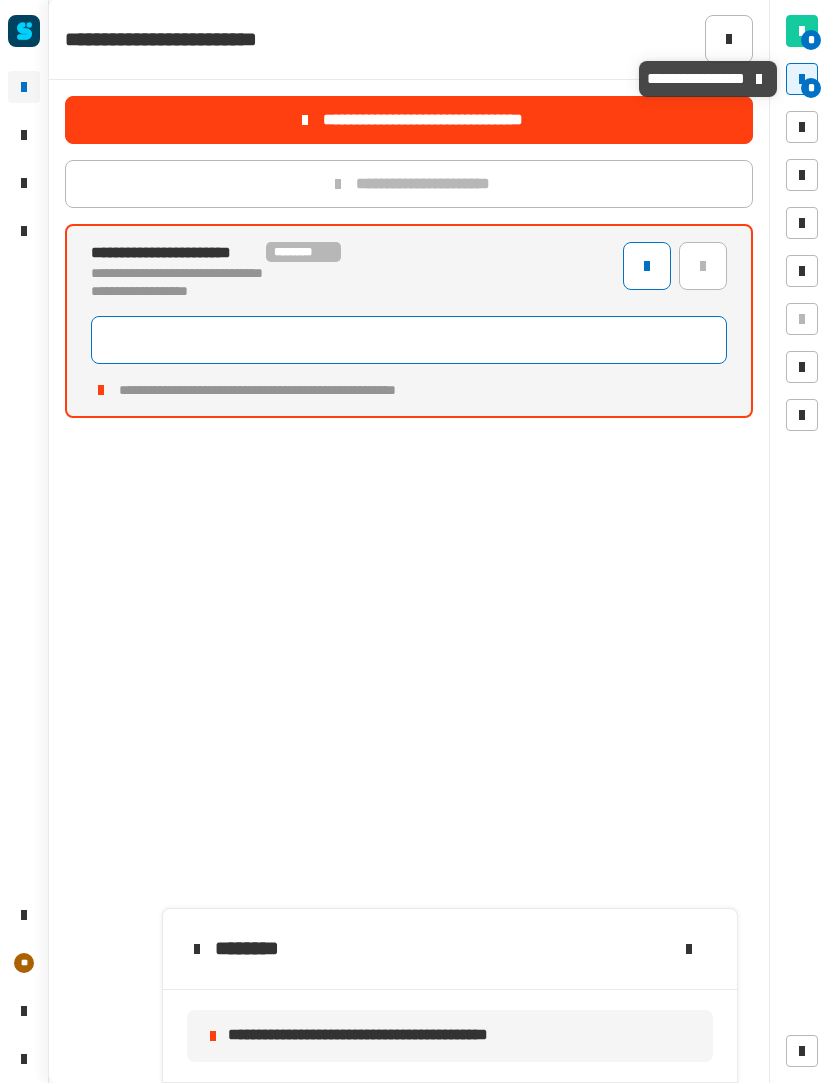click 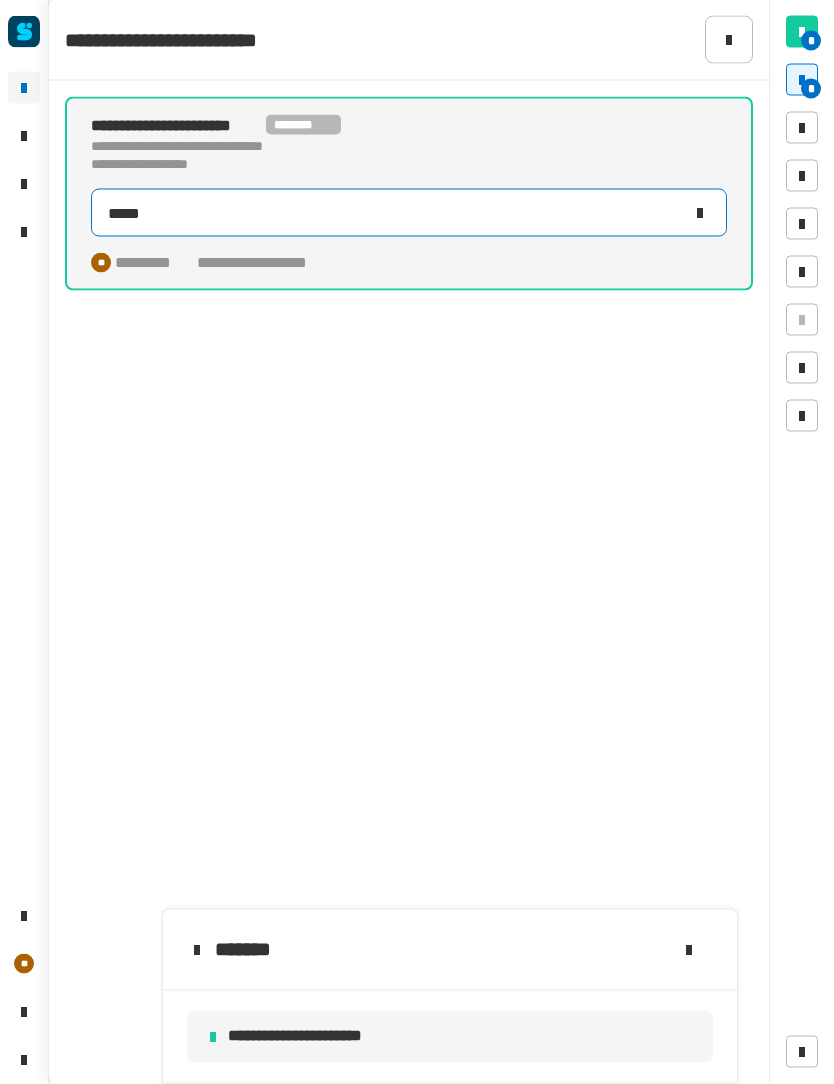 type on "*****" 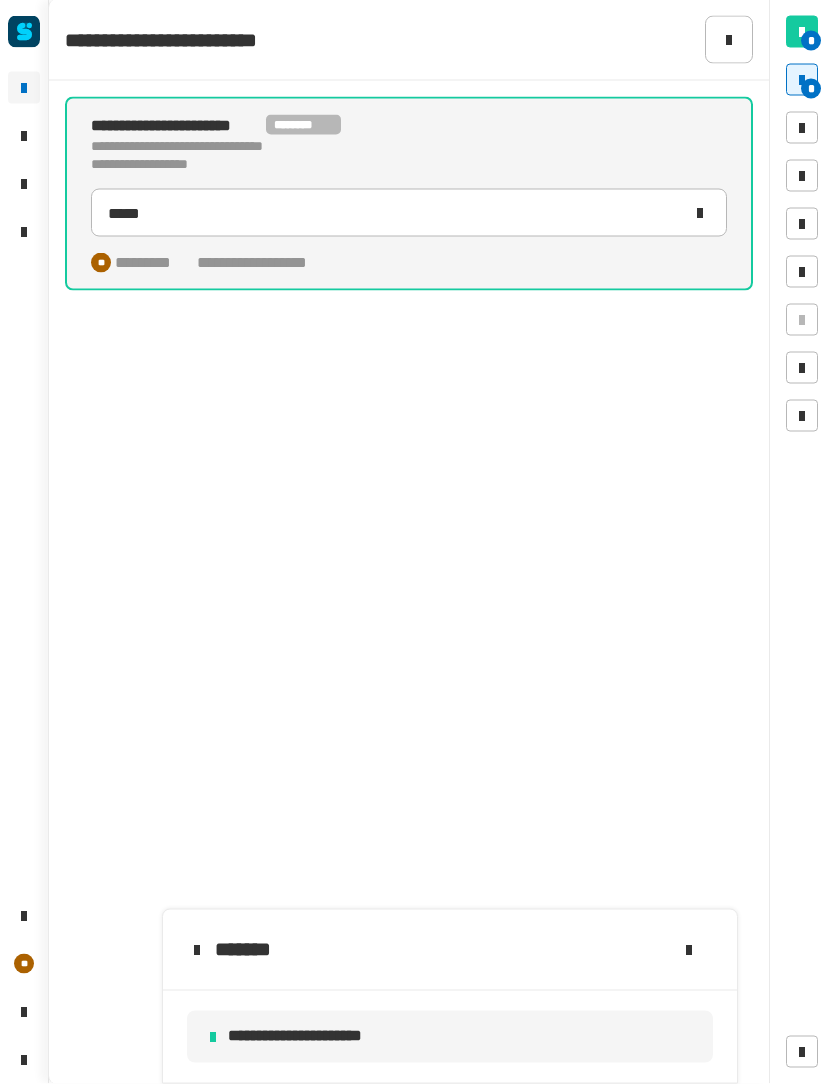 click on "**********" 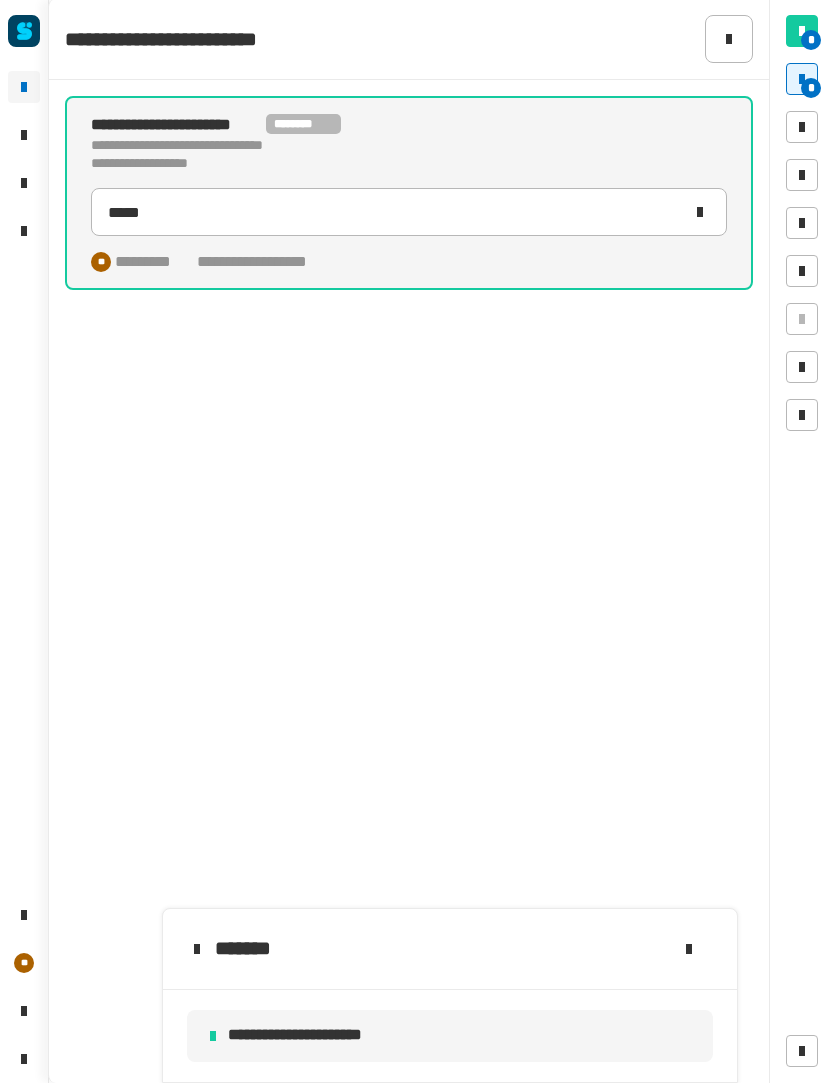 click 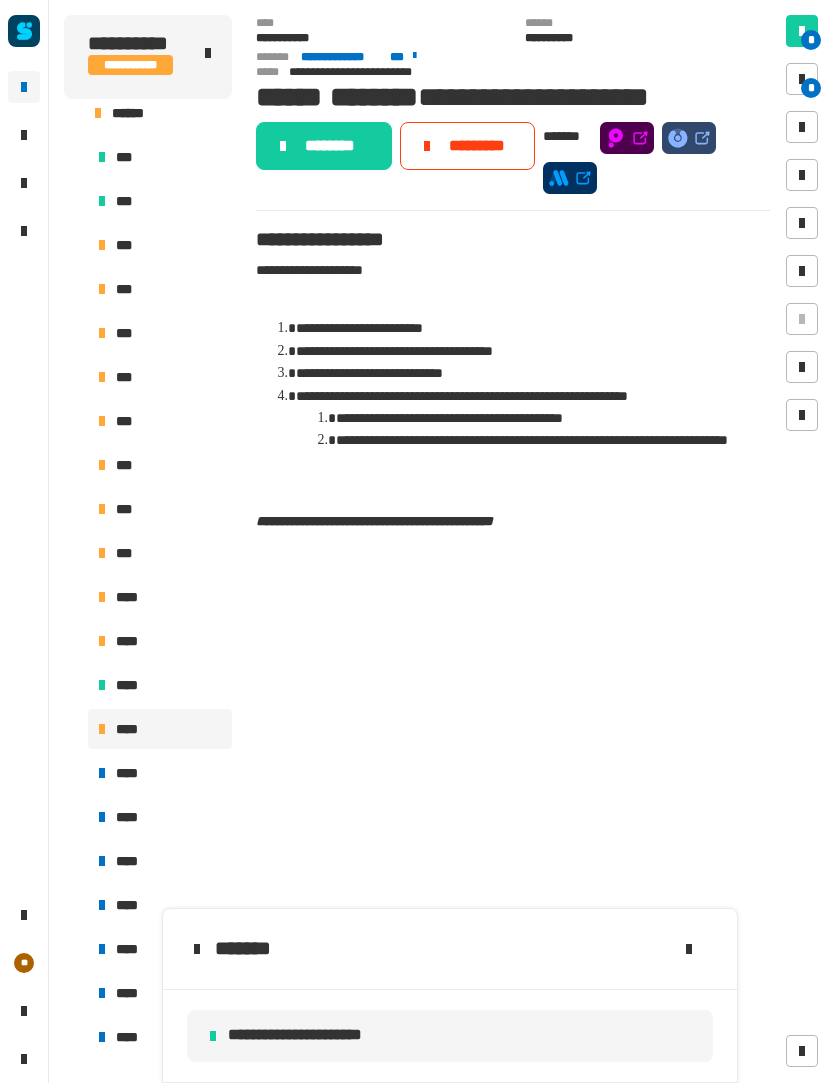 click on "********" 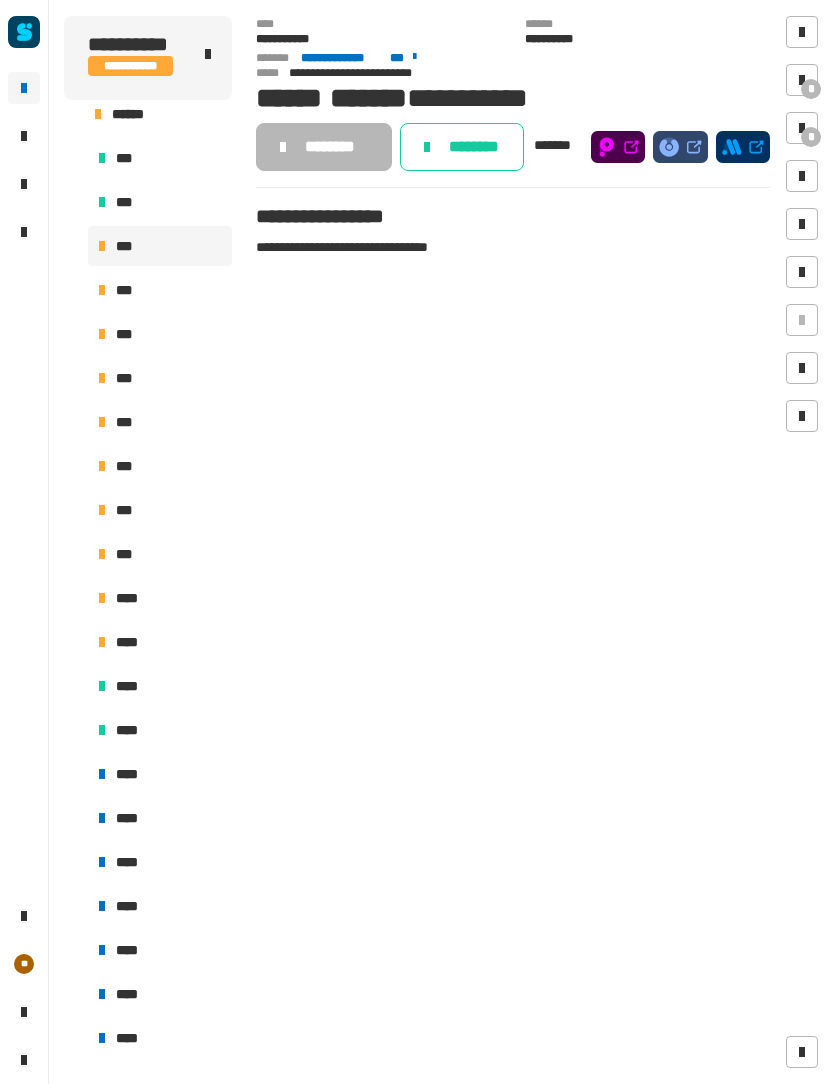click at bounding box center (802, 80) 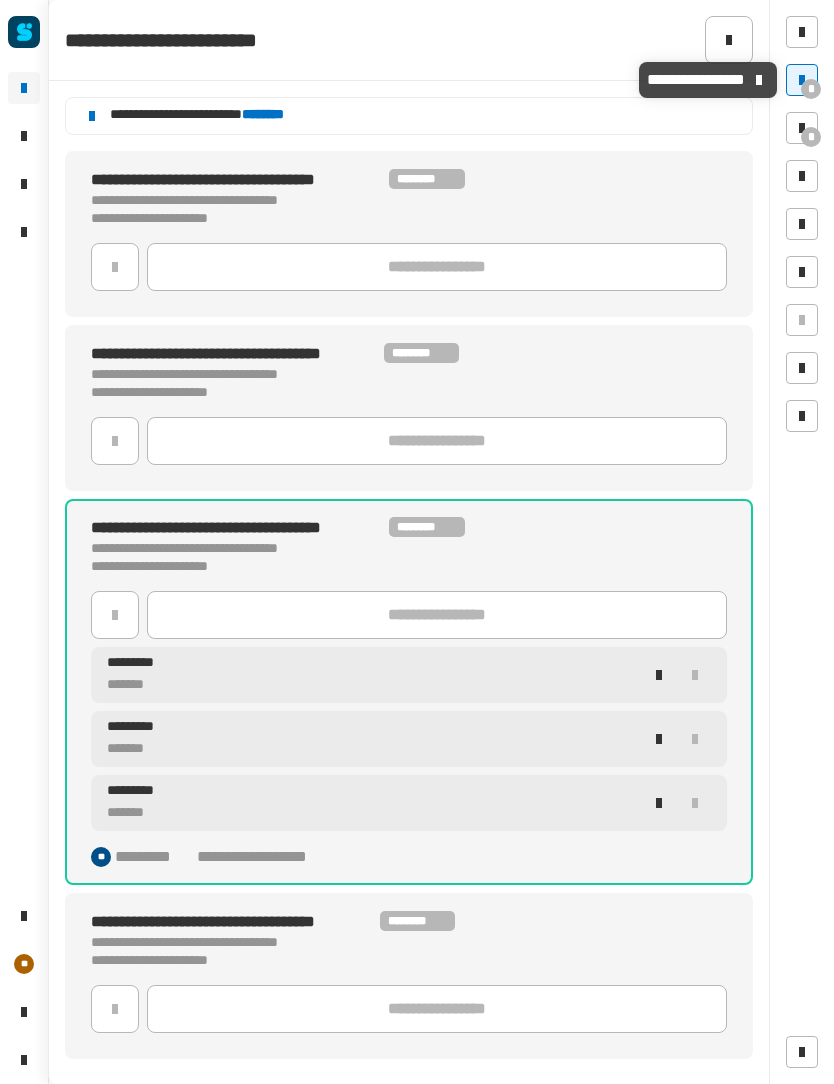click on "********* *******" 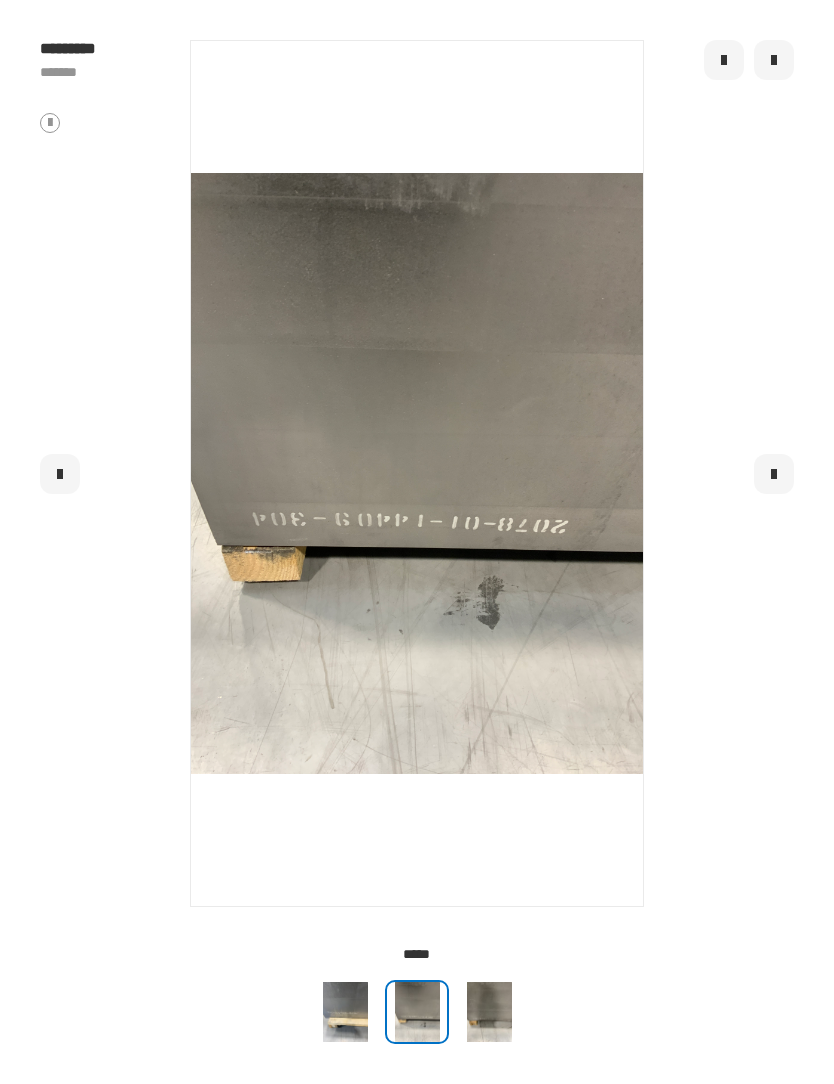 click 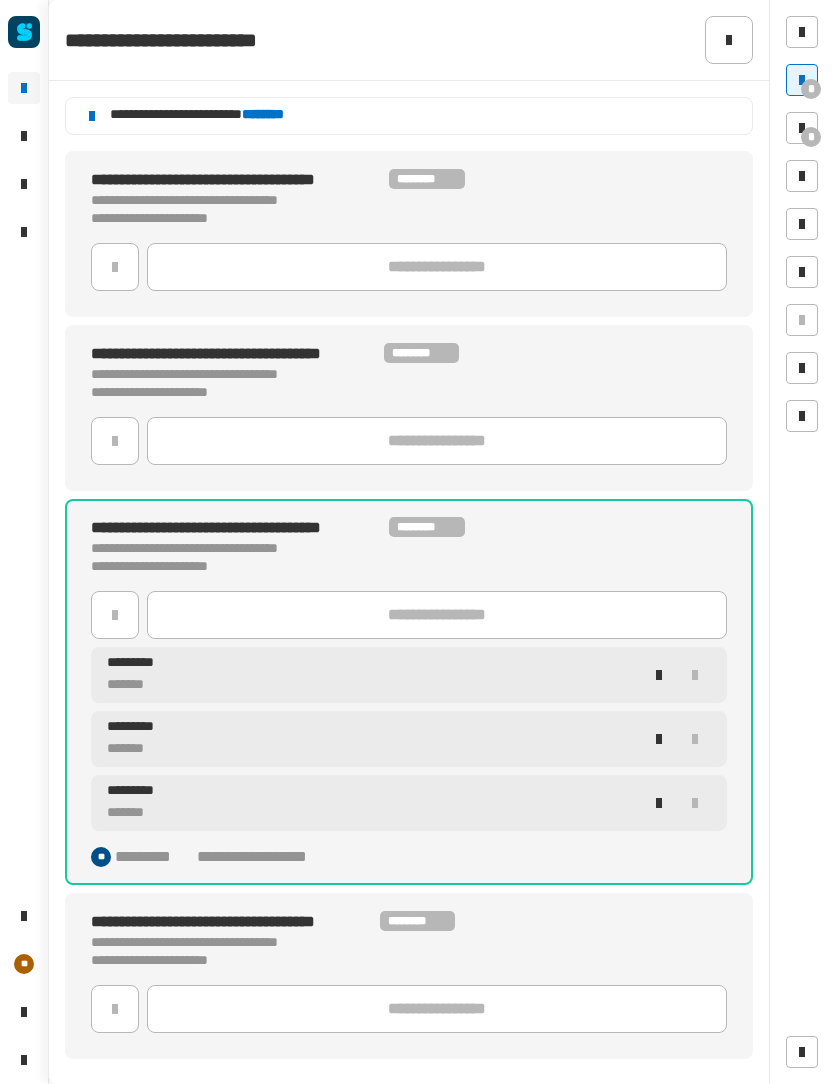 click on "********* *******" 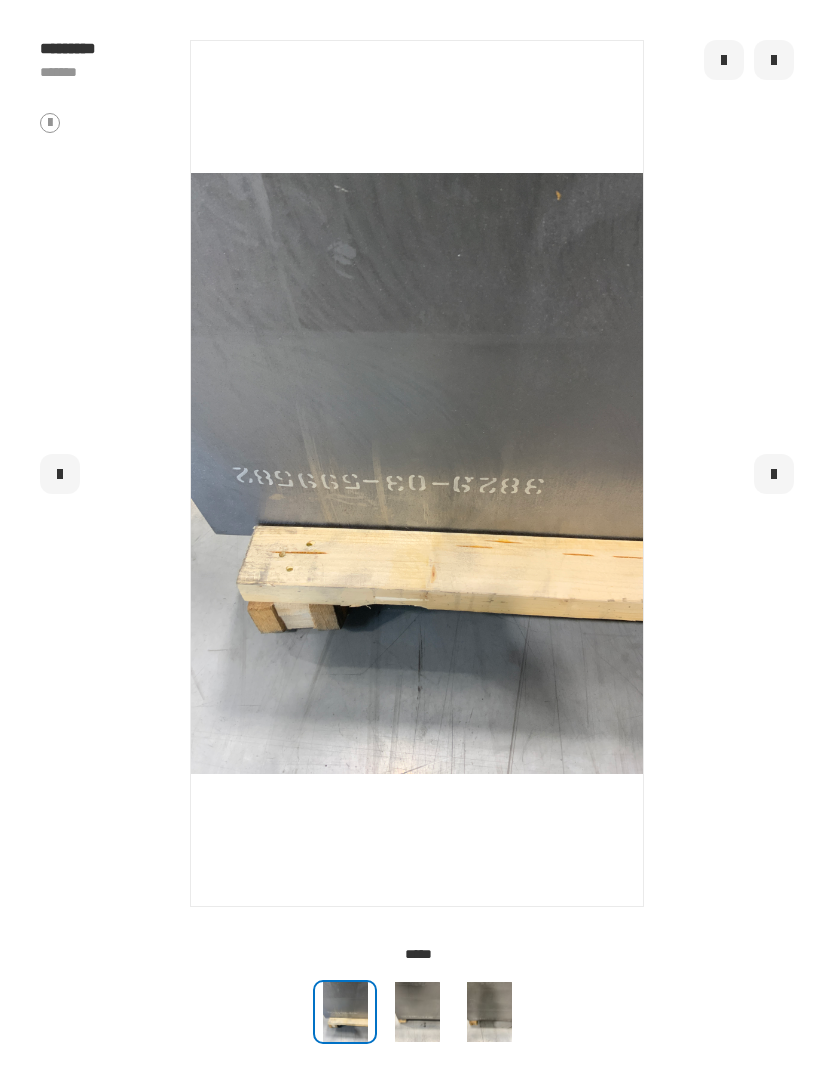 click 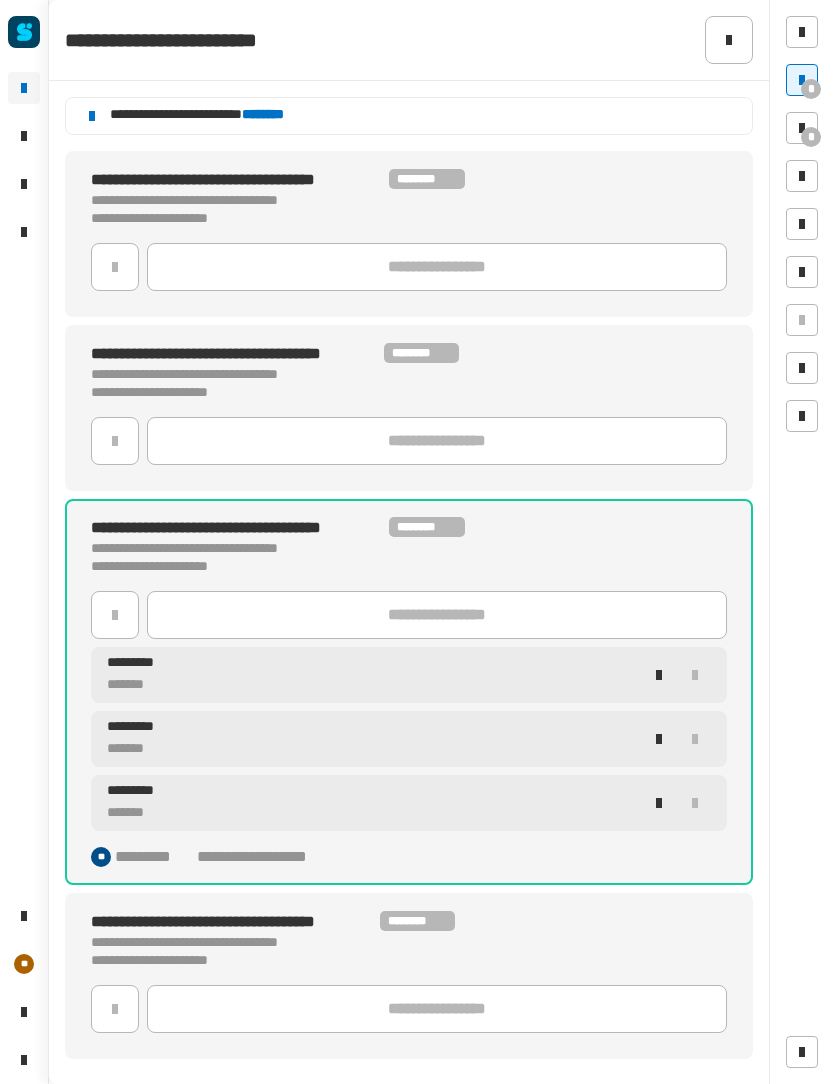 click on "********* *******" 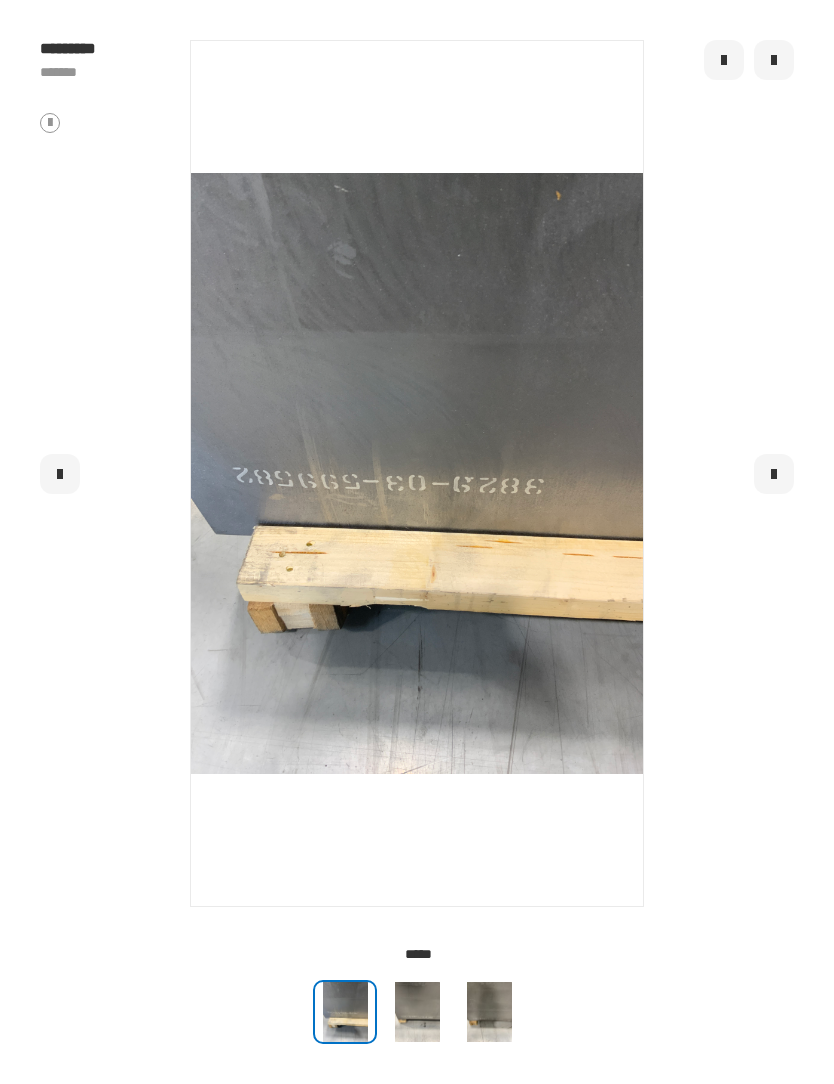 click 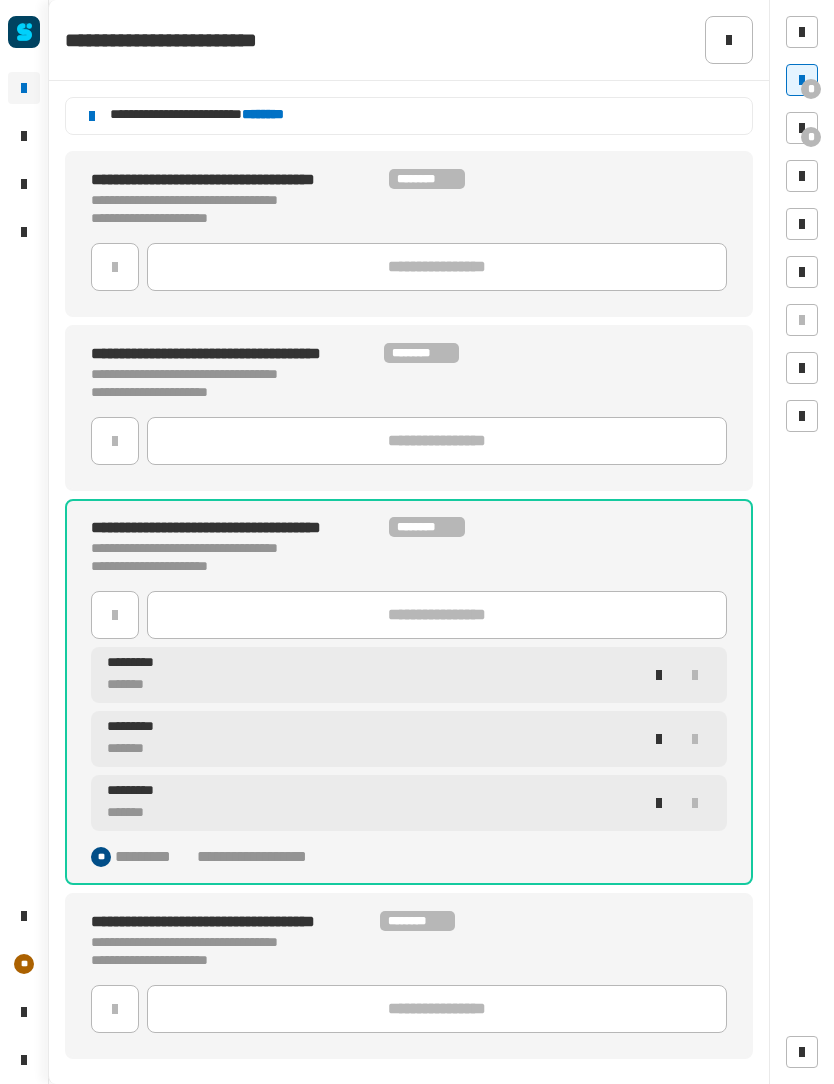 click on "**********" 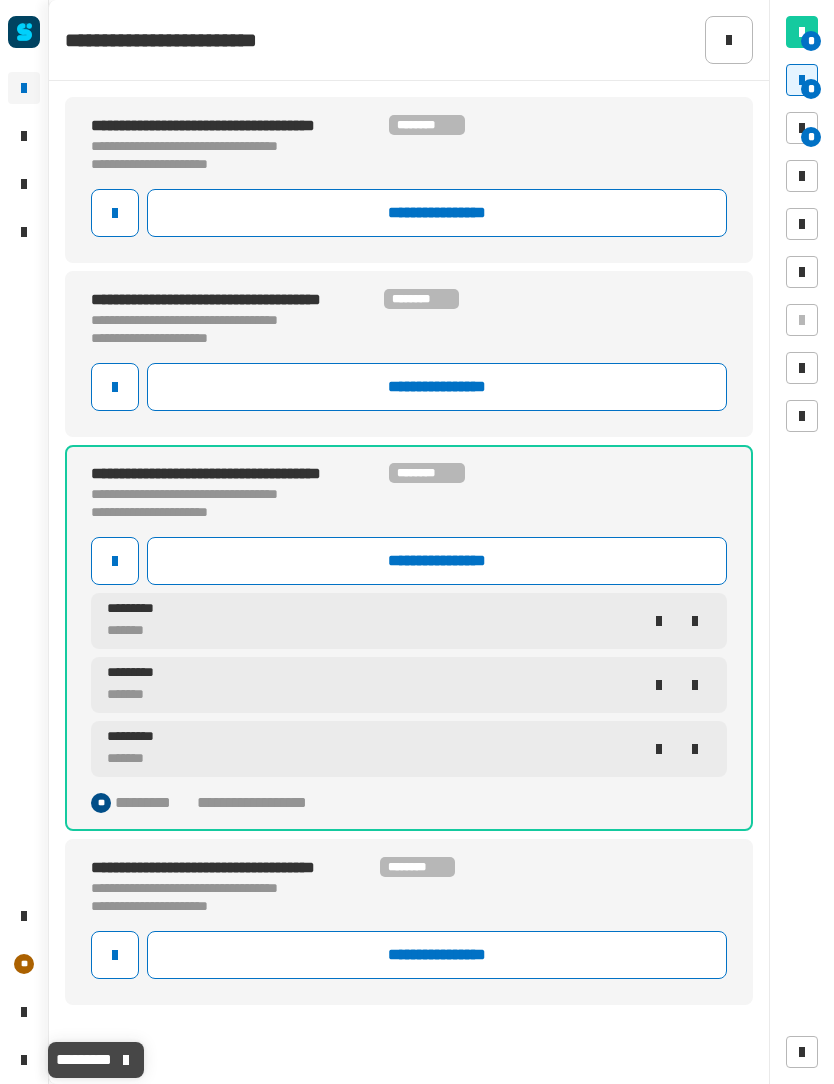click 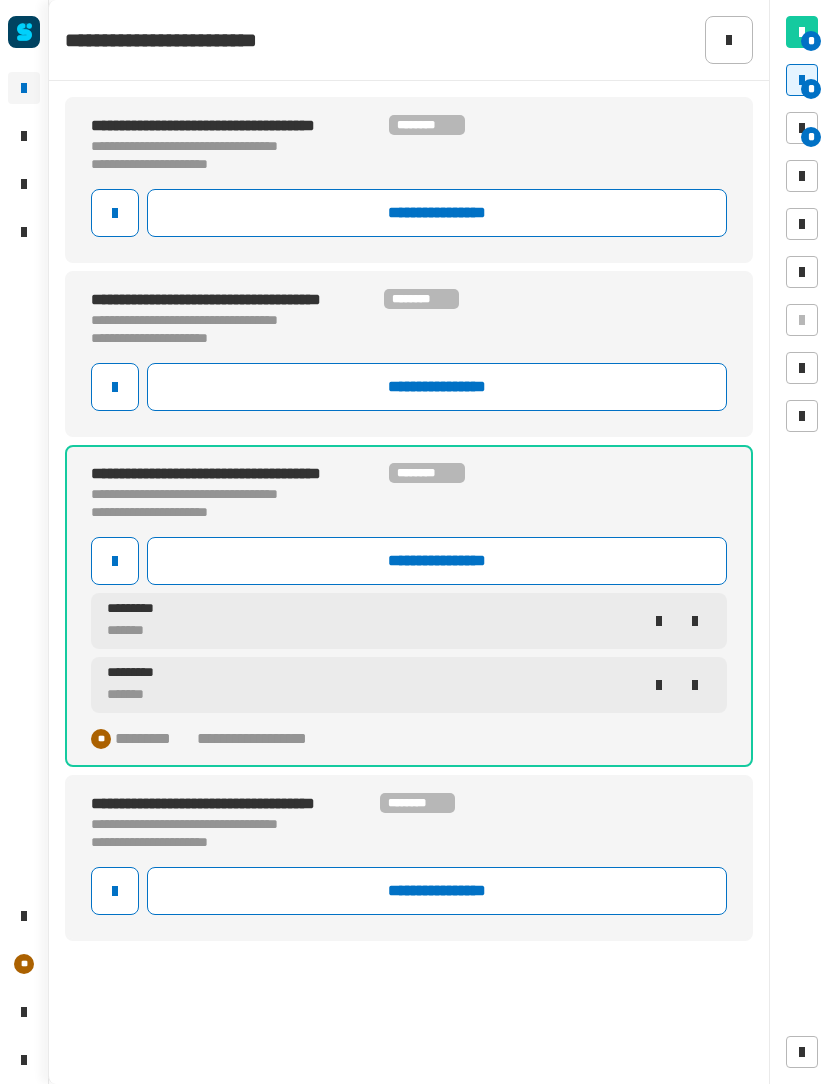 click 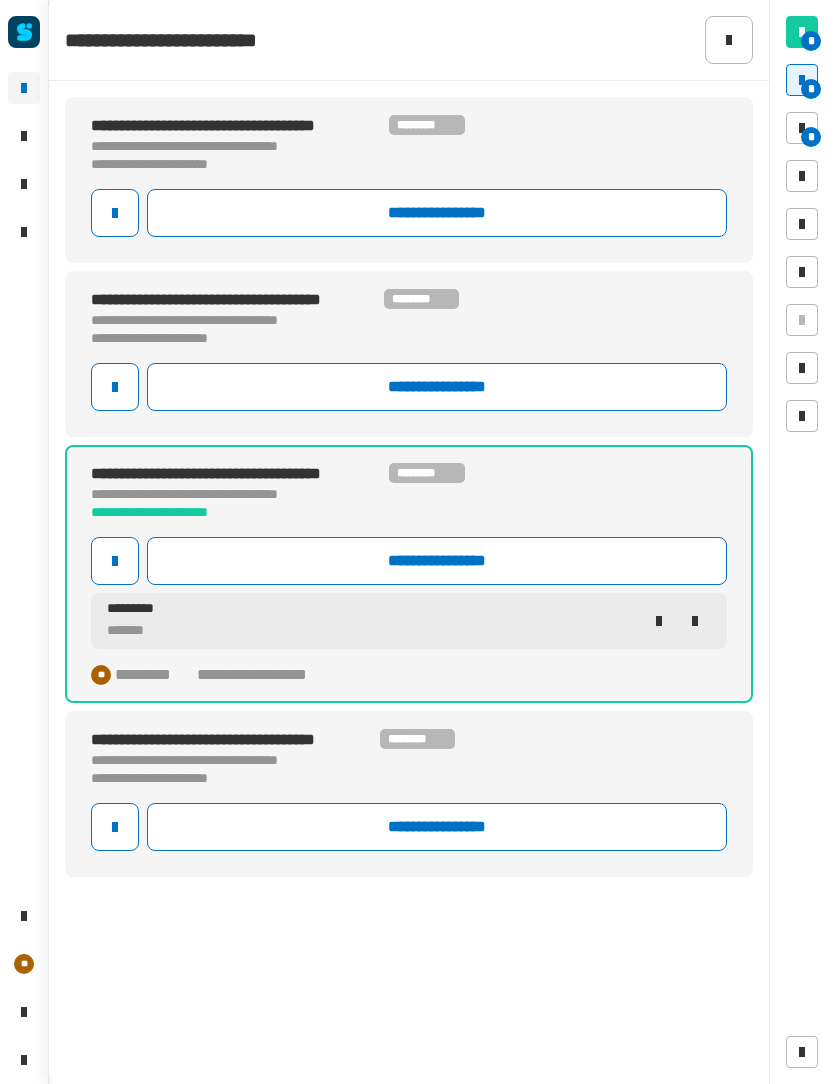 click 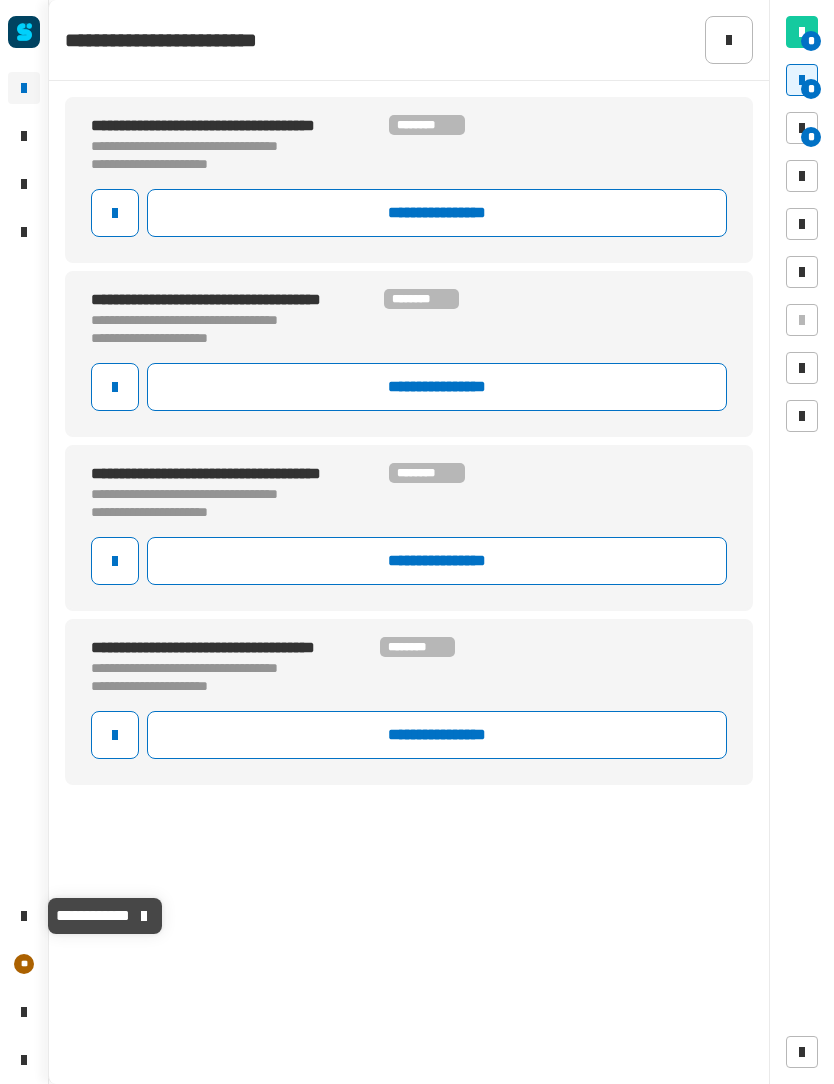 click 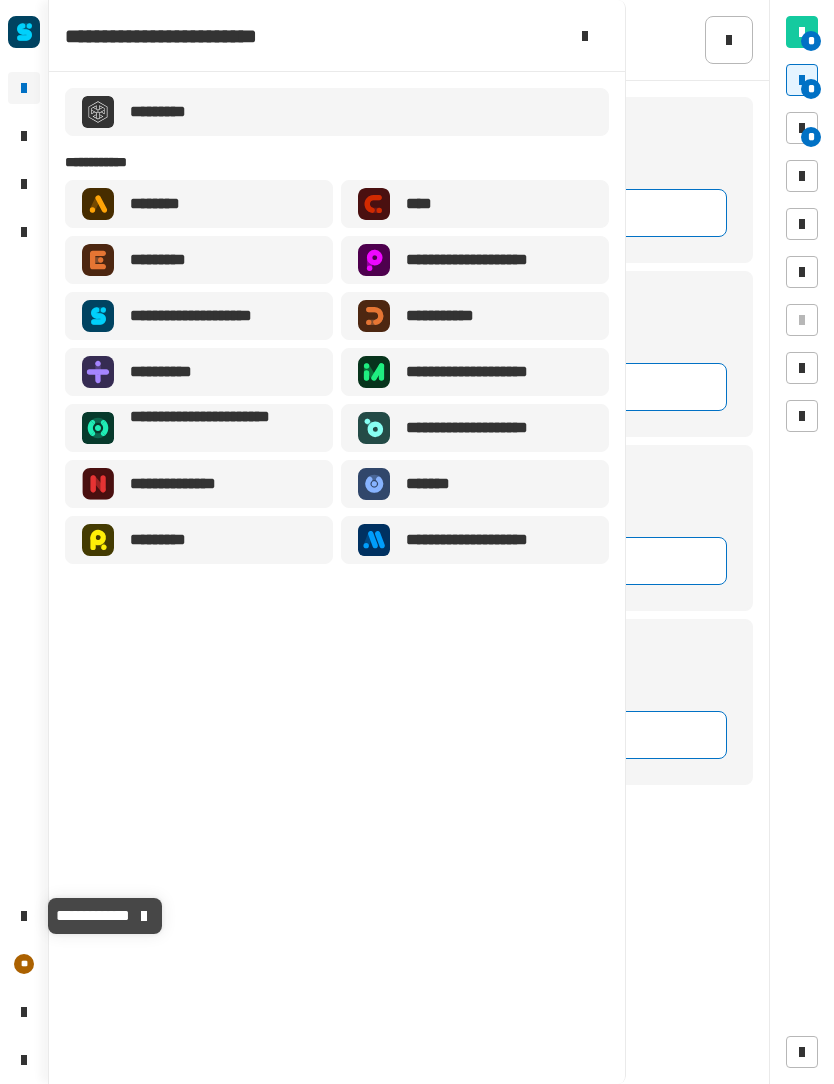 click 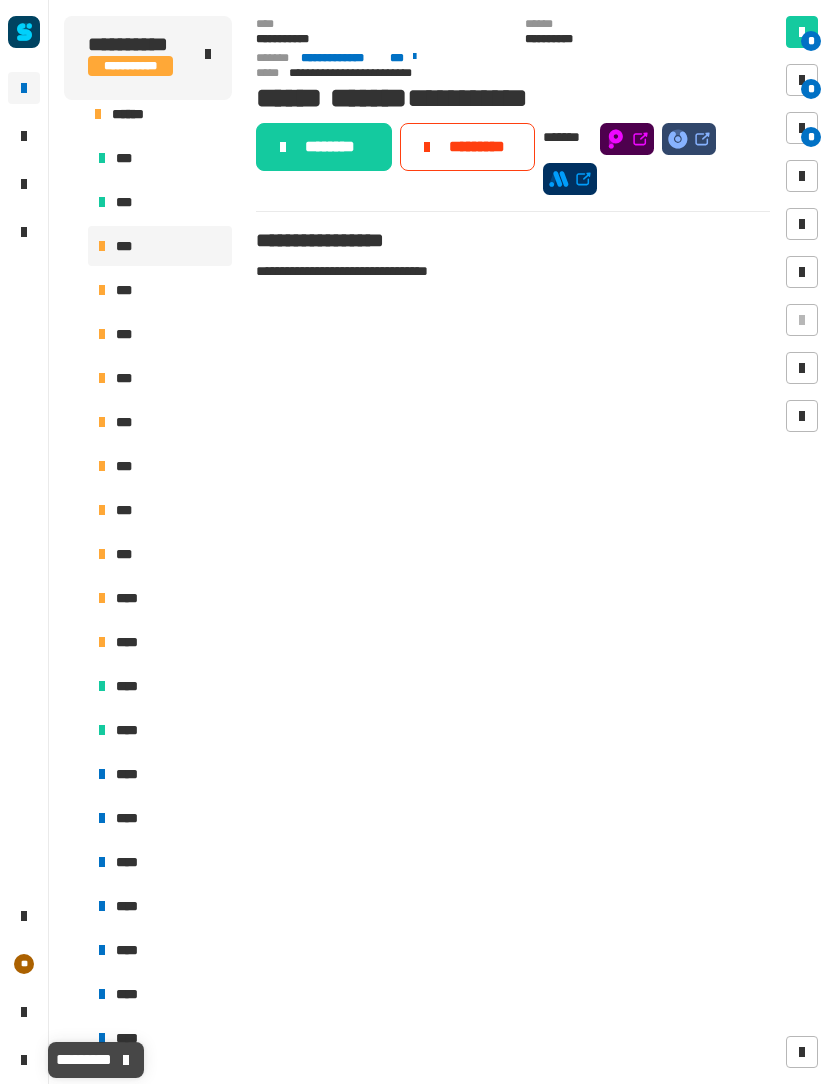 click 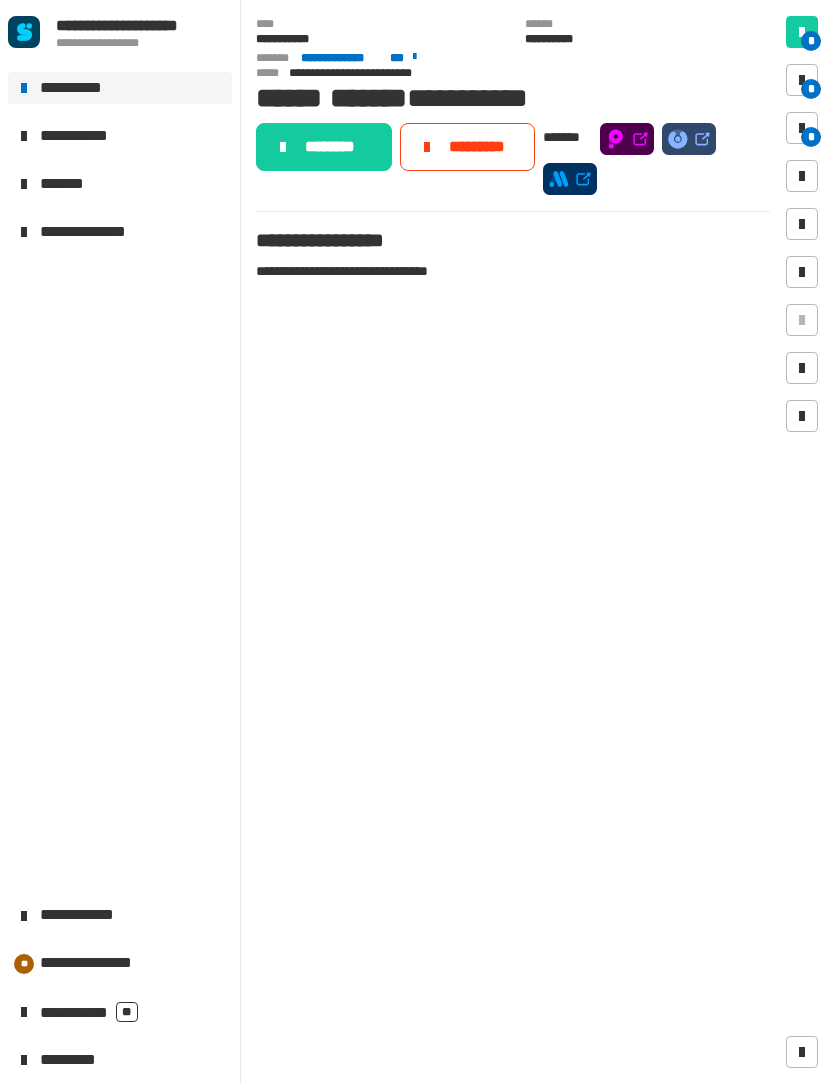 click on "**********" 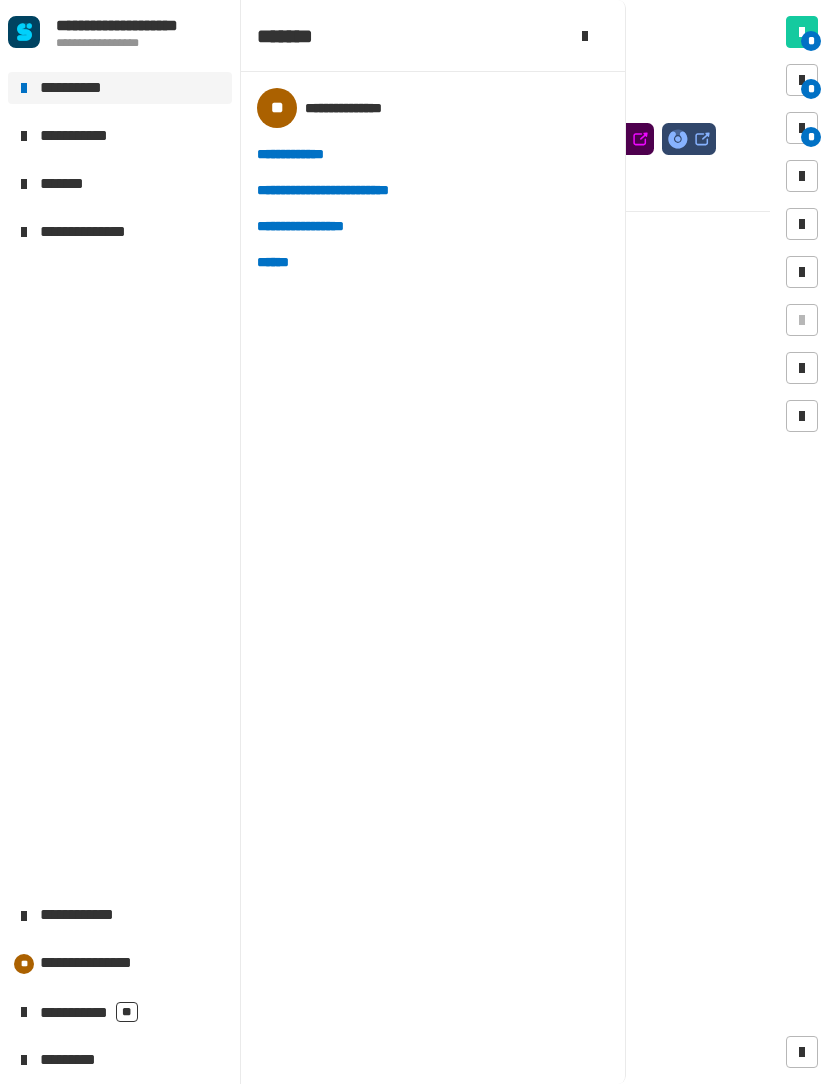 click on "******" at bounding box center [280, 262] 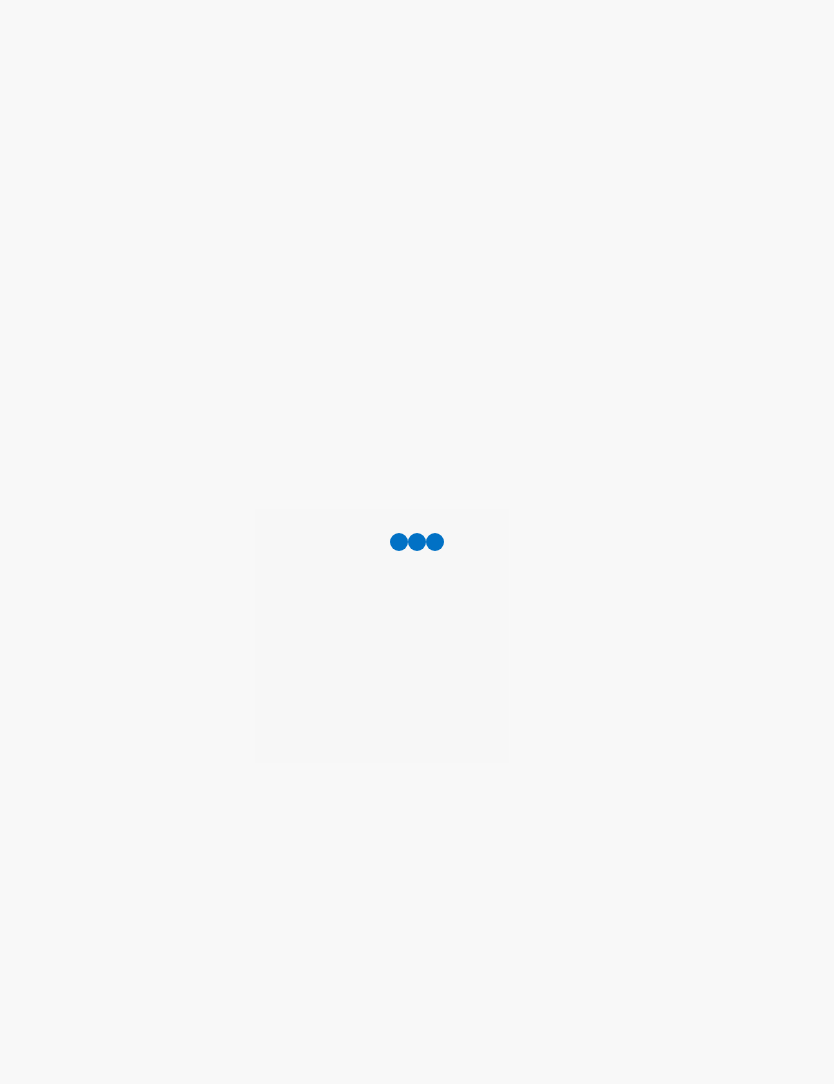 scroll, scrollTop: 0, scrollLeft: 0, axis: both 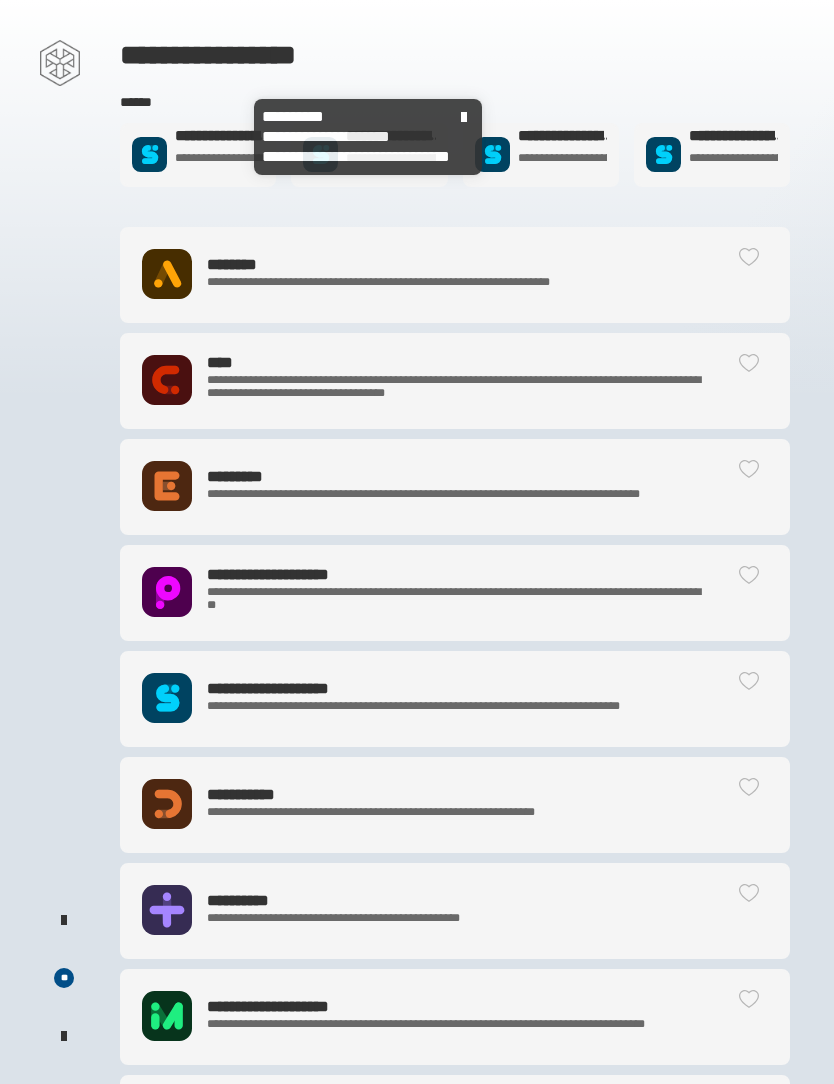 click on "**********" 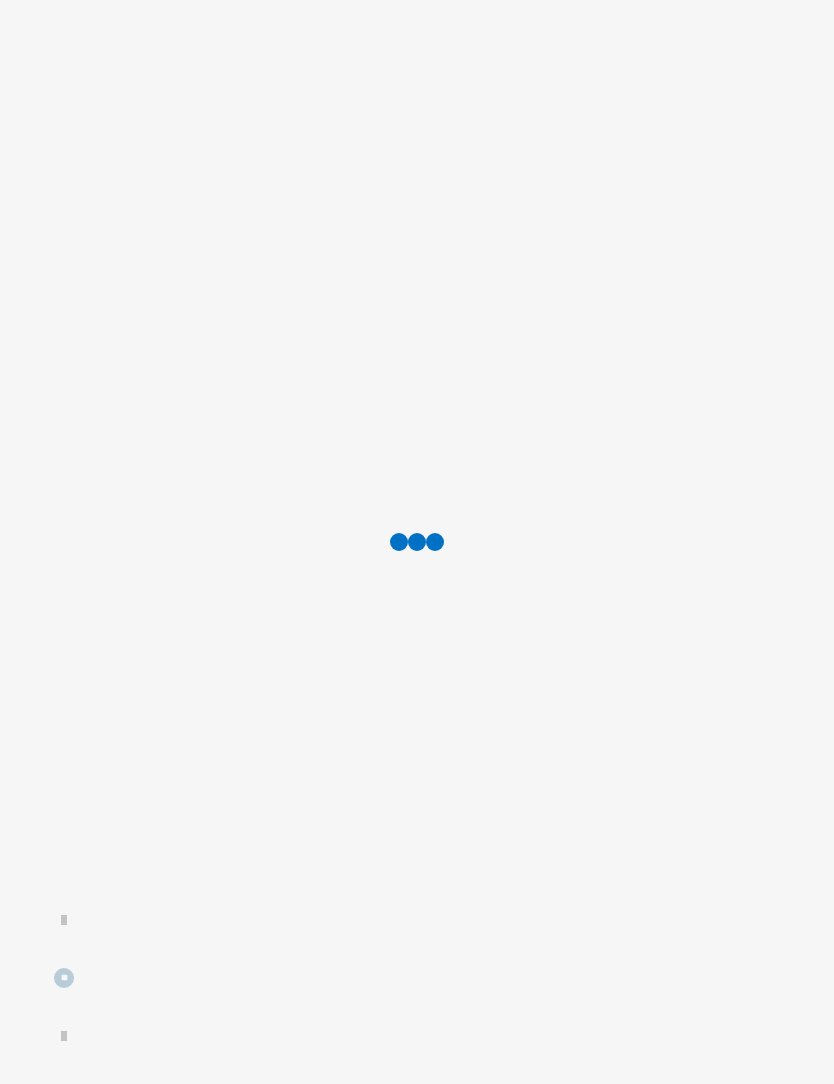 click at bounding box center (417, 542) 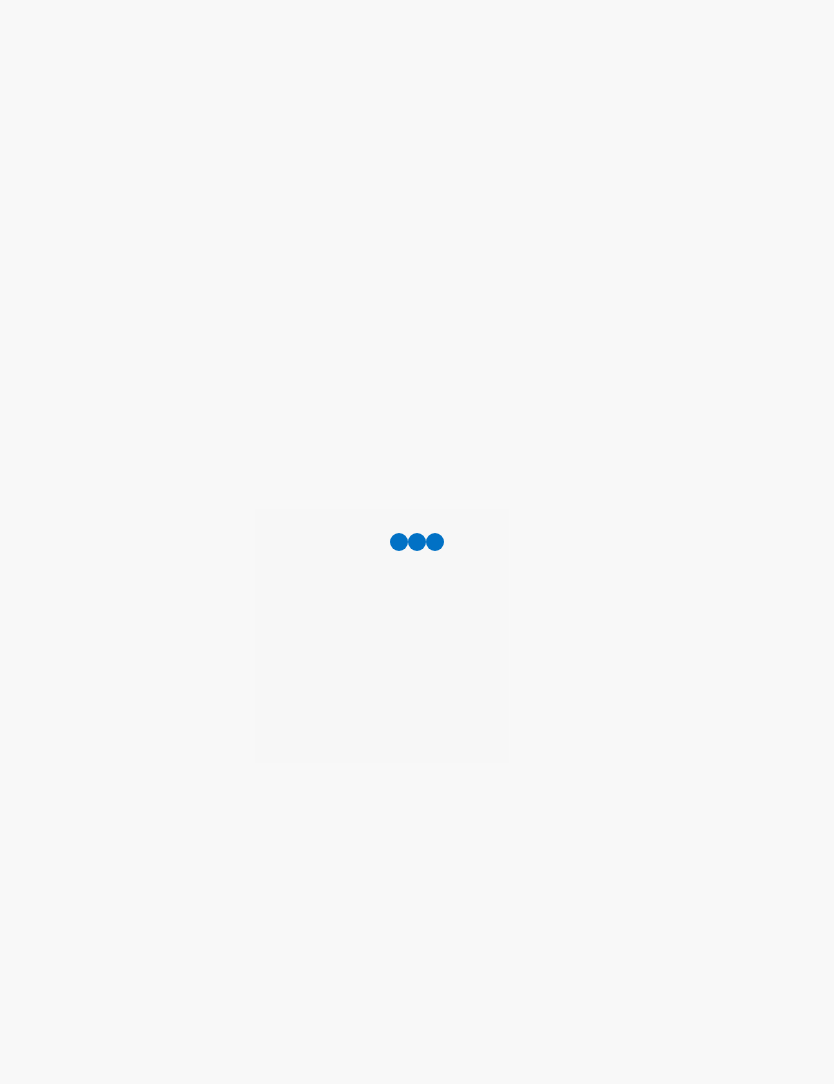 scroll, scrollTop: 0, scrollLeft: 0, axis: both 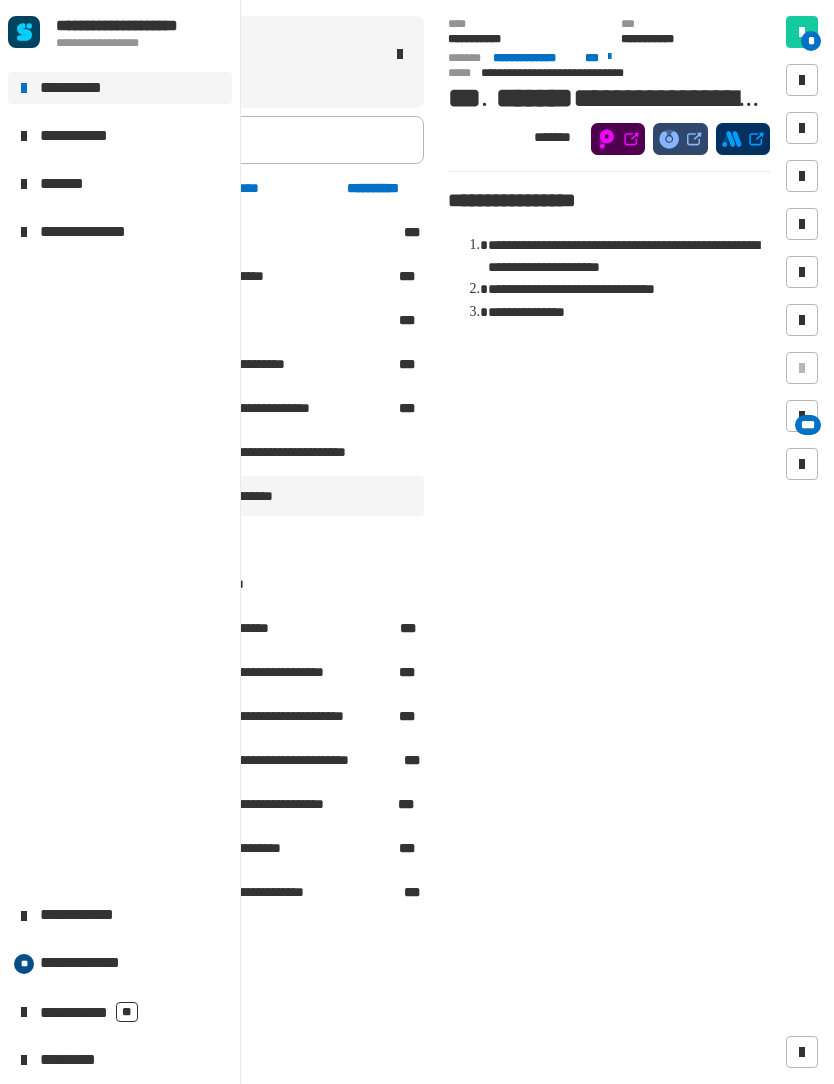 click 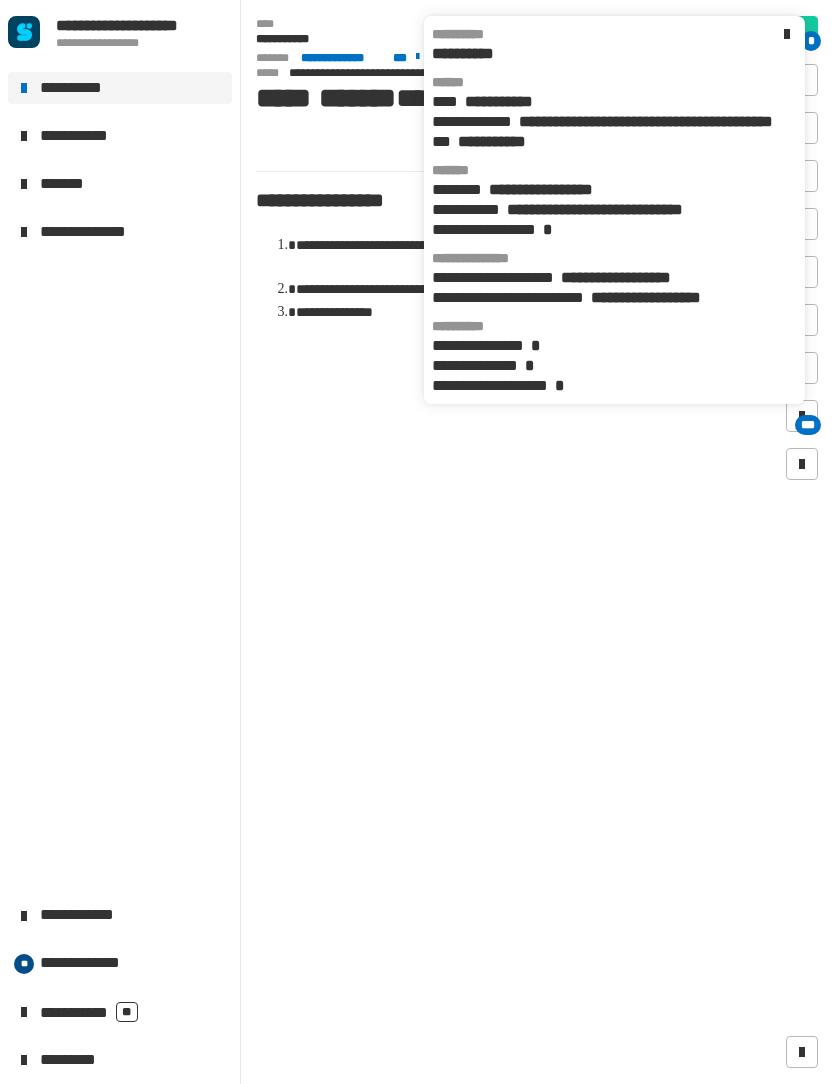 click on "**********" 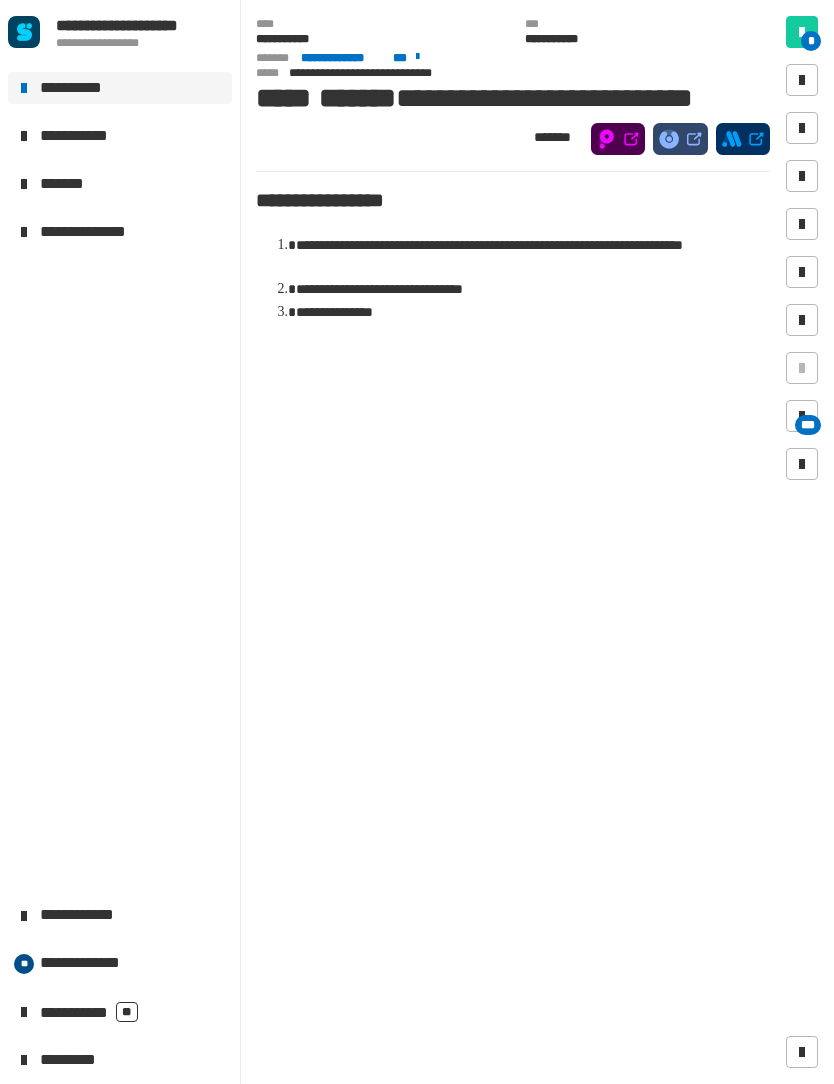 click on "**********" 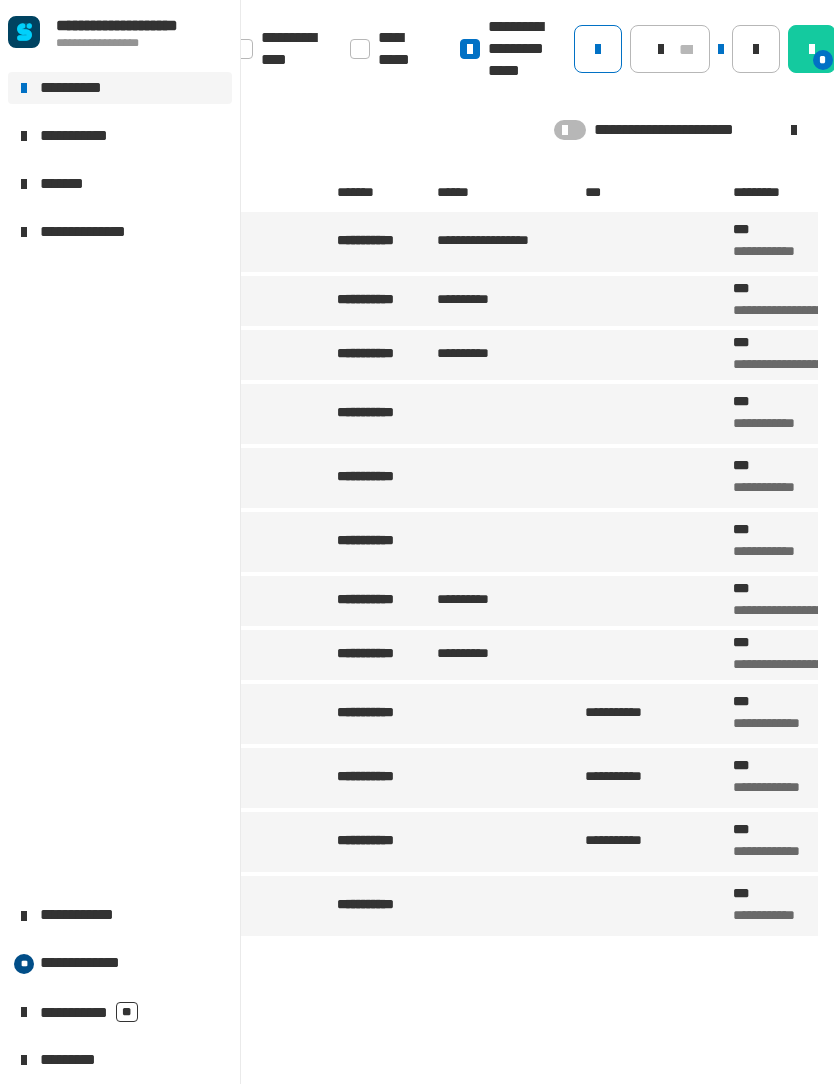 click on "**********" 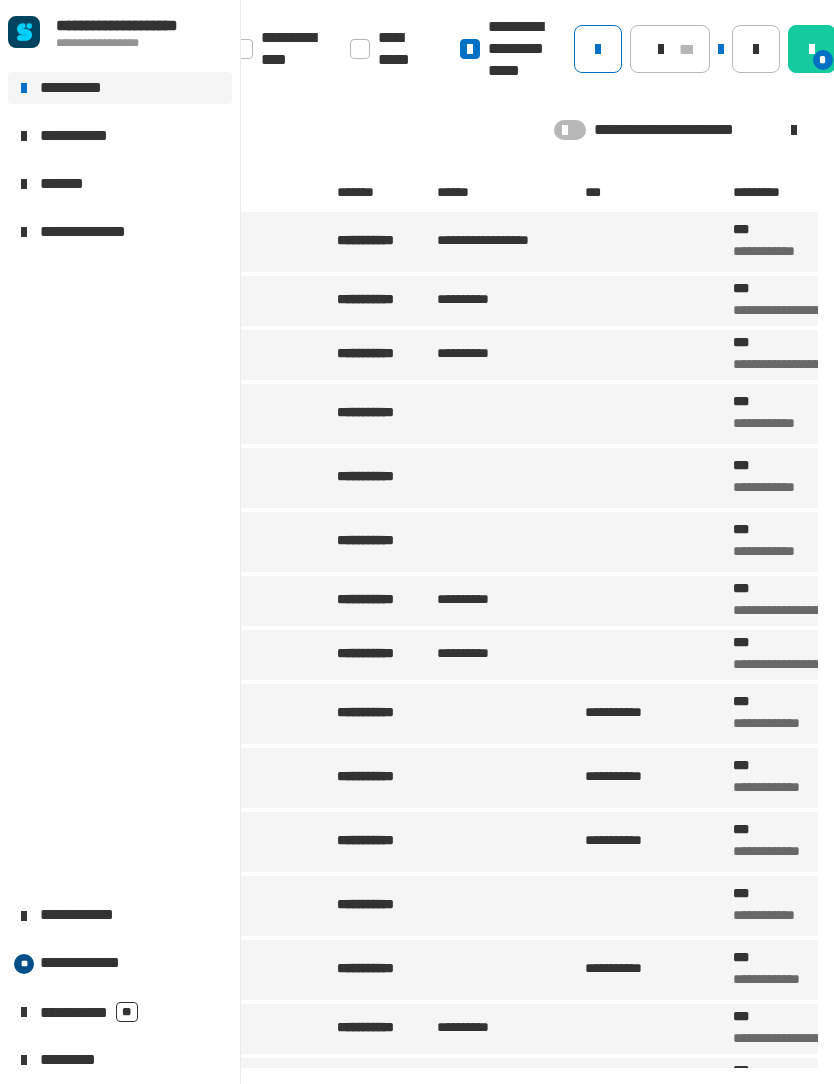 click on "**********" 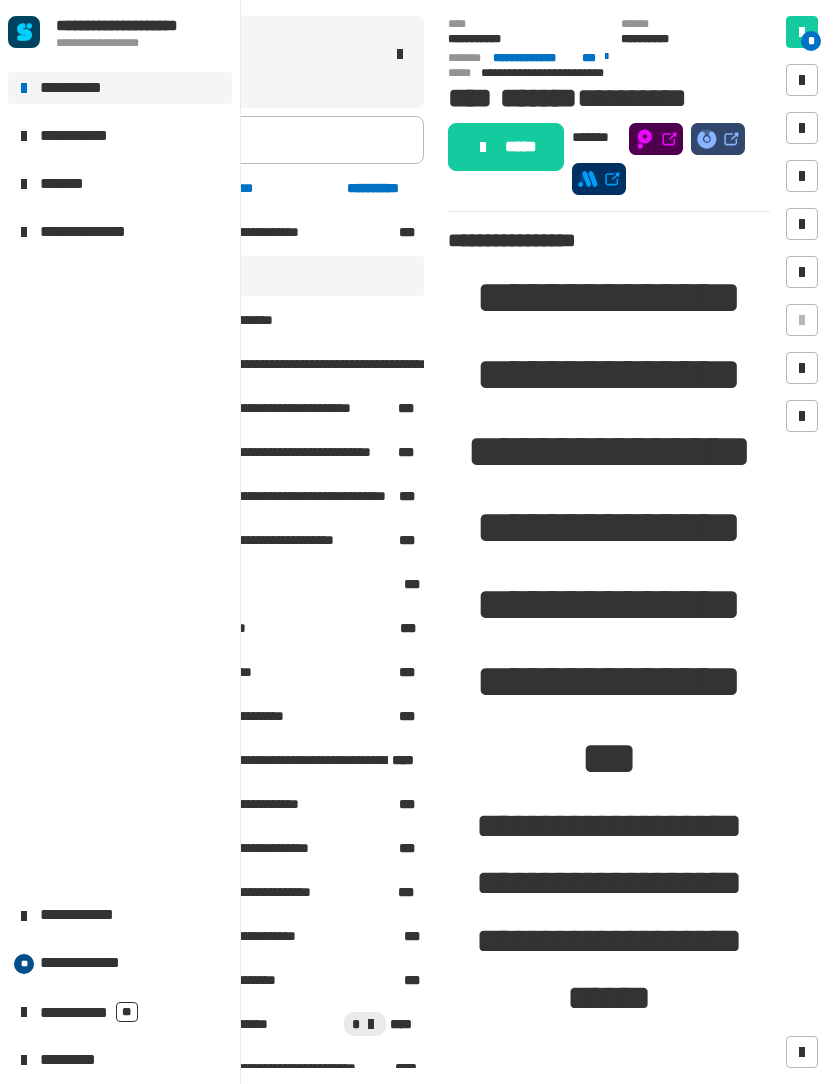 click on "**********" 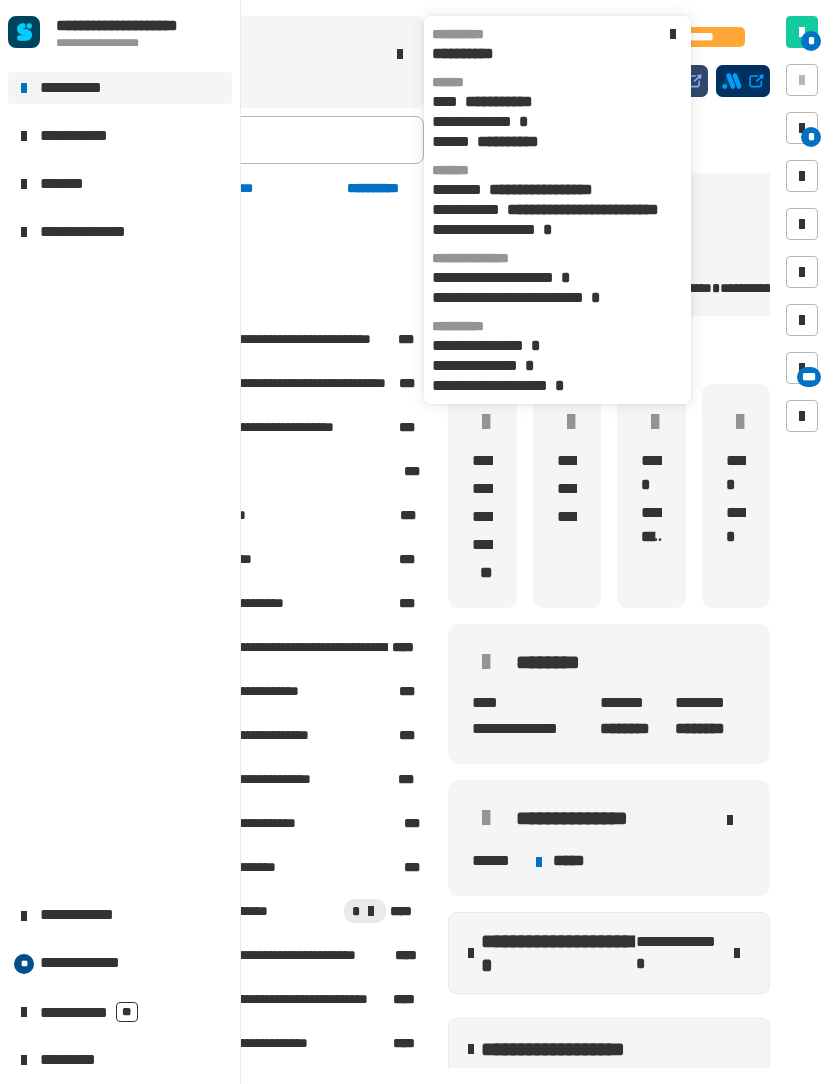 scroll, scrollTop: 106, scrollLeft: 0, axis: vertical 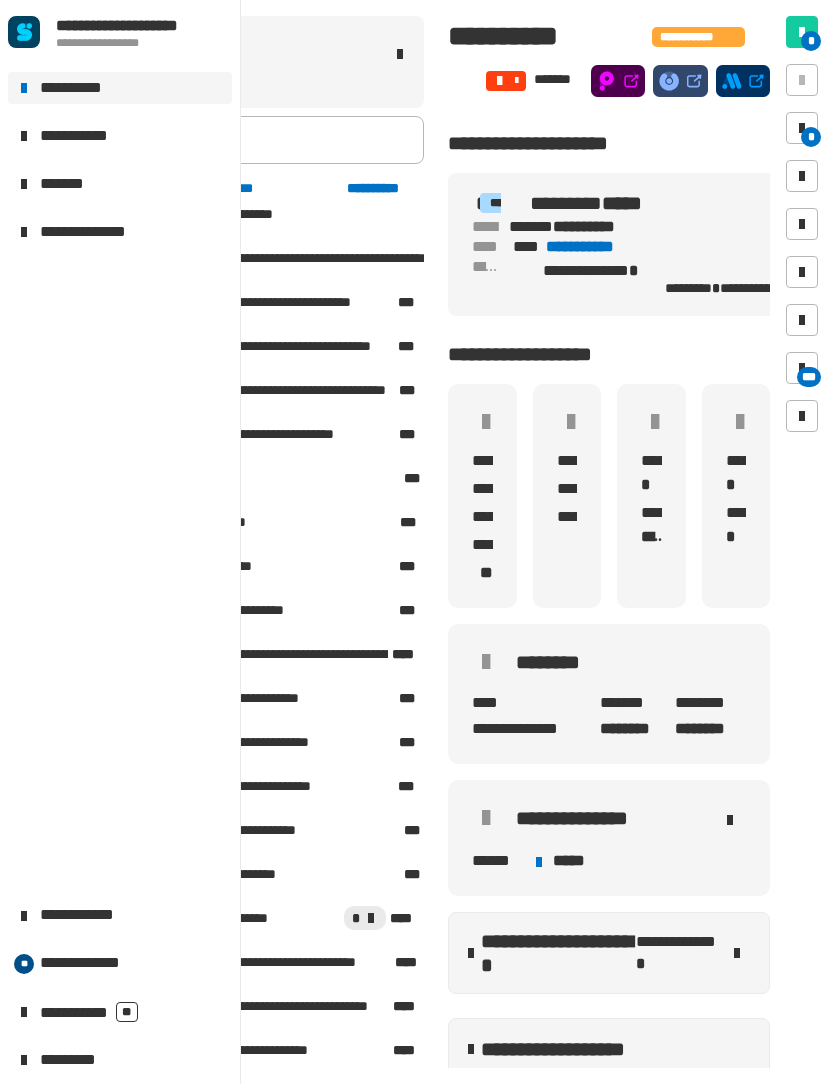 click on "*********" 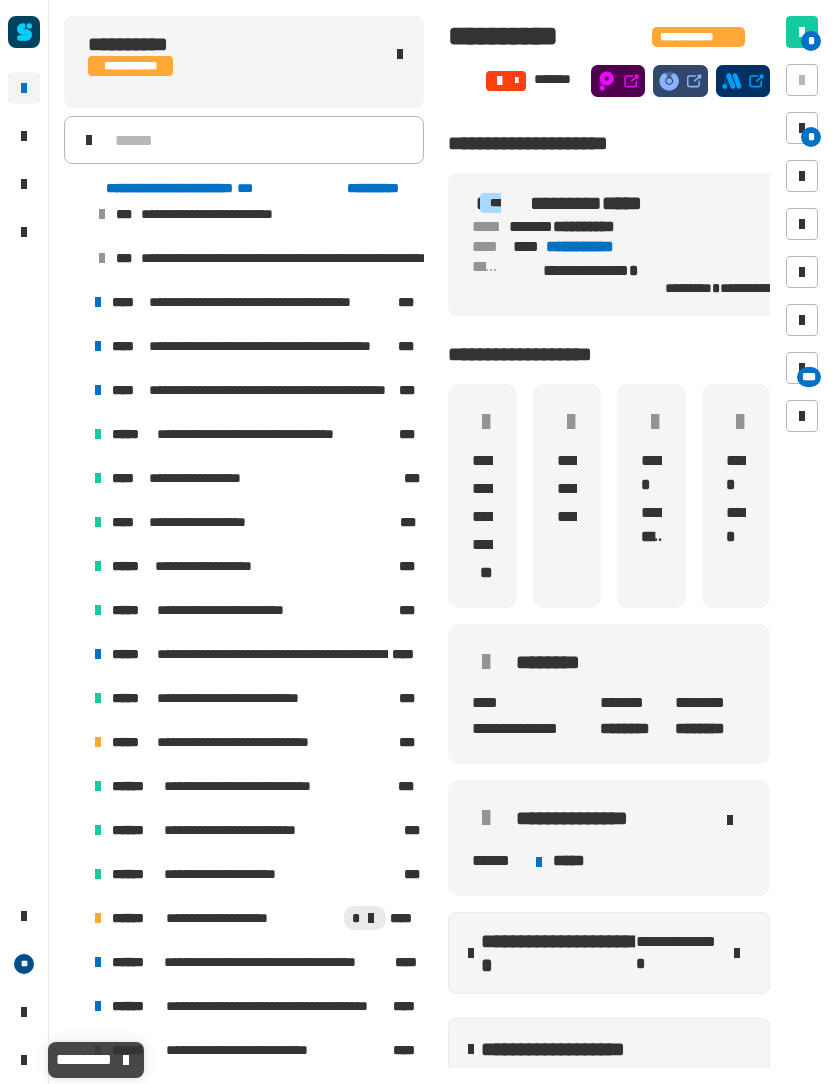 click 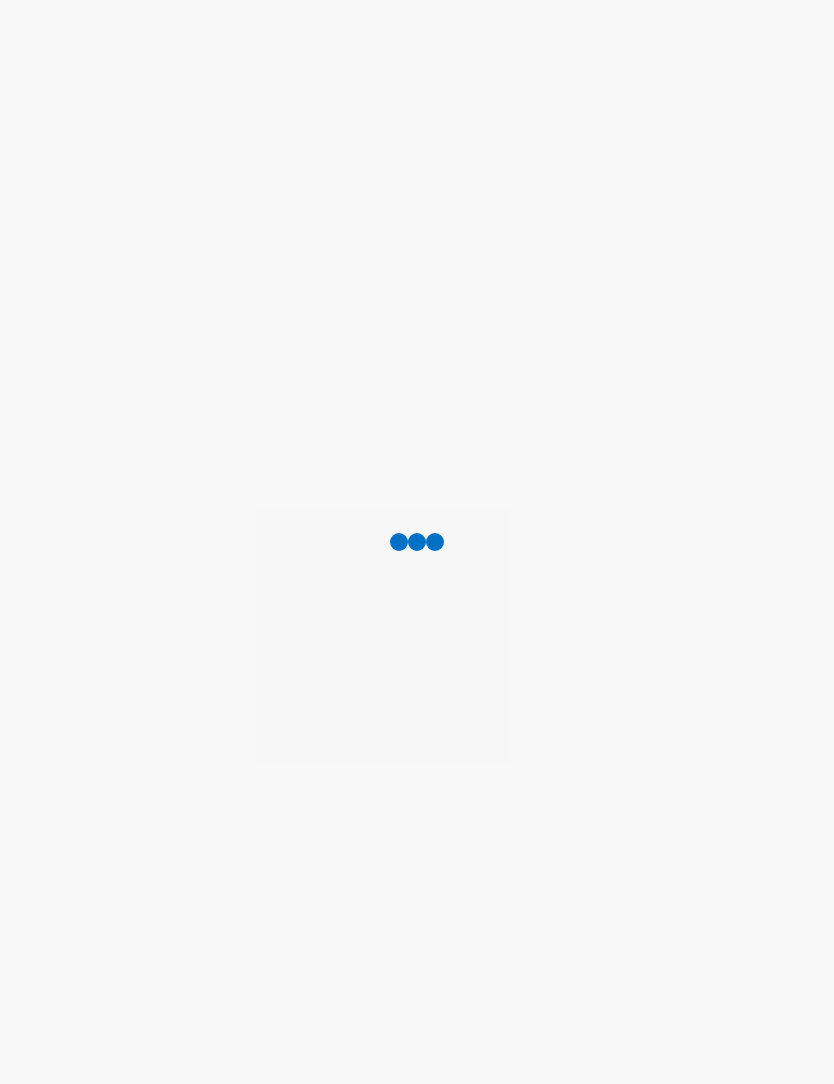 scroll, scrollTop: 0, scrollLeft: 0, axis: both 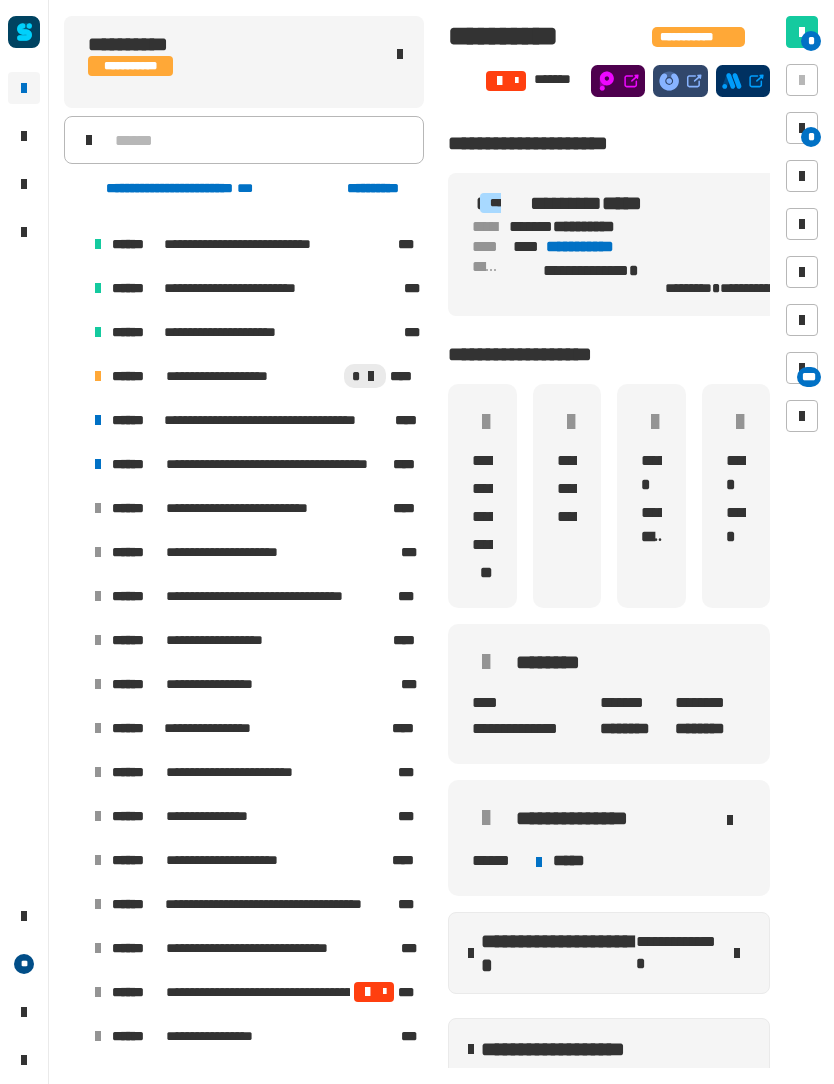click at bounding box center [74, 376] 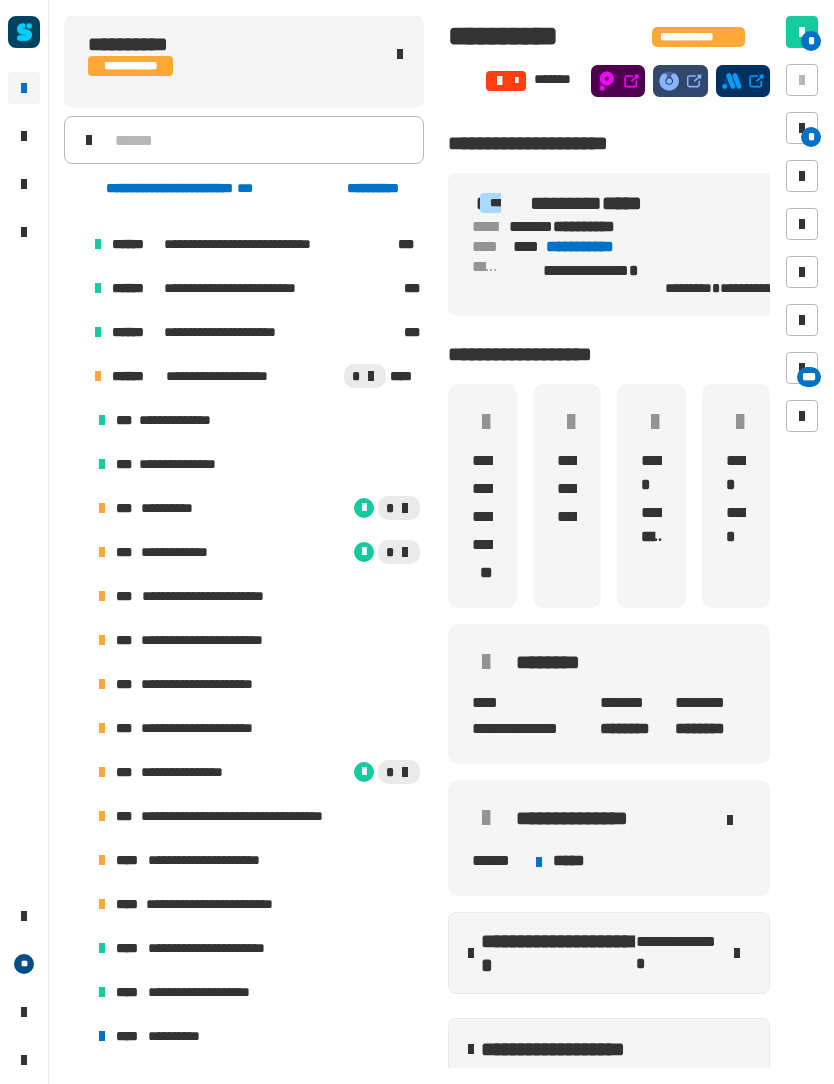 click on "**********" at bounding box center [171, 508] 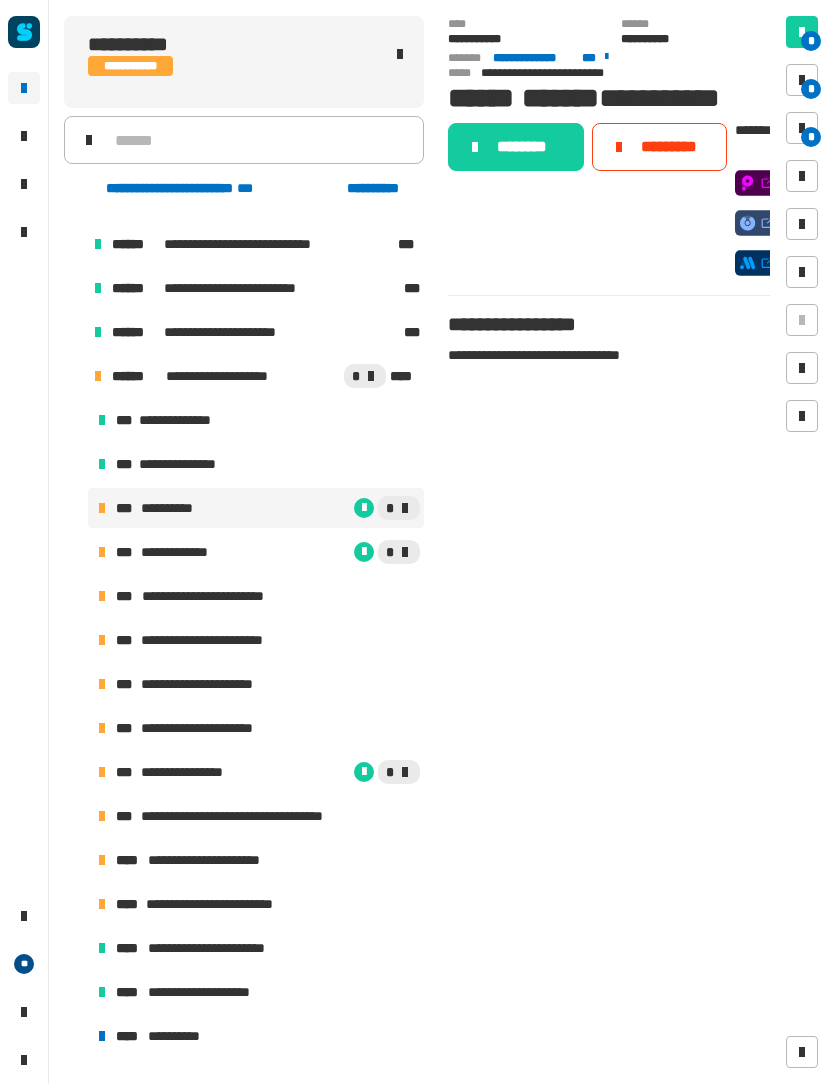 click 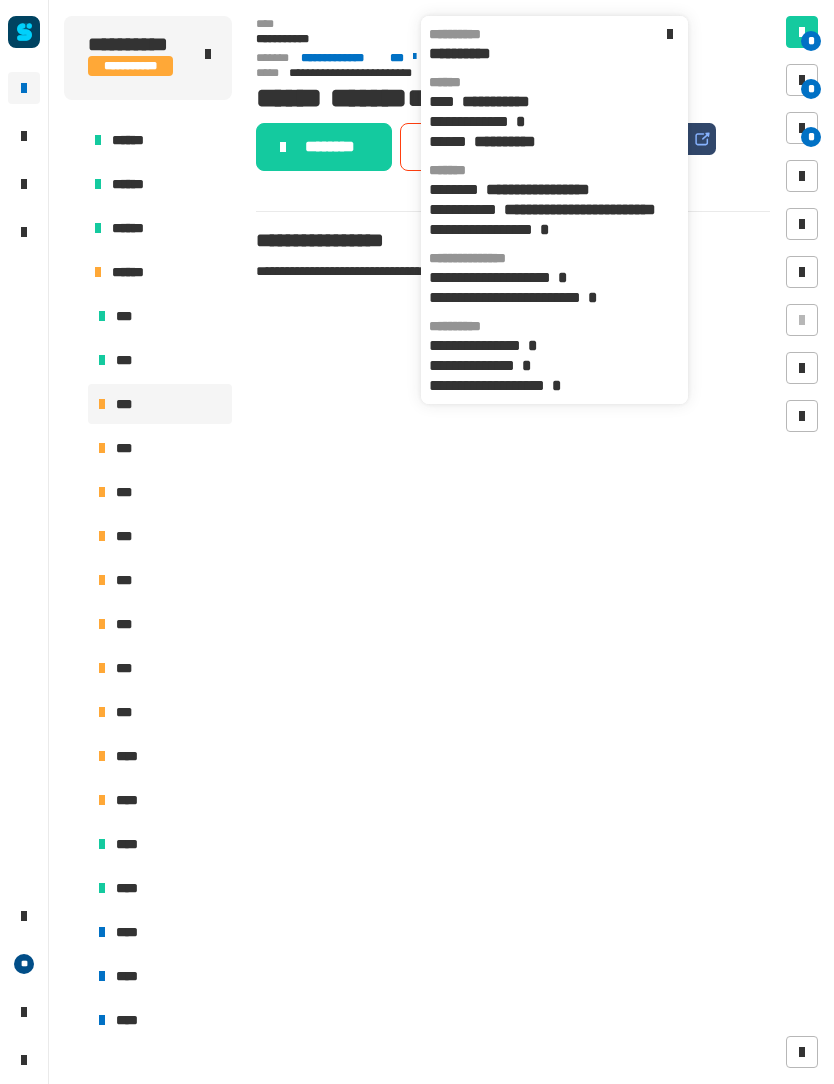 click 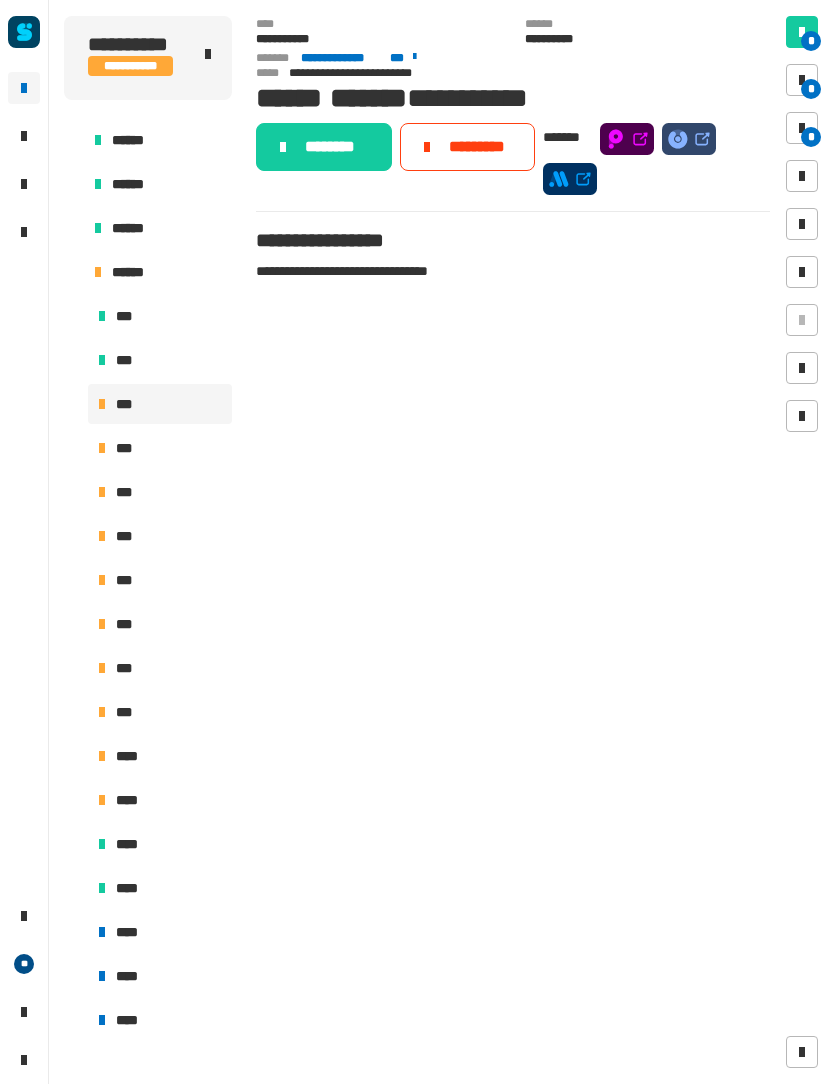 click on "*" at bounding box center (802, 80) 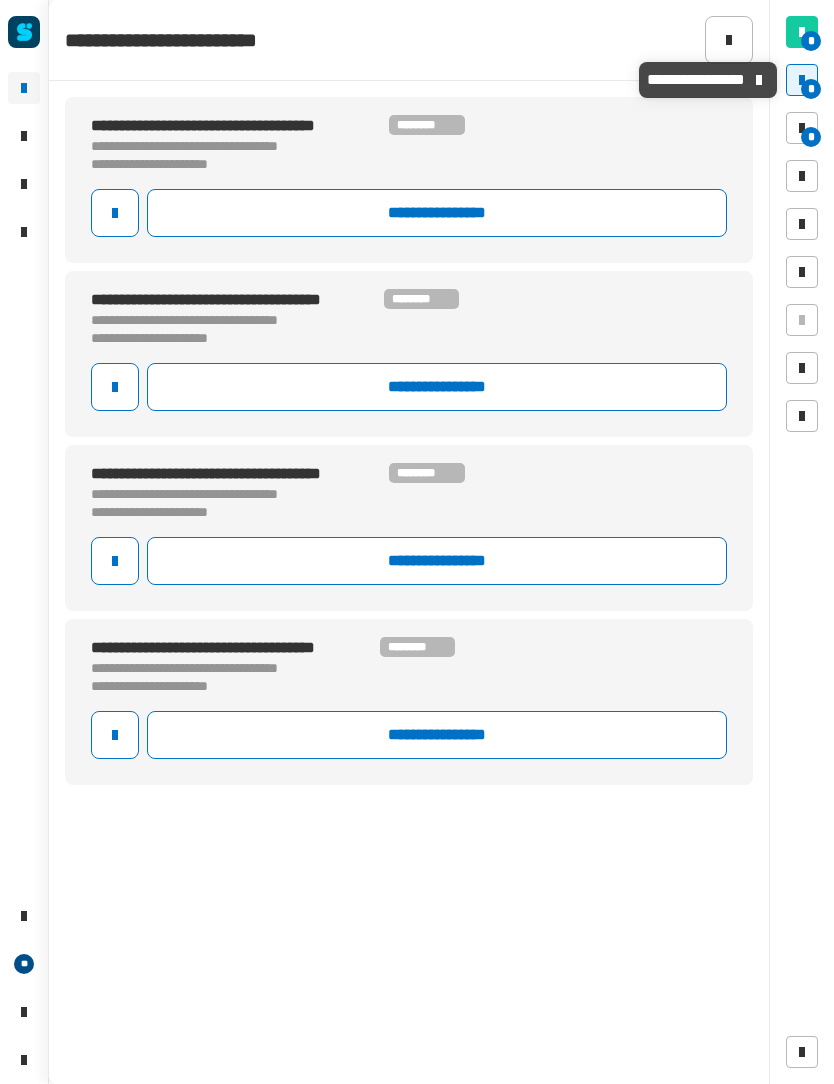 click on "**********" 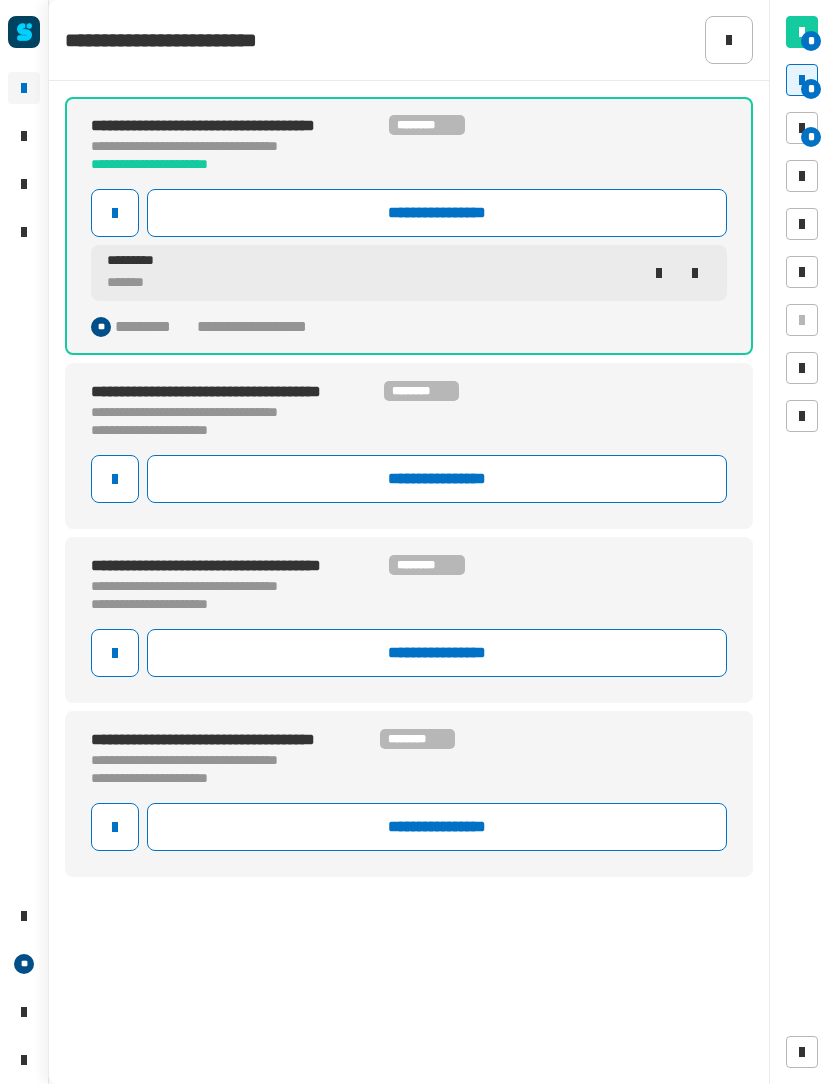 click 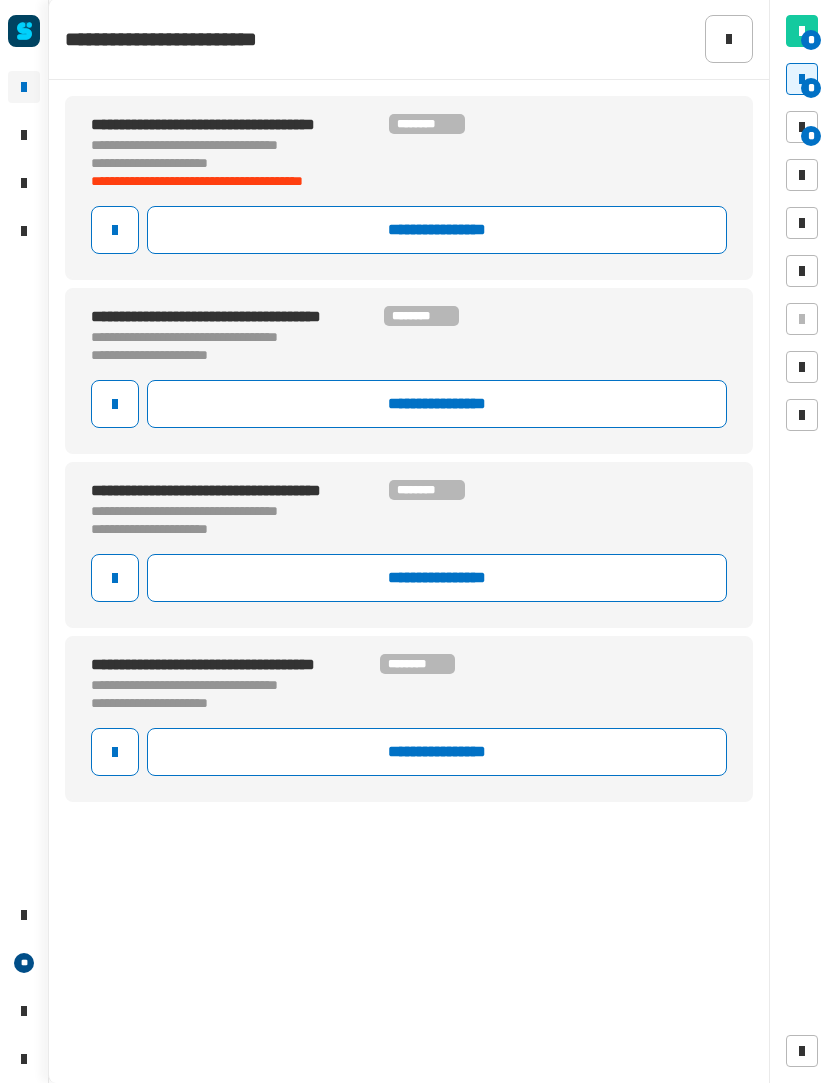 click on "**********" 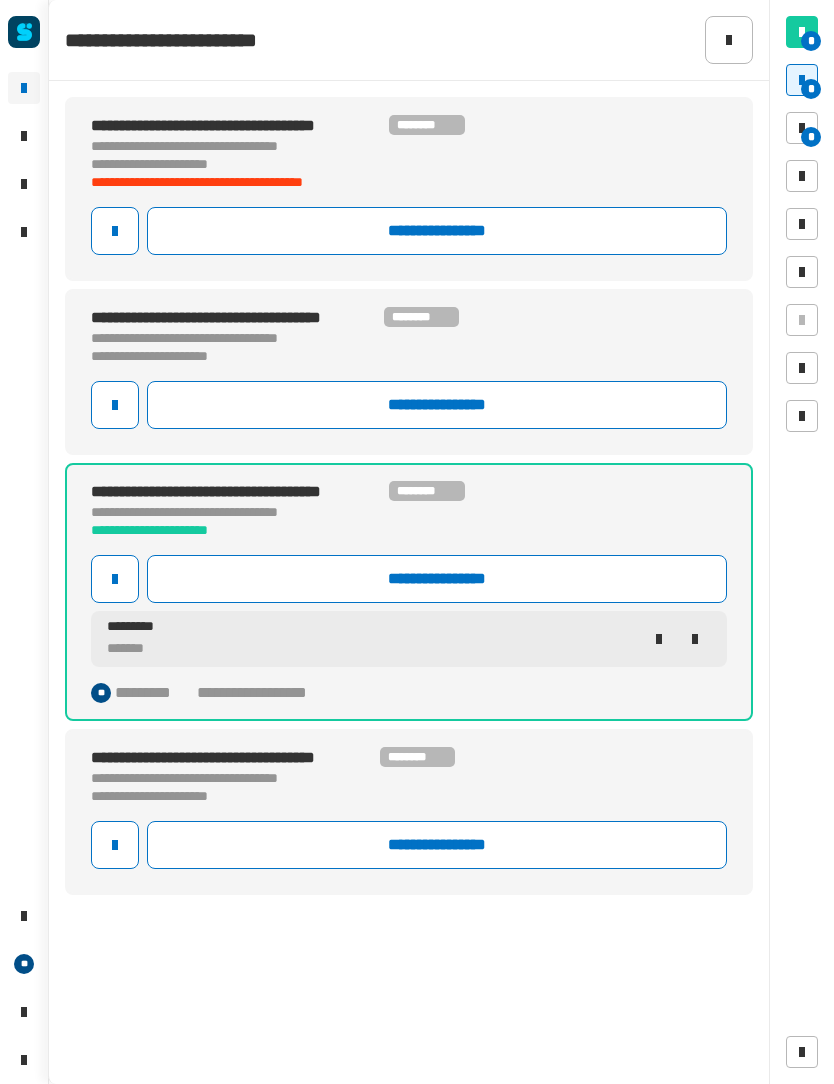 click 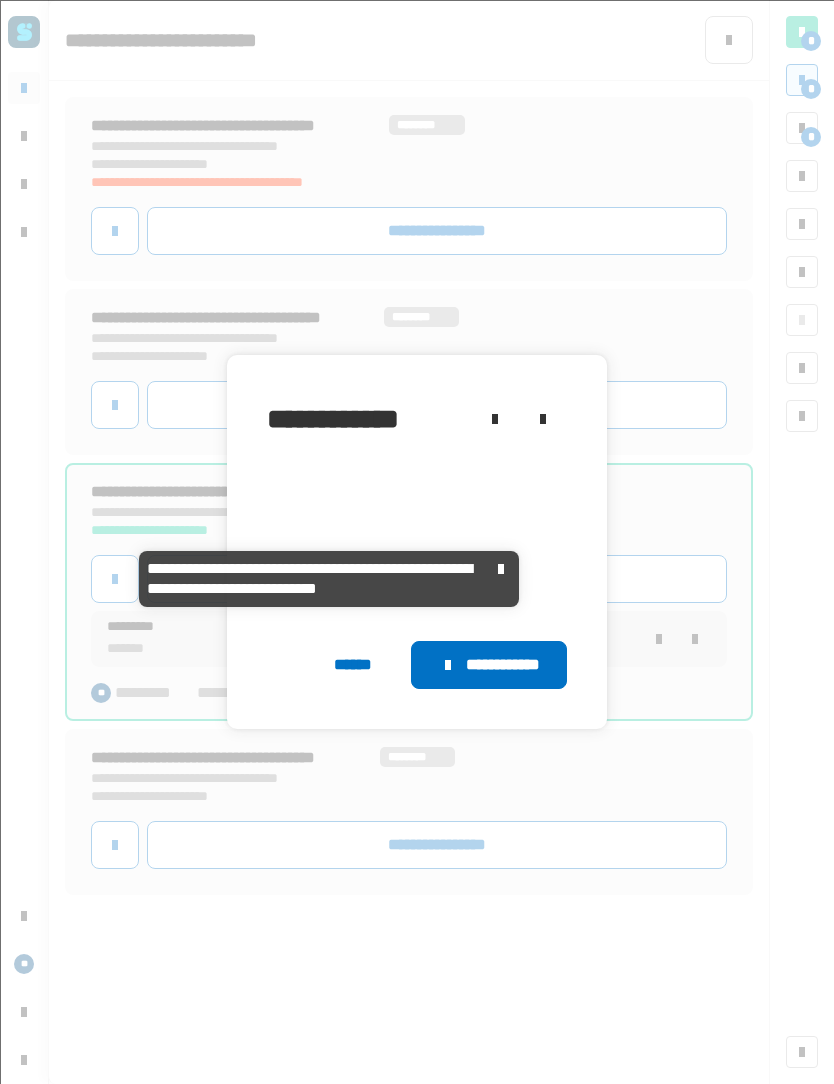 click 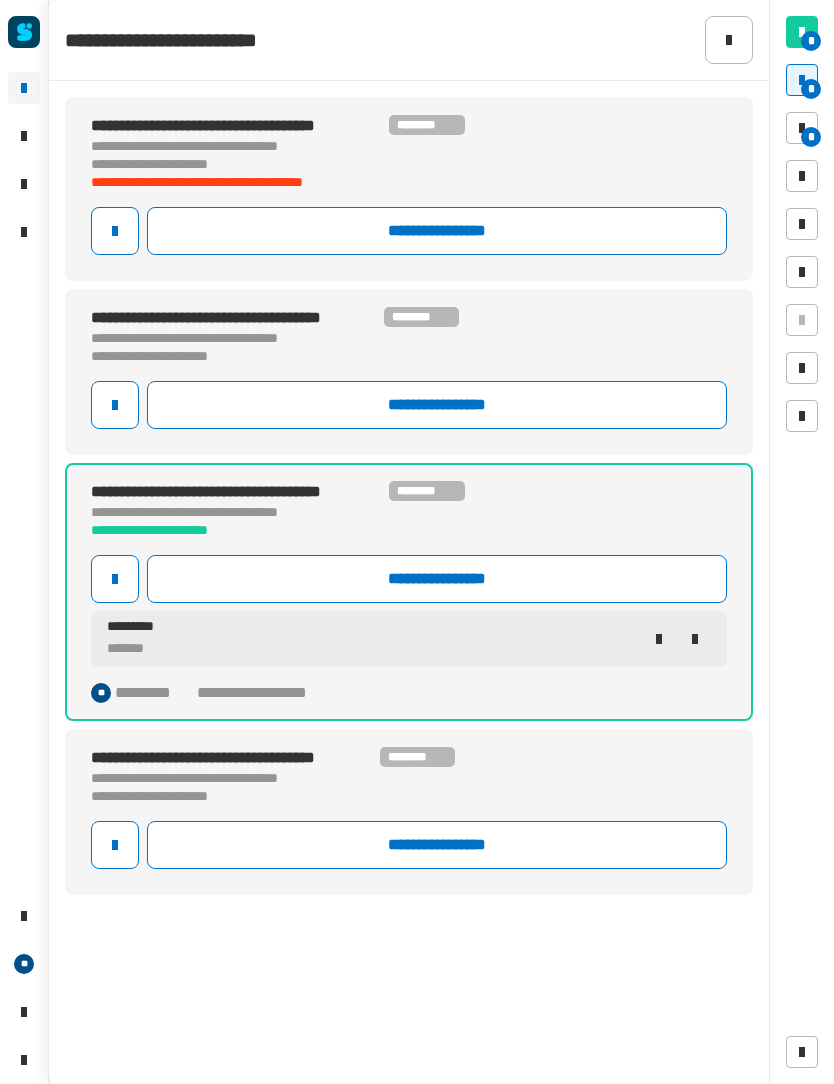 click on "**********" 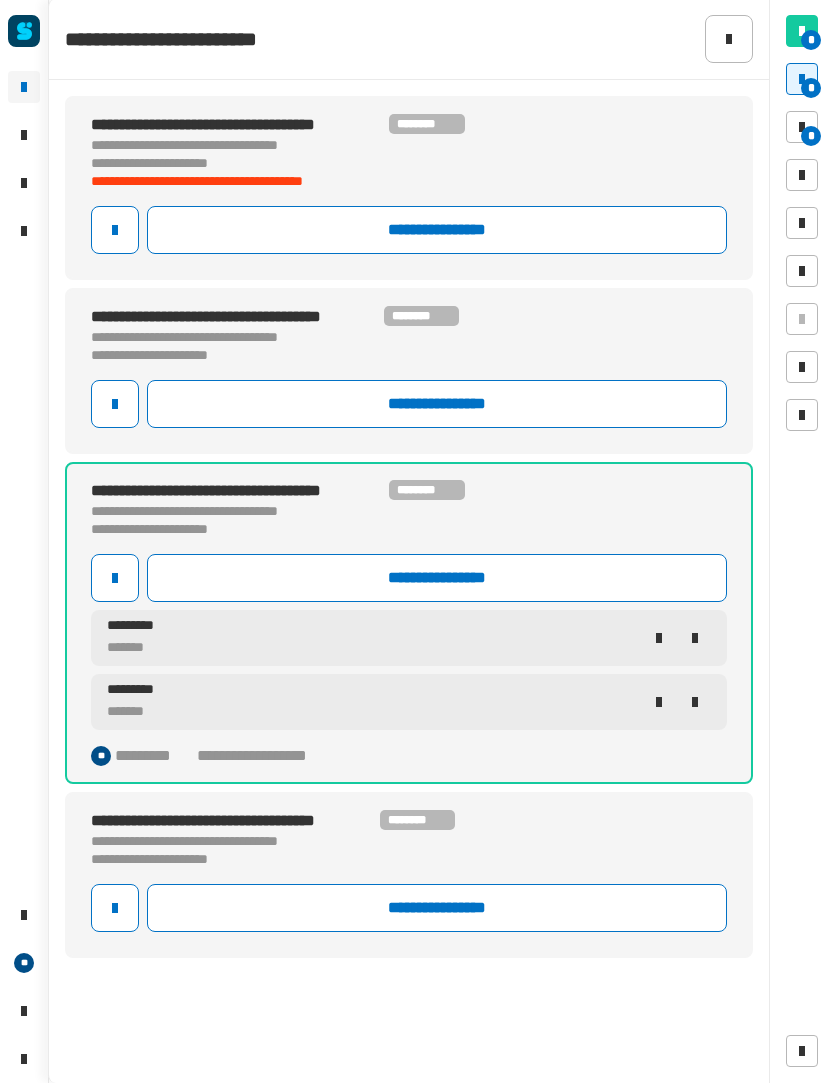 click on "**********" 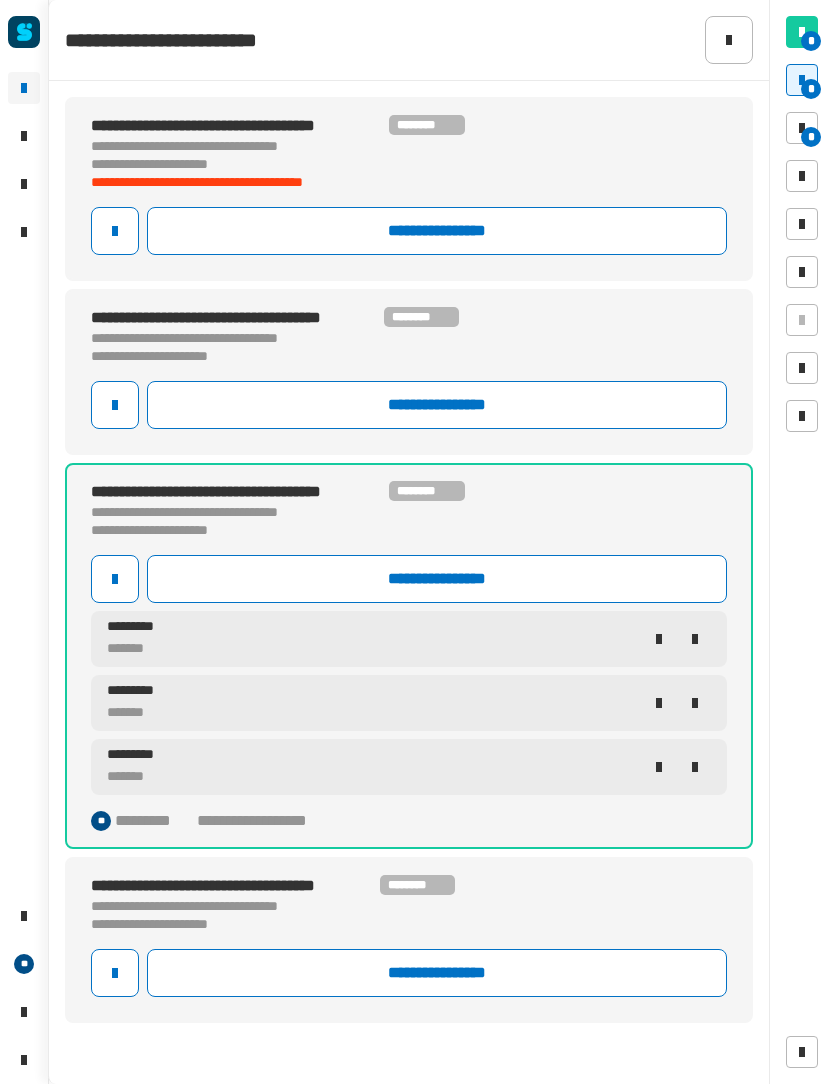 click on "**********" 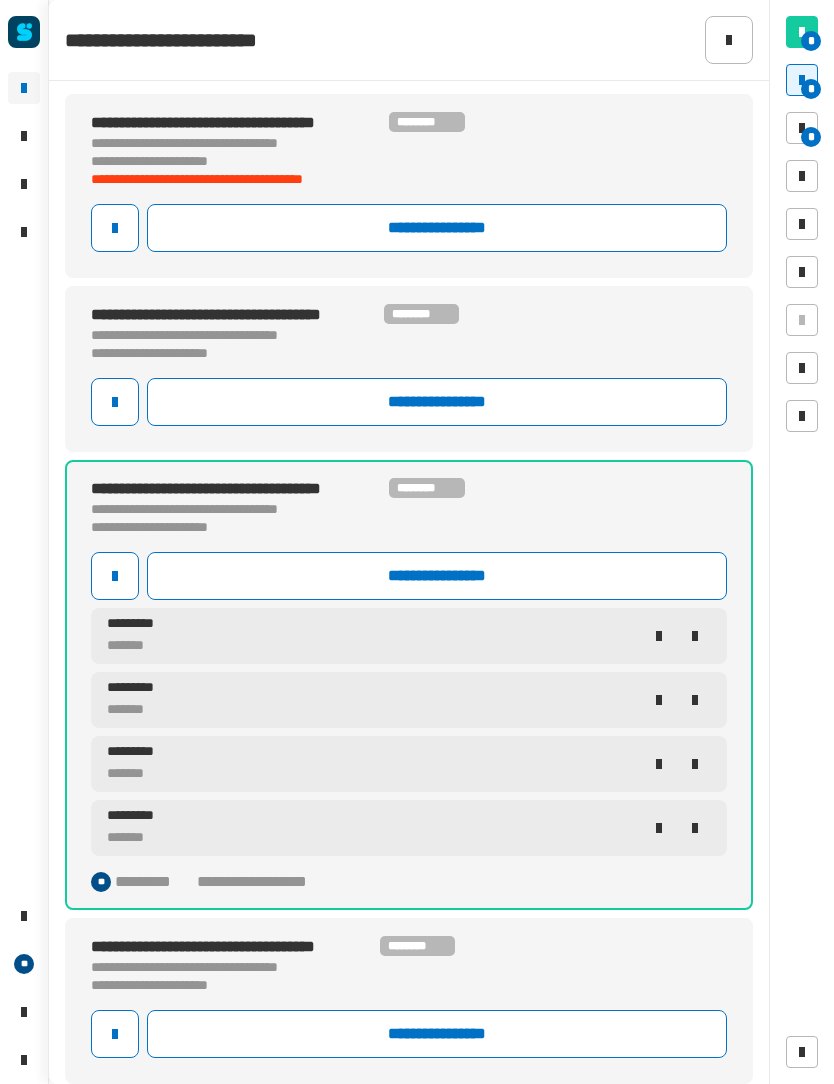 scroll, scrollTop: 3, scrollLeft: 0, axis: vertical 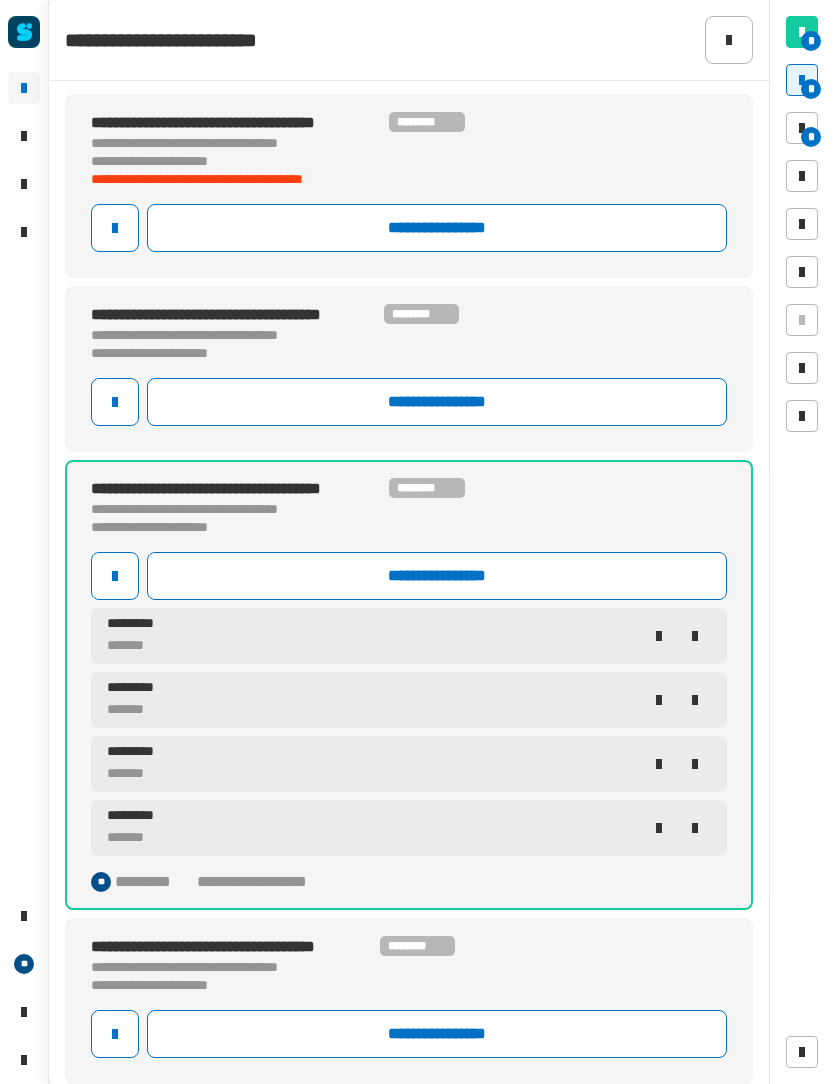 click on "**********" 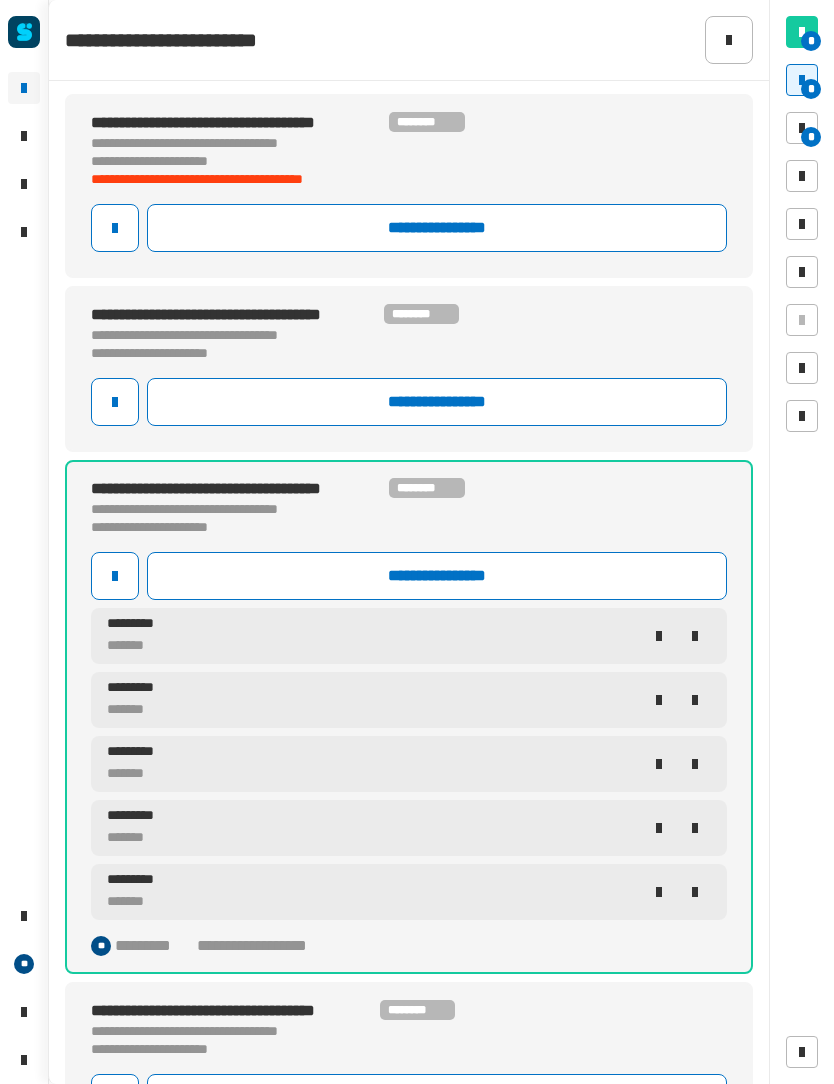 click 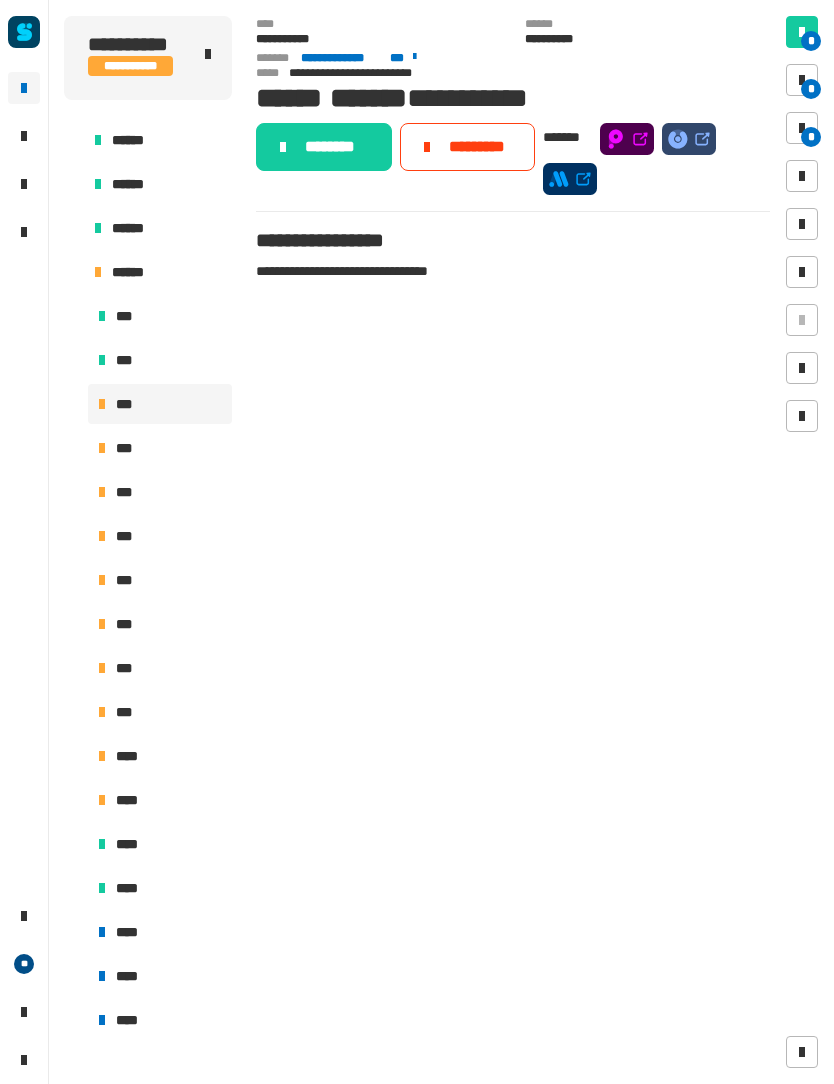 click on "*" at bounding box center [811, 89] 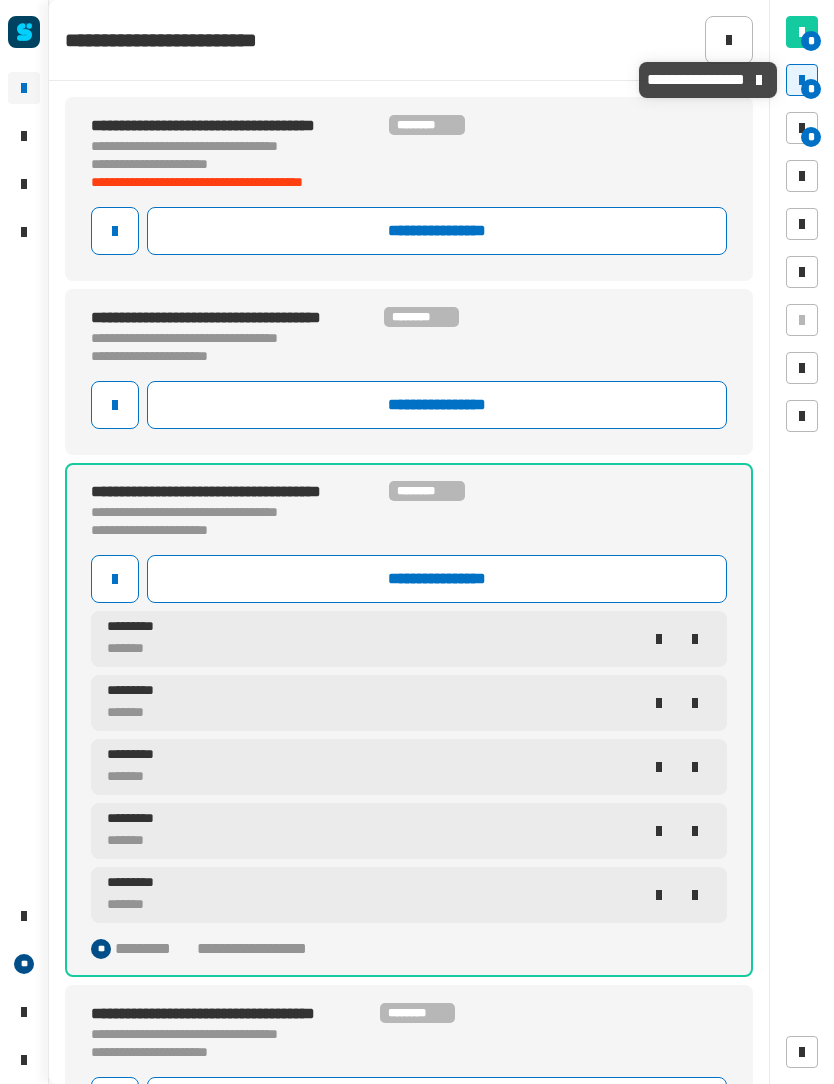 scroll, scrollTop: 0, scrollLeft: 0, axis: both 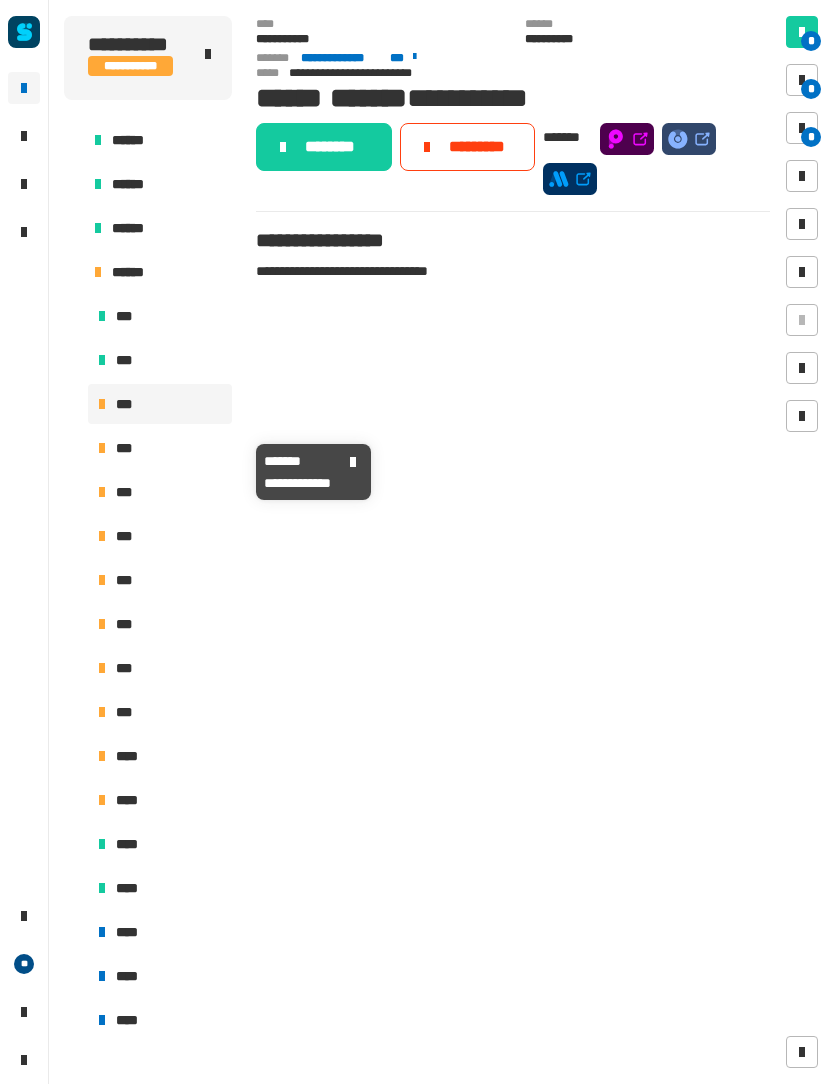 click on "***" at bounding box center (160, 448) 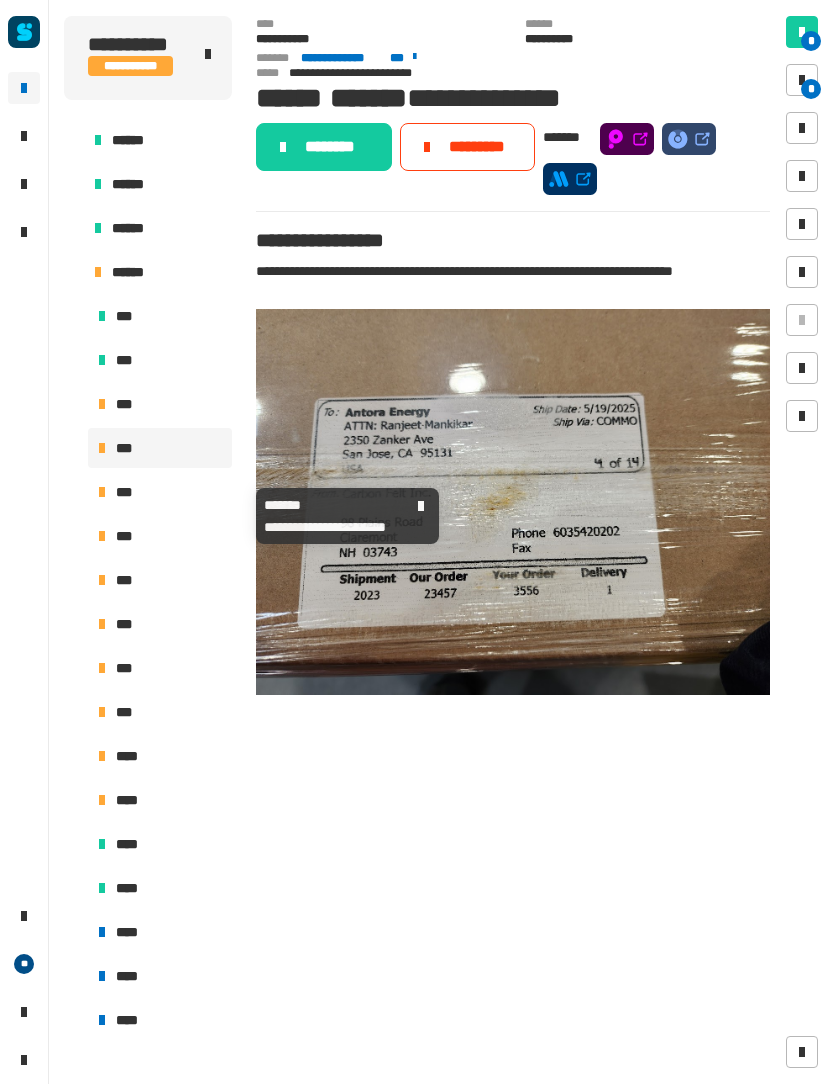 click on "***" at bounding box center [160, 492] 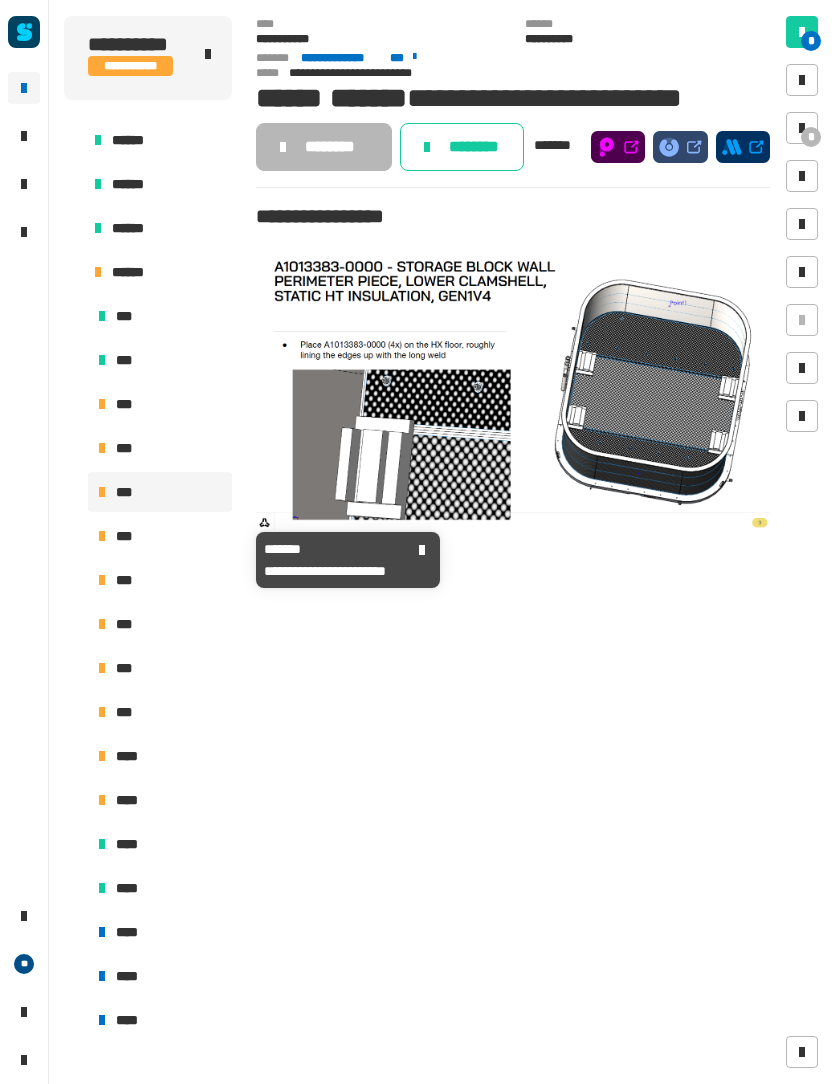 click on "***" at bounding box center (160, 536) 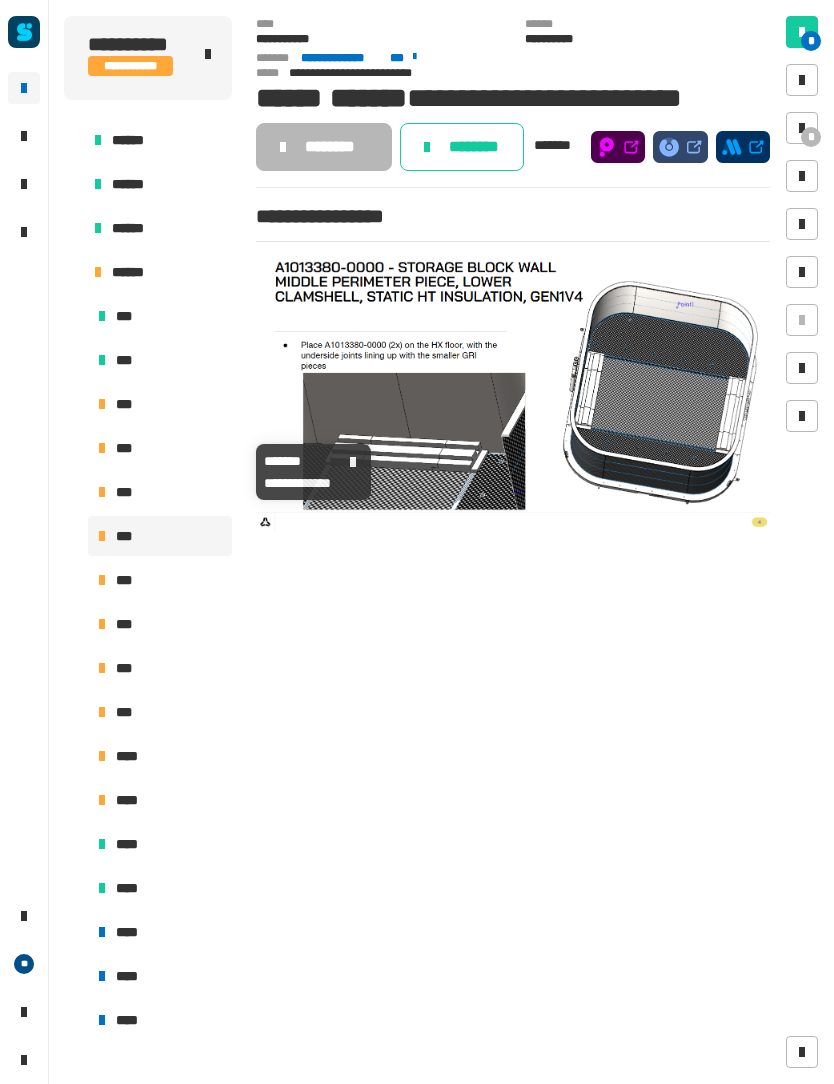 click on "***" at bounding box center [160, 448] 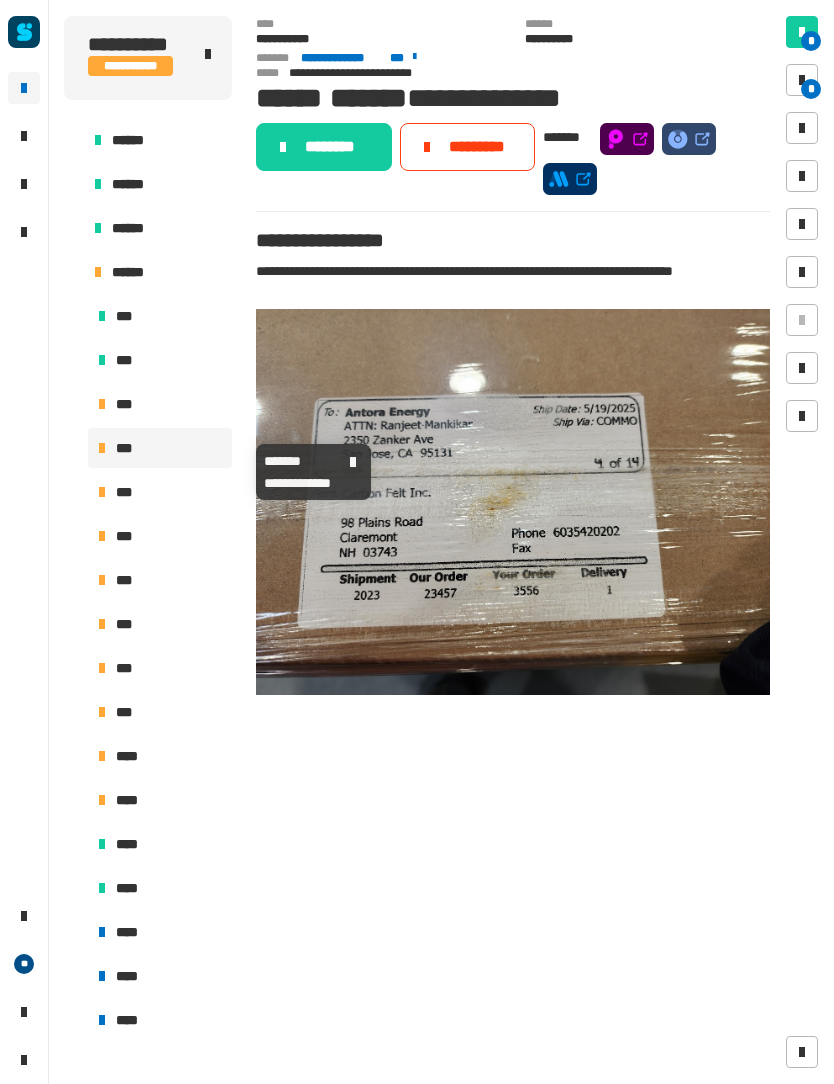 click at bounding box center [802, 80] 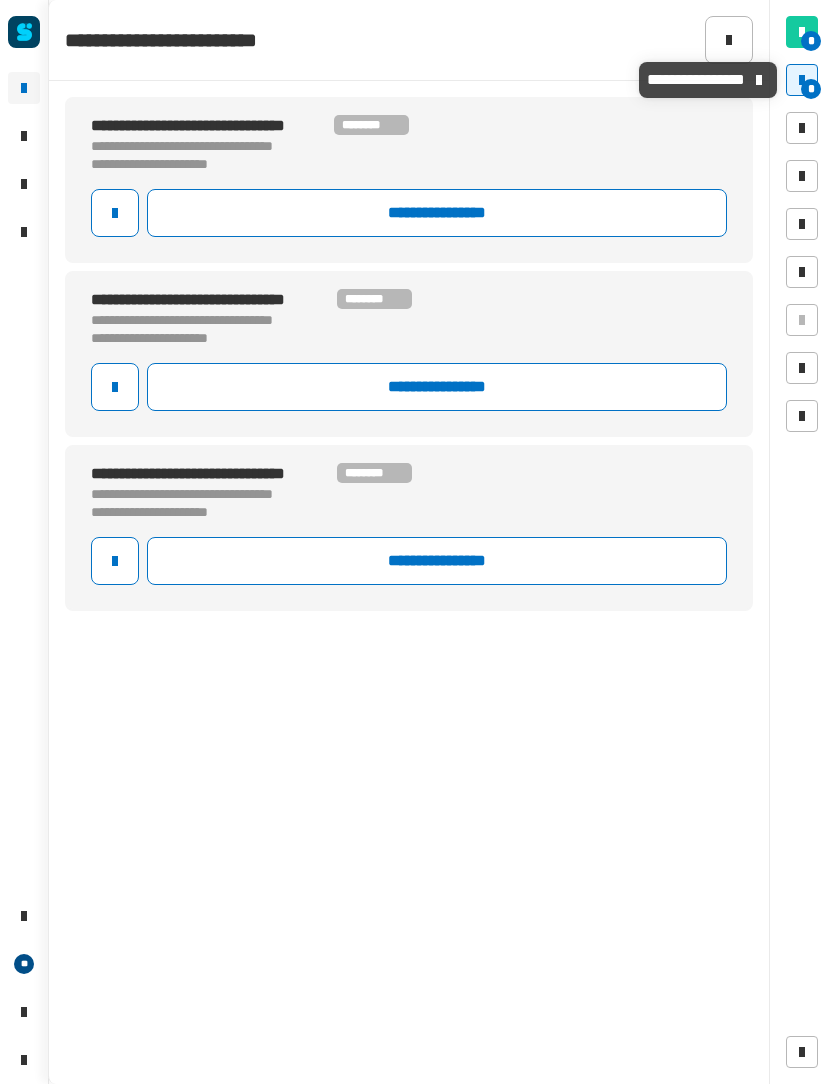 click on "**********" 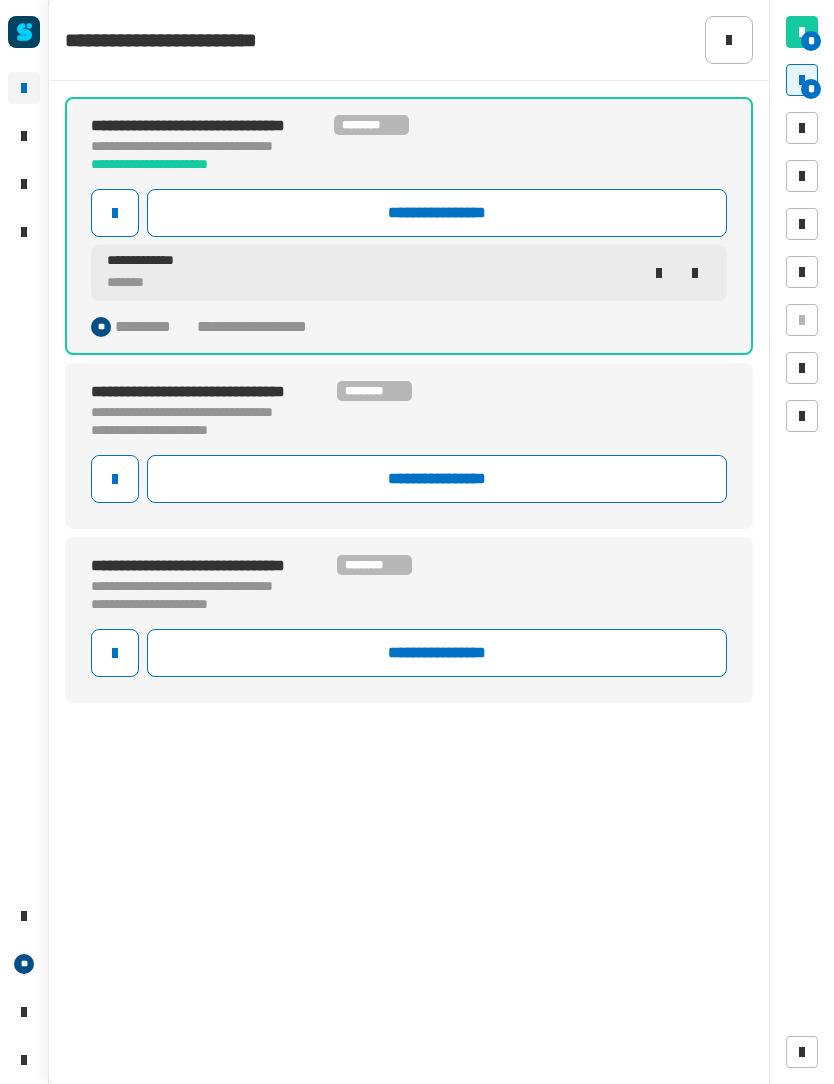 click on "**********" 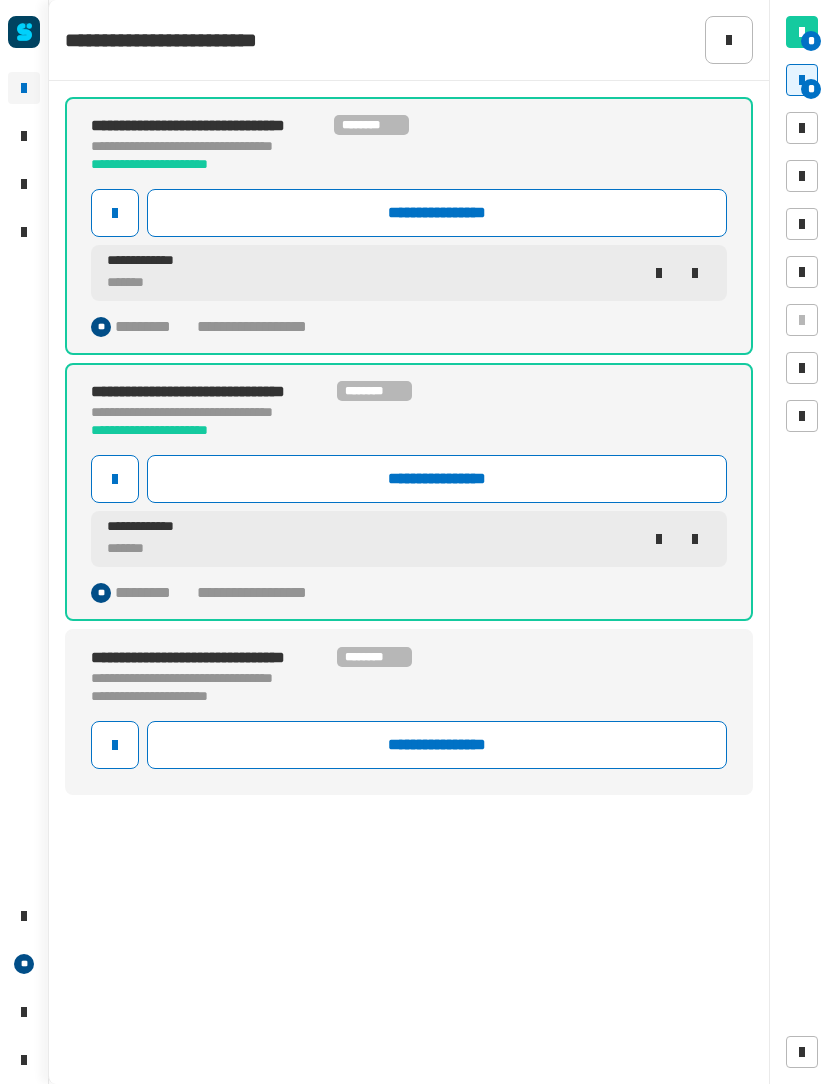 click on "**********" 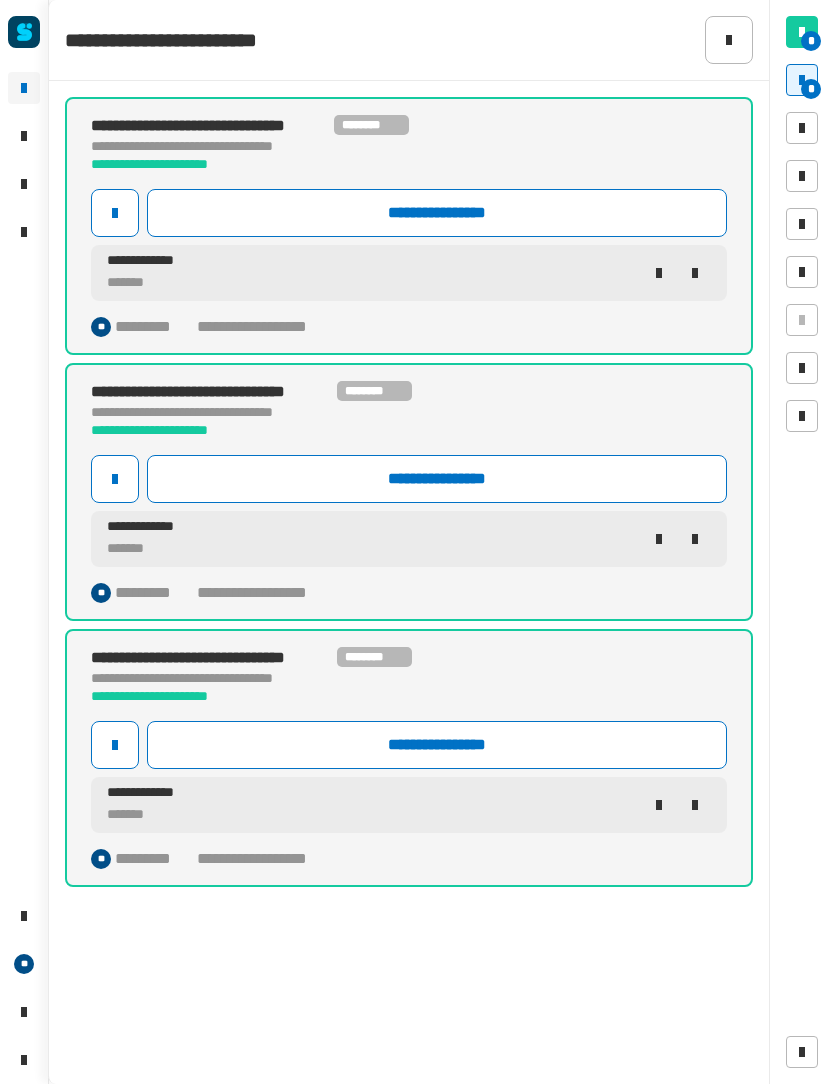 click 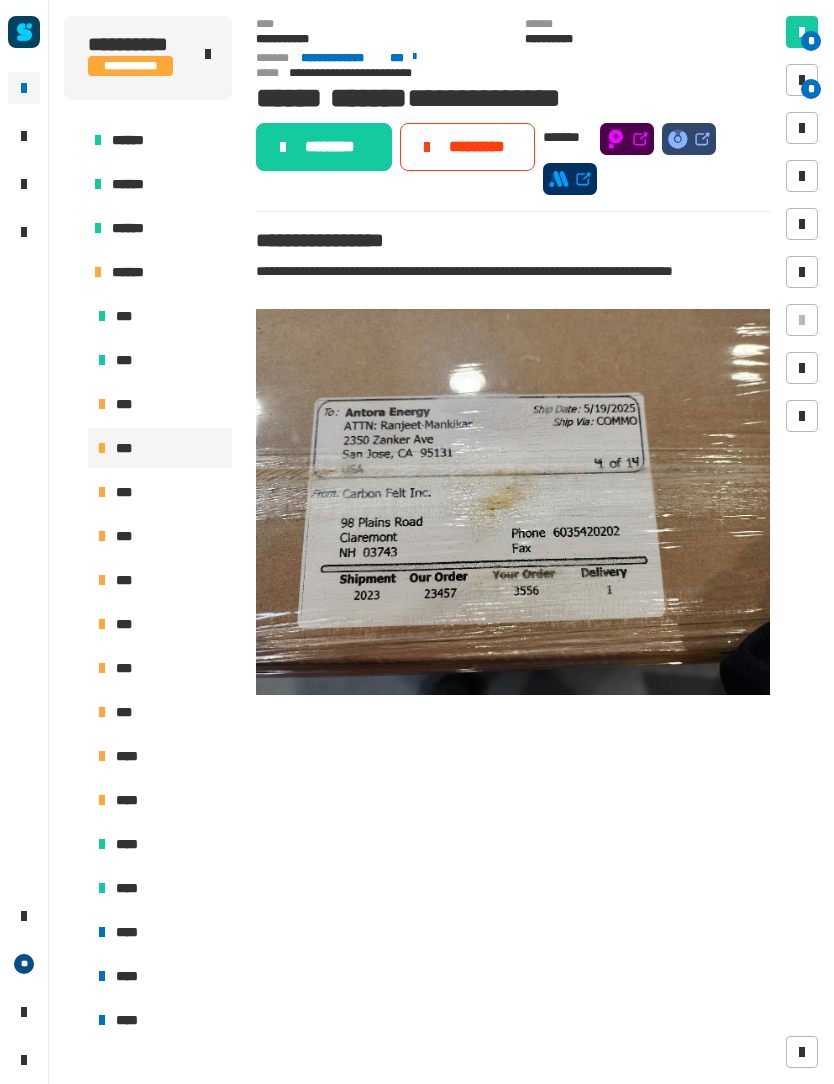 click on "*** *** *** *** *** *** *** *** *** *** **** **** **** **** **** **** **** ****" at bounding box center (148, 1282) 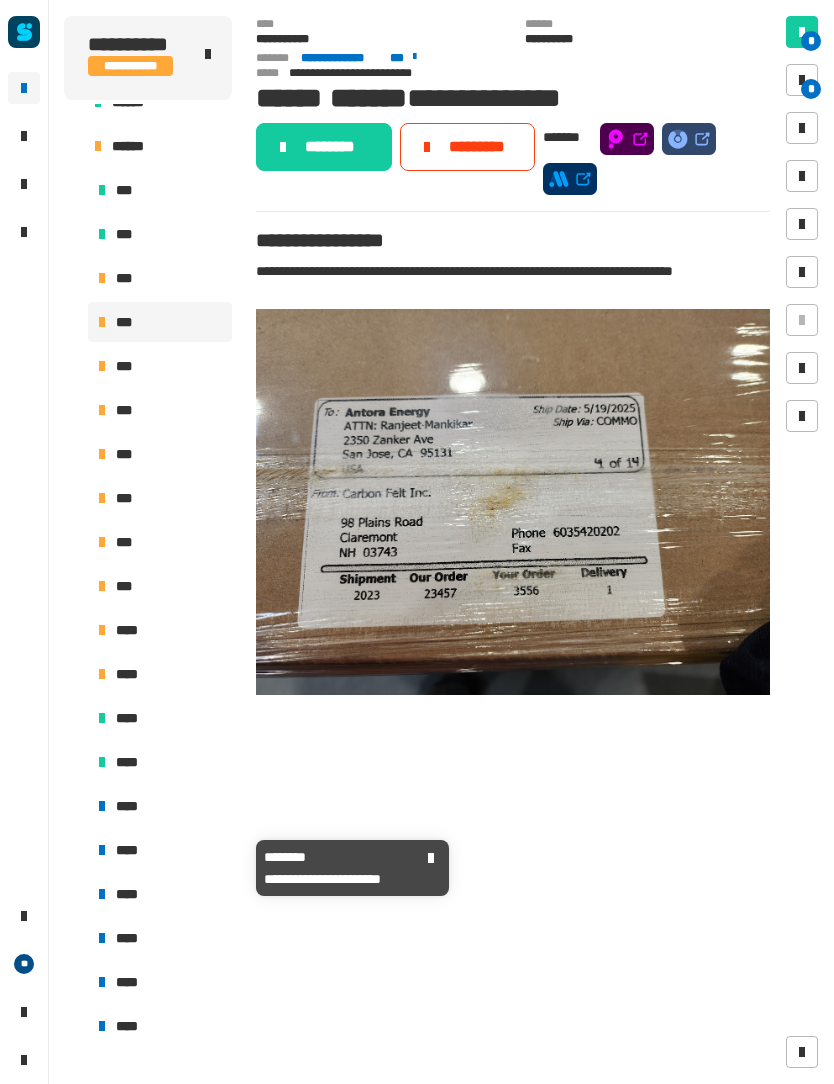 scroll, scrollTop: 667, scrollLeft: 0, axis: vertical 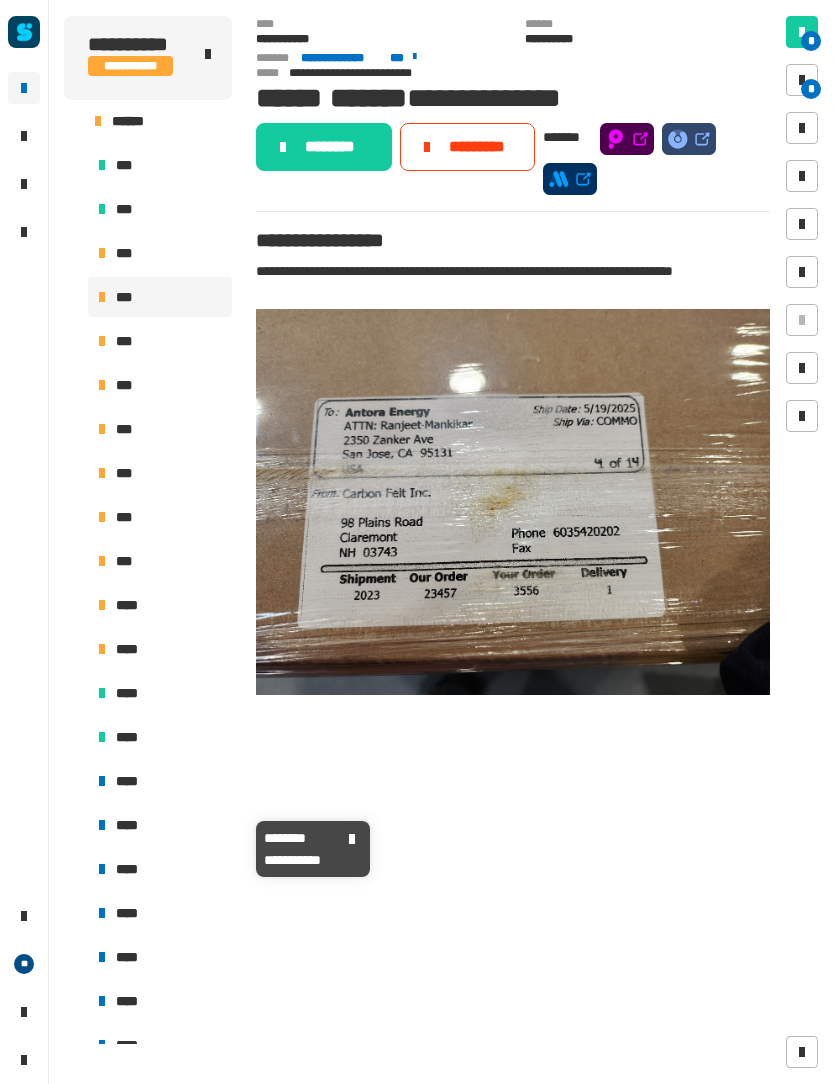 click on "****" at bounding box center (160, 825) 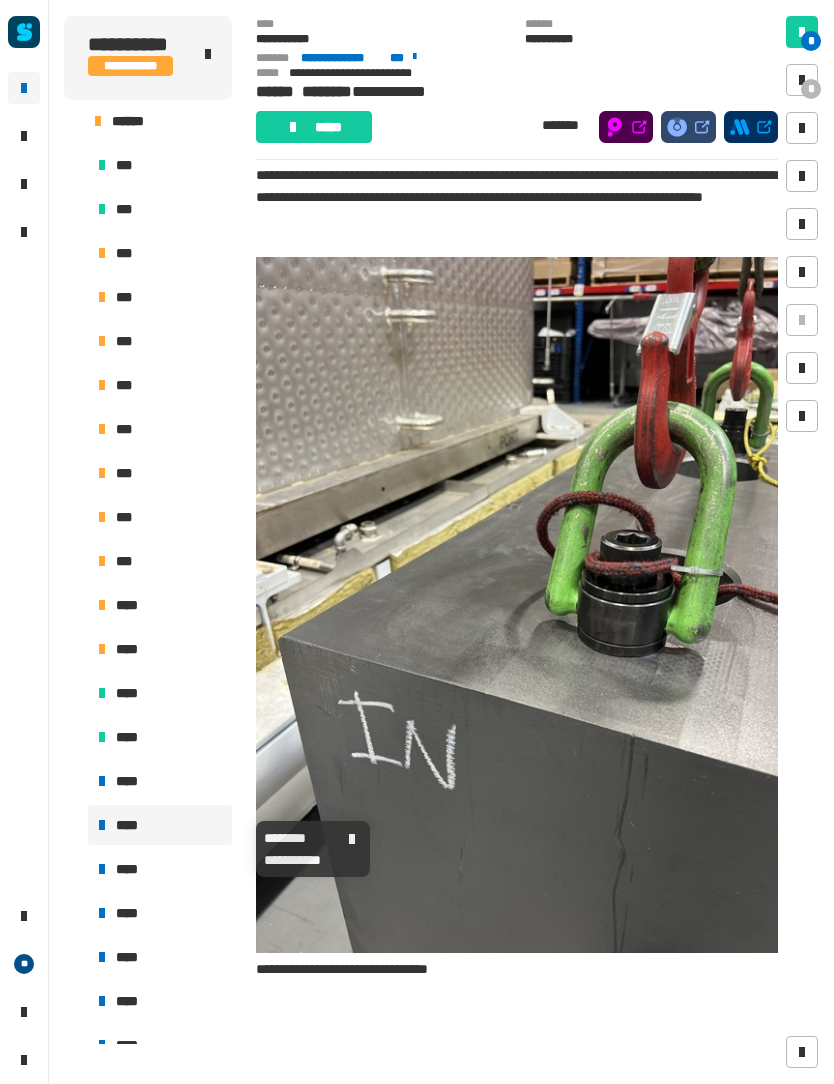 scroll, scrollTop: 289, scrollLeft: 0, axis: vertical 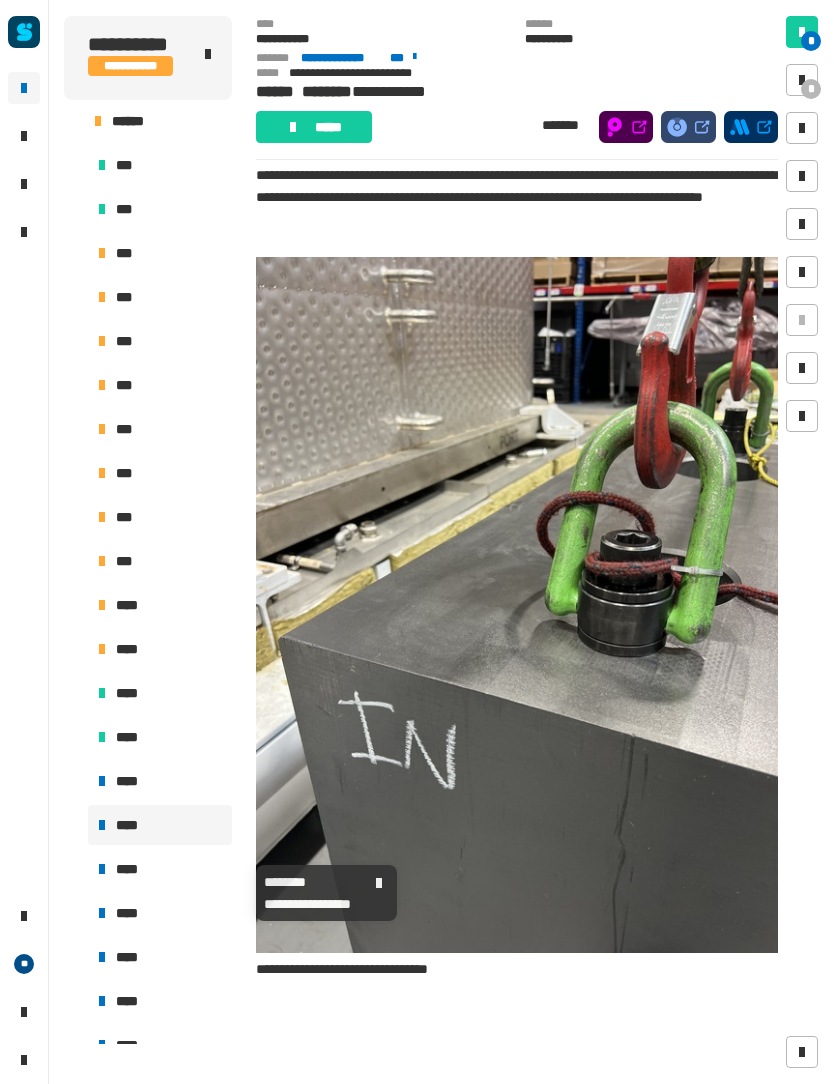 click on "****" at bounding box center (160, 869) 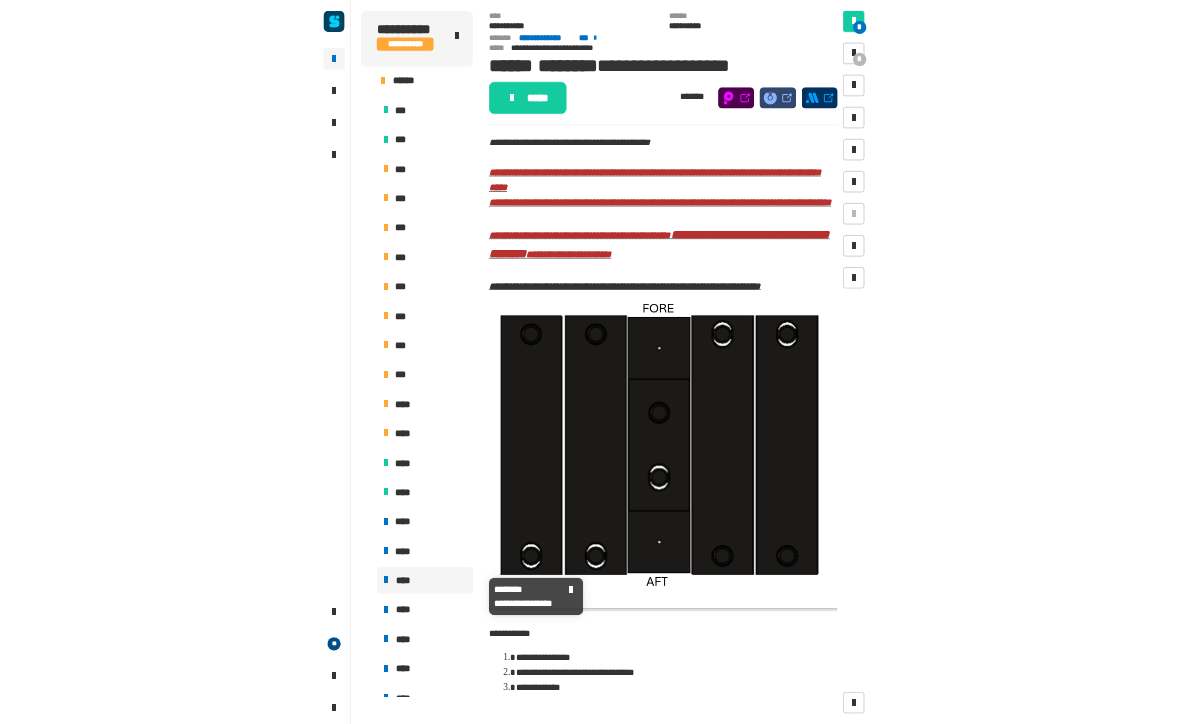 scroll, scrollTop: 91, scrollLeft: 0, axis: vertical 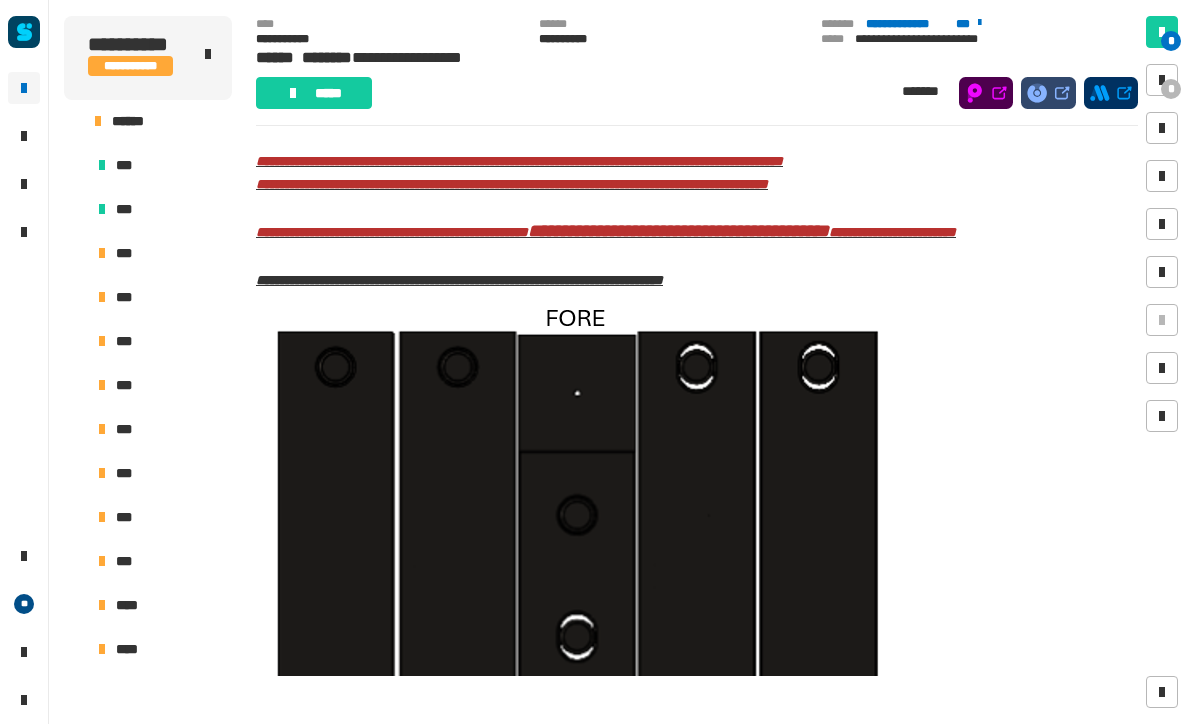 click on "*****" 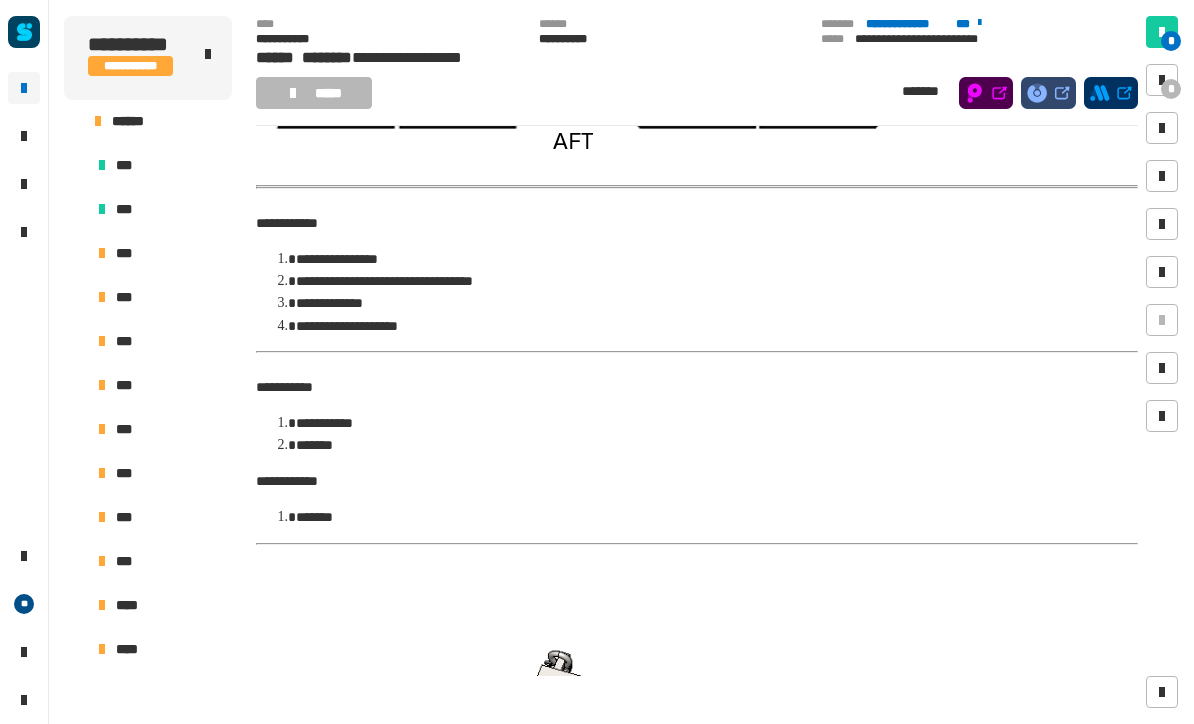 scroll, scrollTop: 785, scrollLeft: 0, axis: vertical 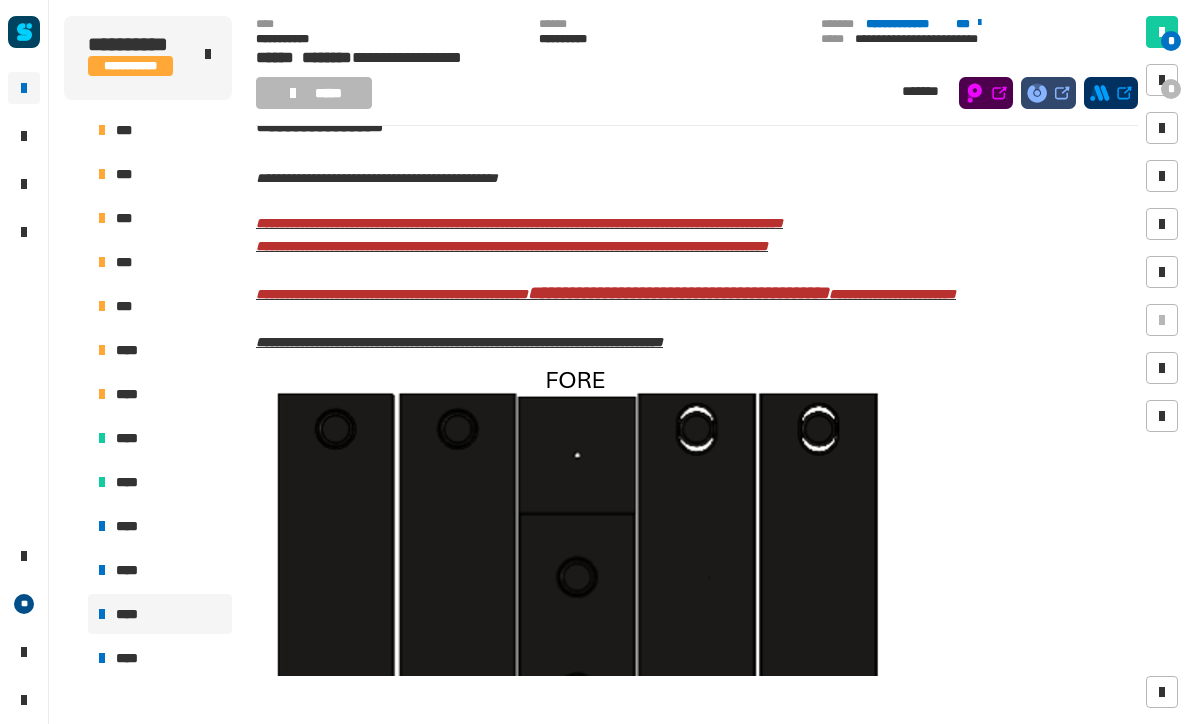 click at bounding box center [1162, 80] 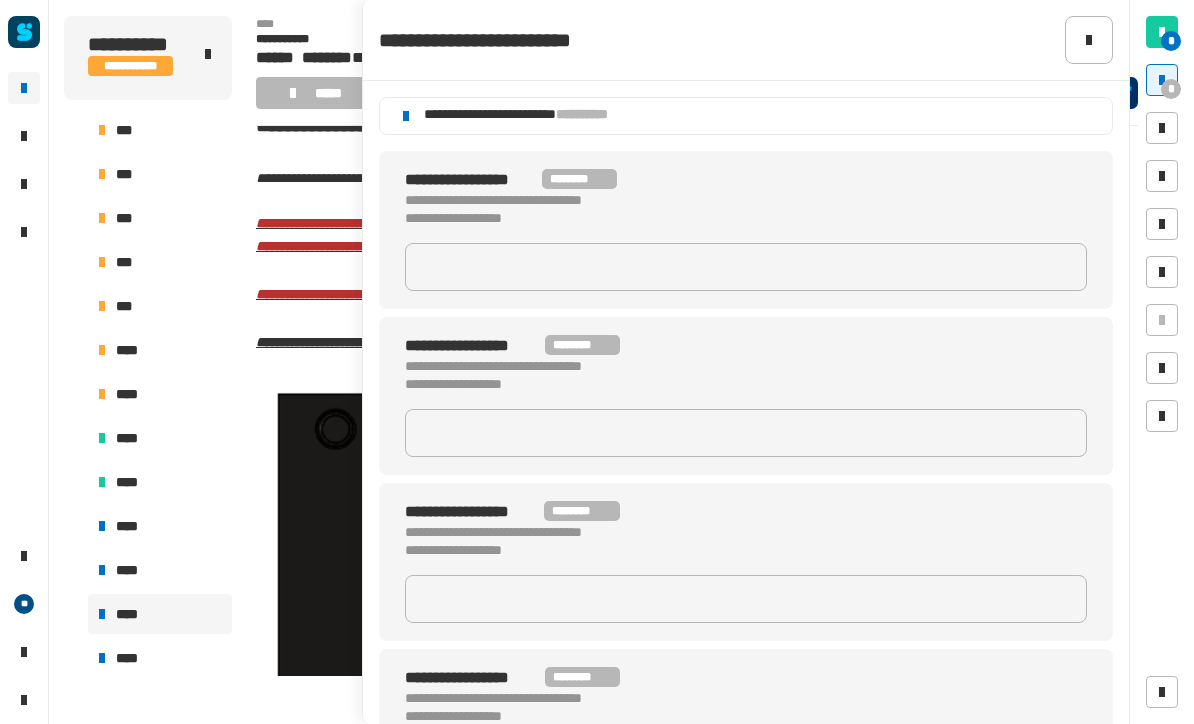 click 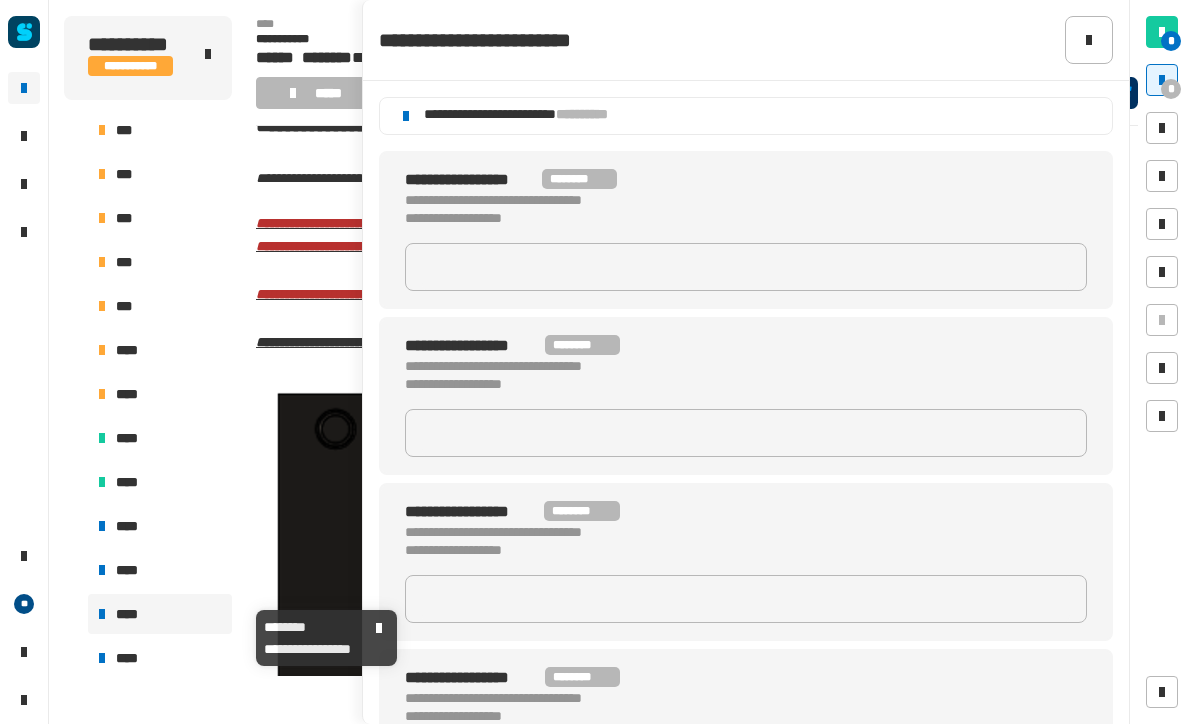 click 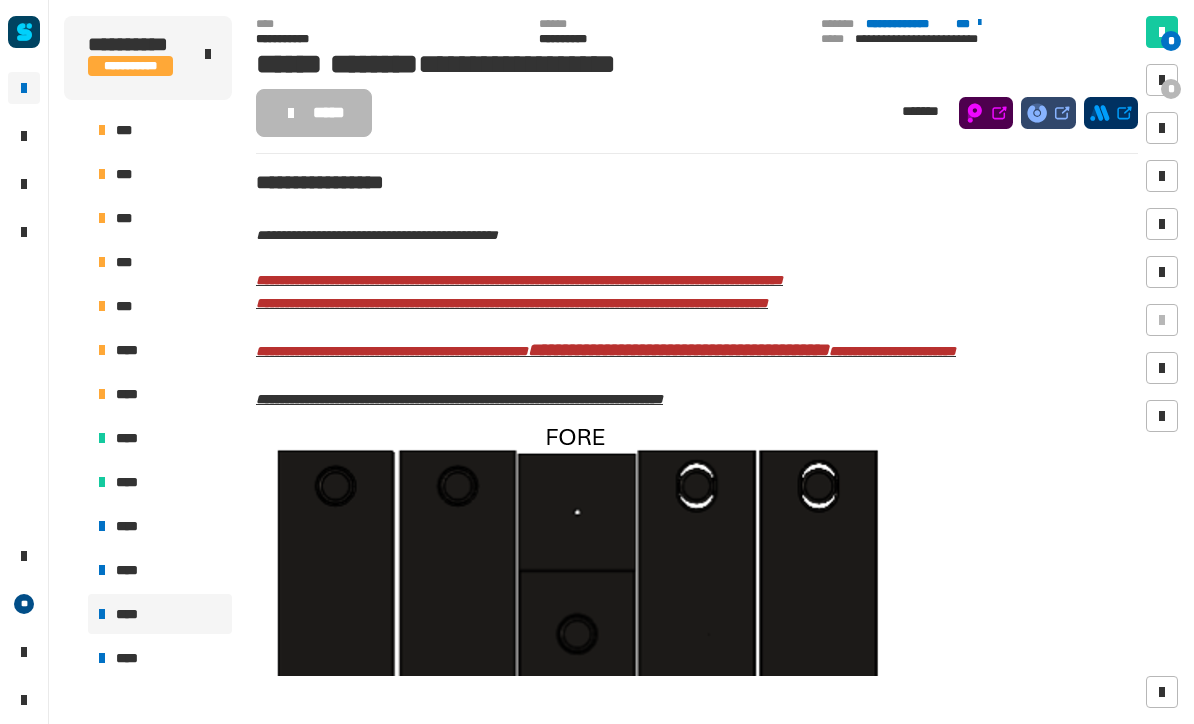 scroll, scrollTop: 0, scrollLeft: 0, axis: both 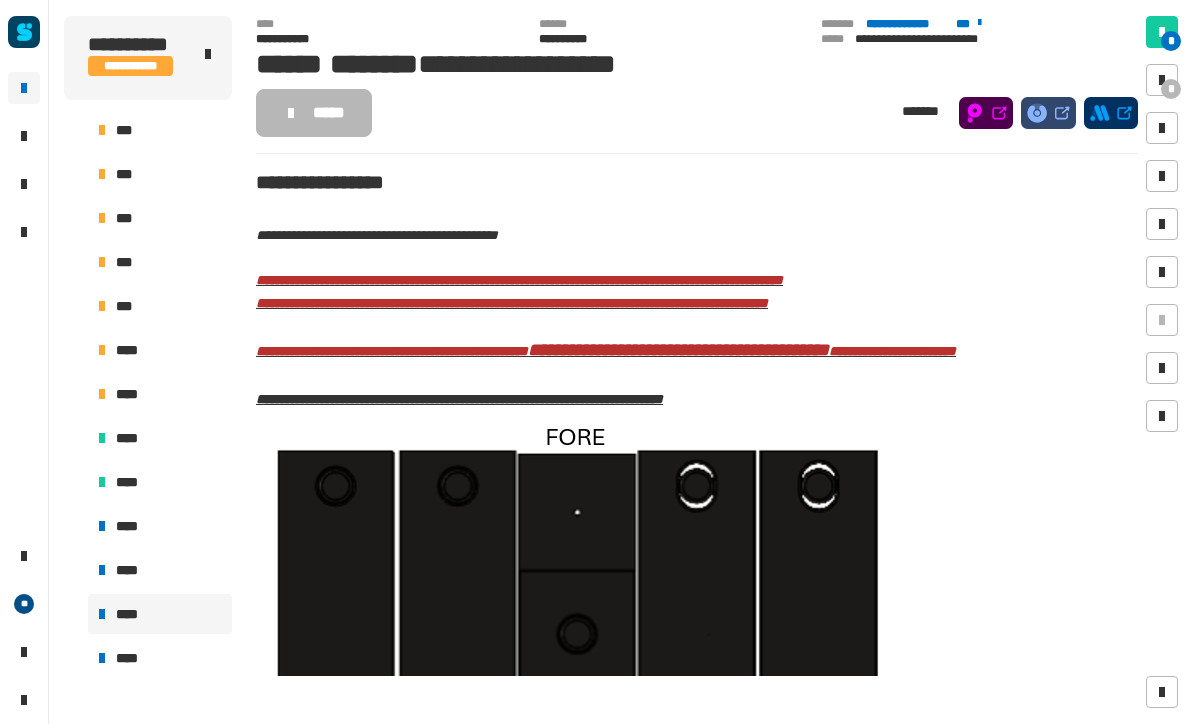 click on "*" at bounding box center [1162, 80] 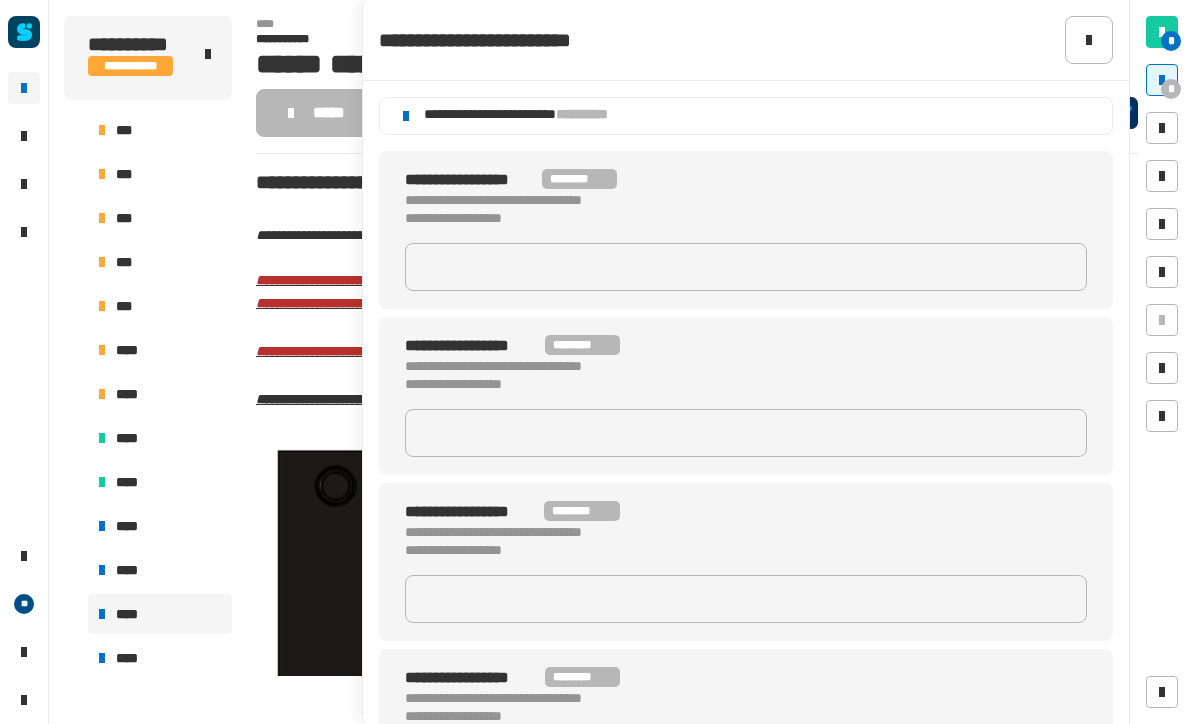 click on "**********" 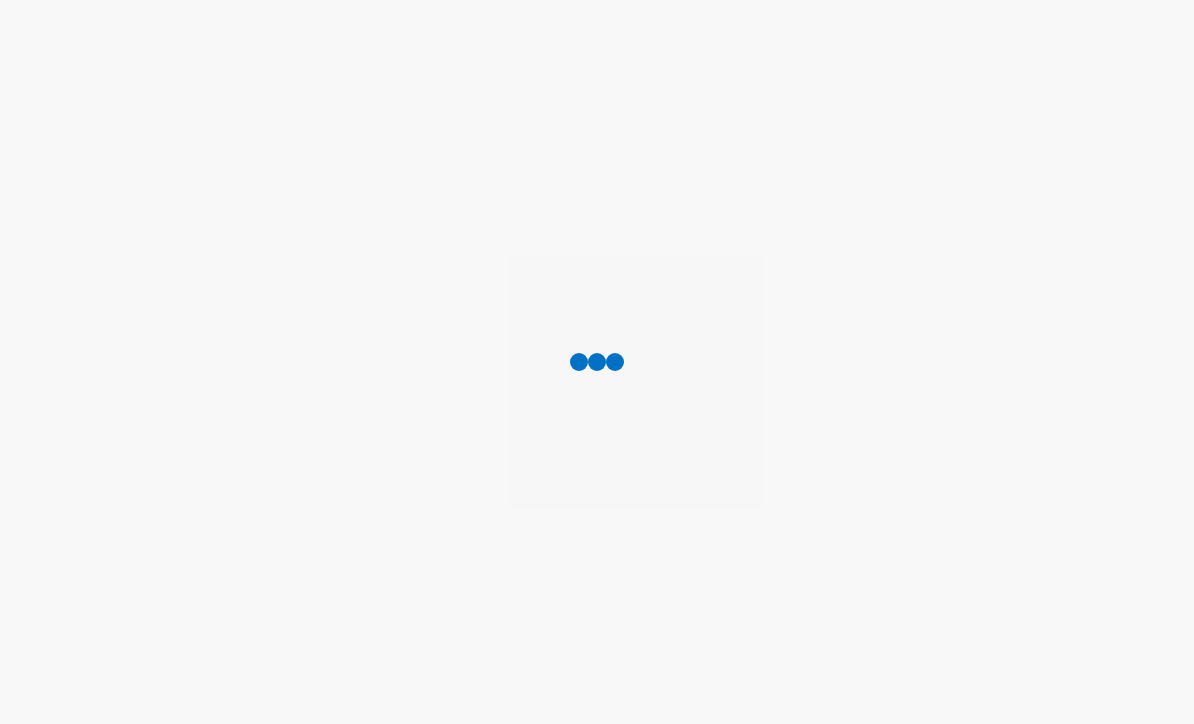 scroll, scrollTop: 0, scrollLeft: 0, axis: both 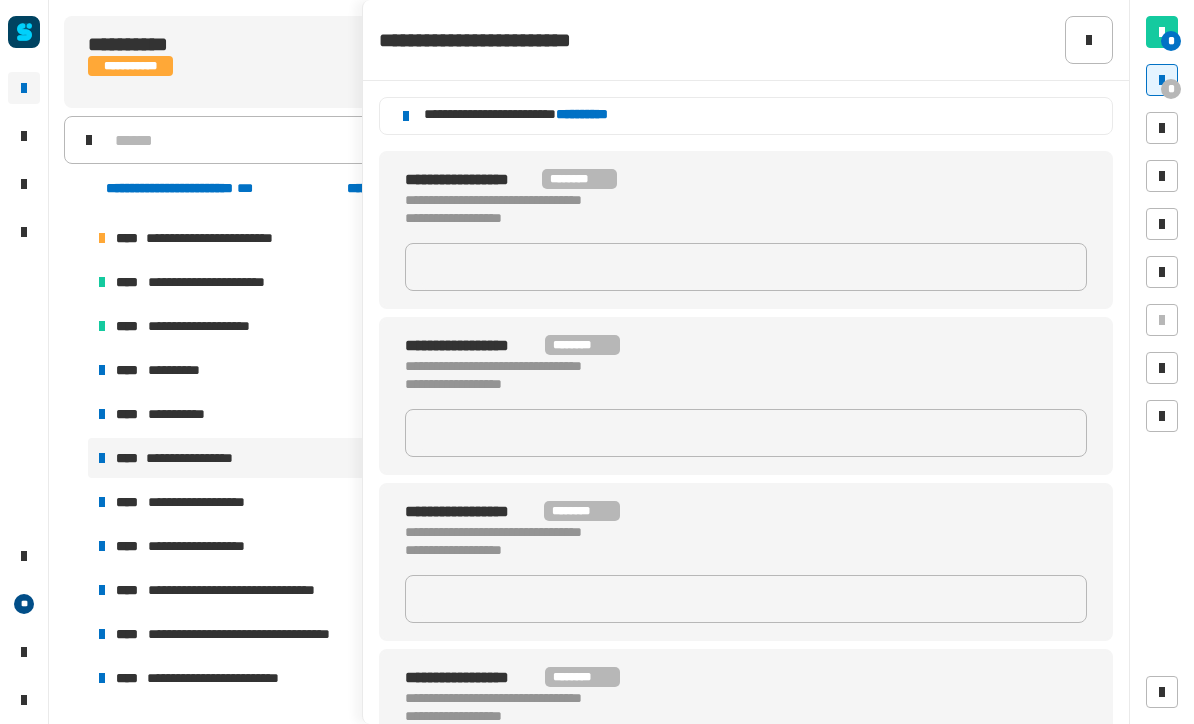 click on "**********" 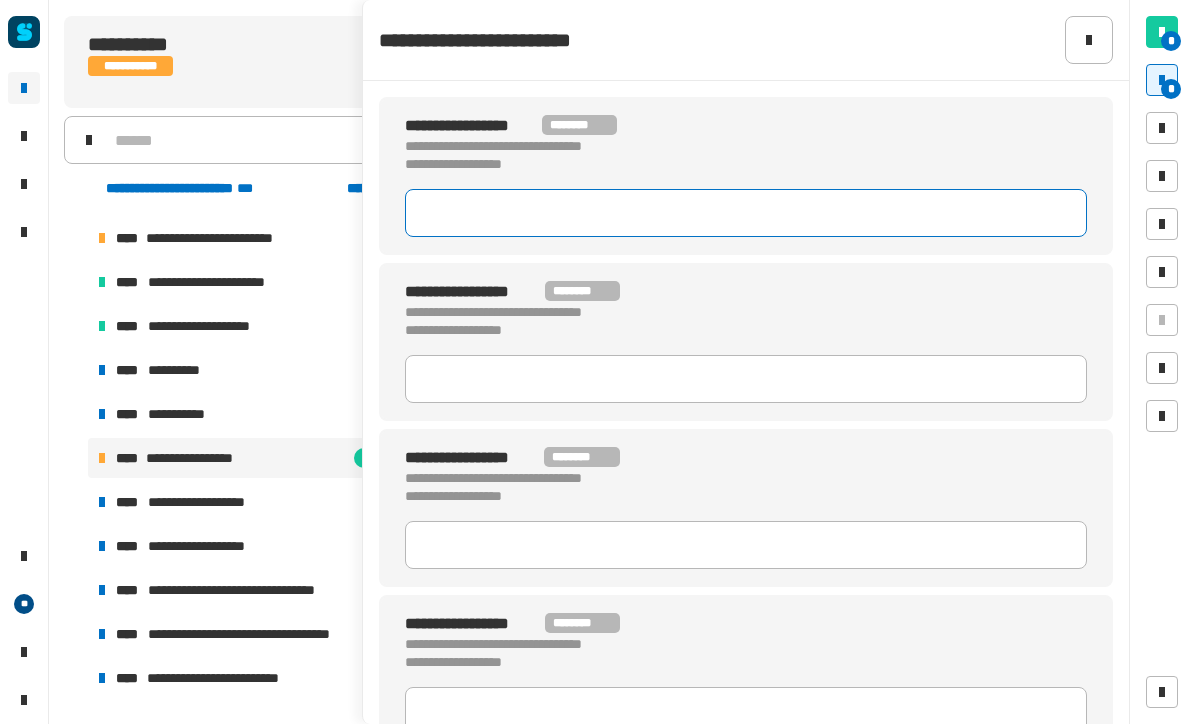 click 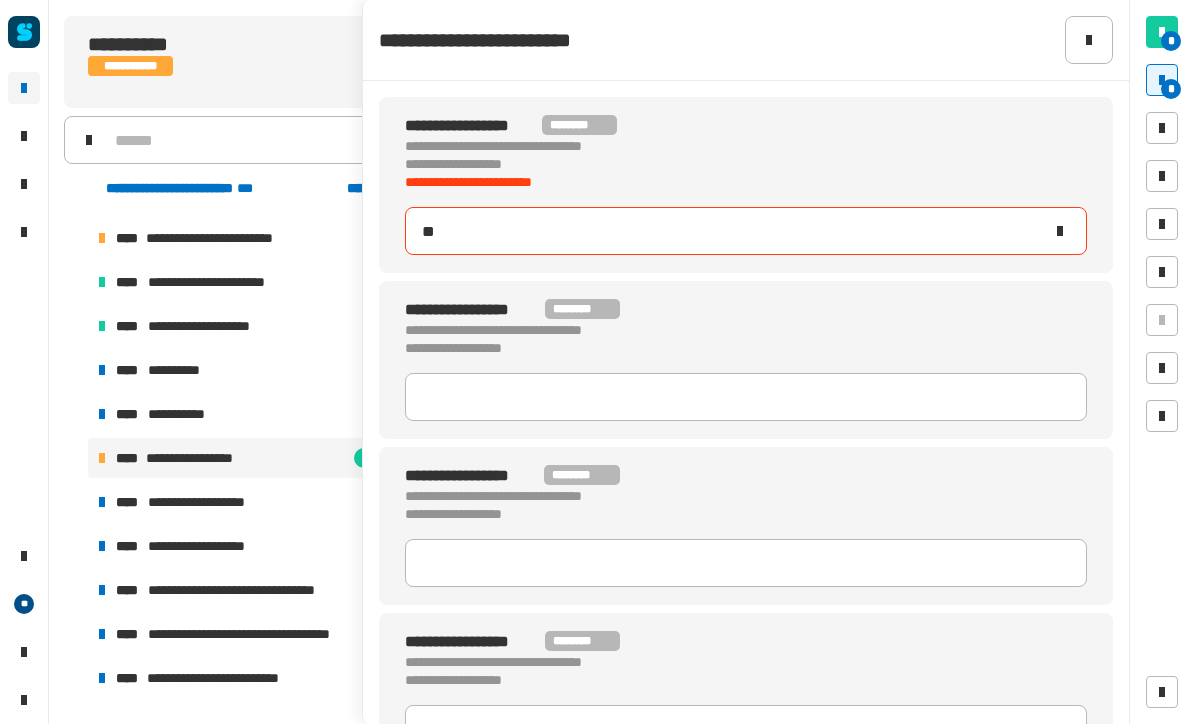 type on "***" 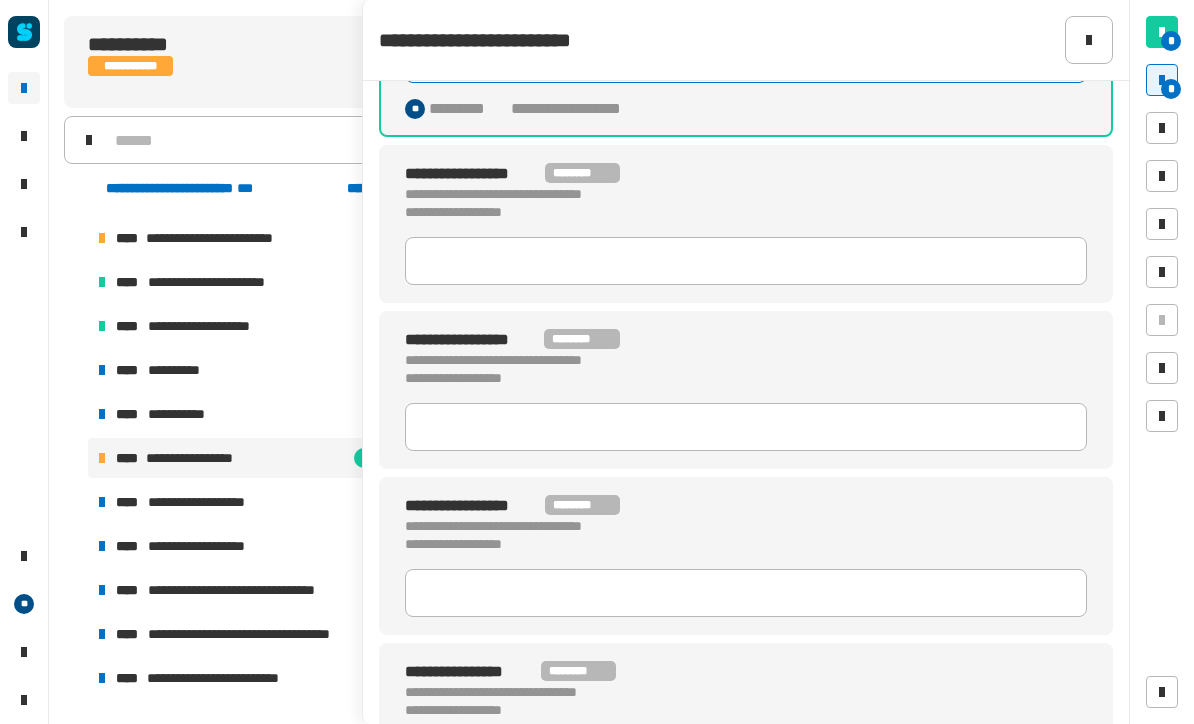 scroll, scrollTop: 169, scrollLeft: 0, axis: vertical 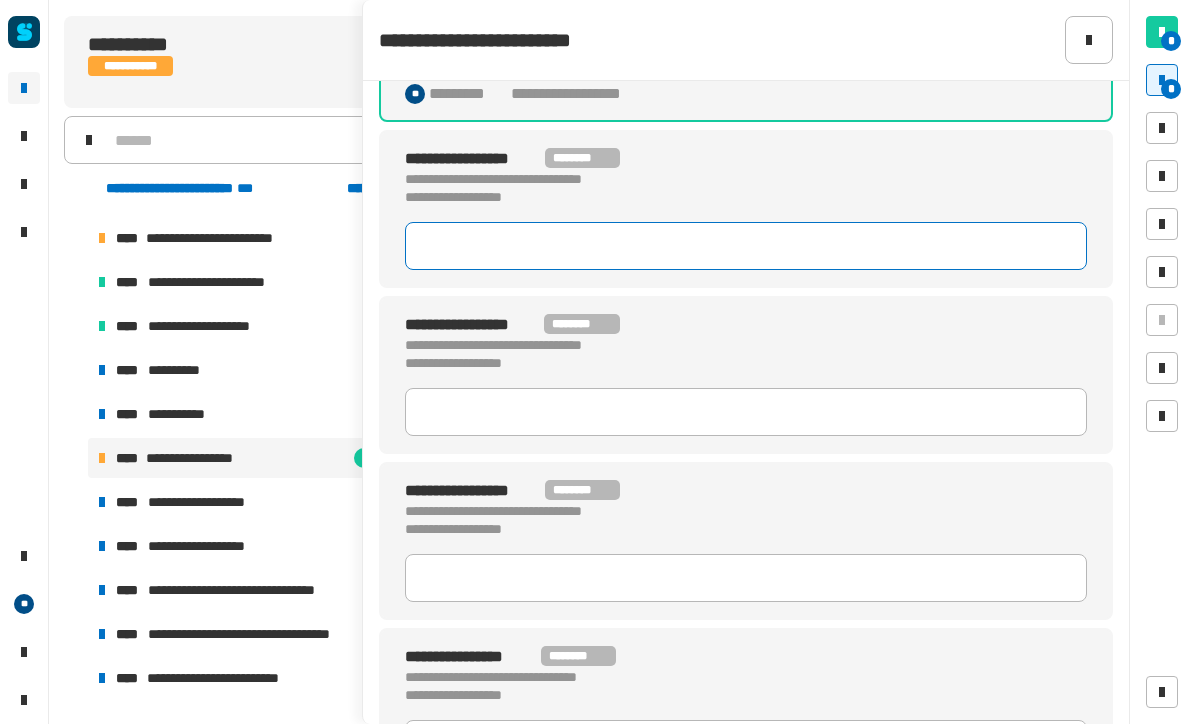 click 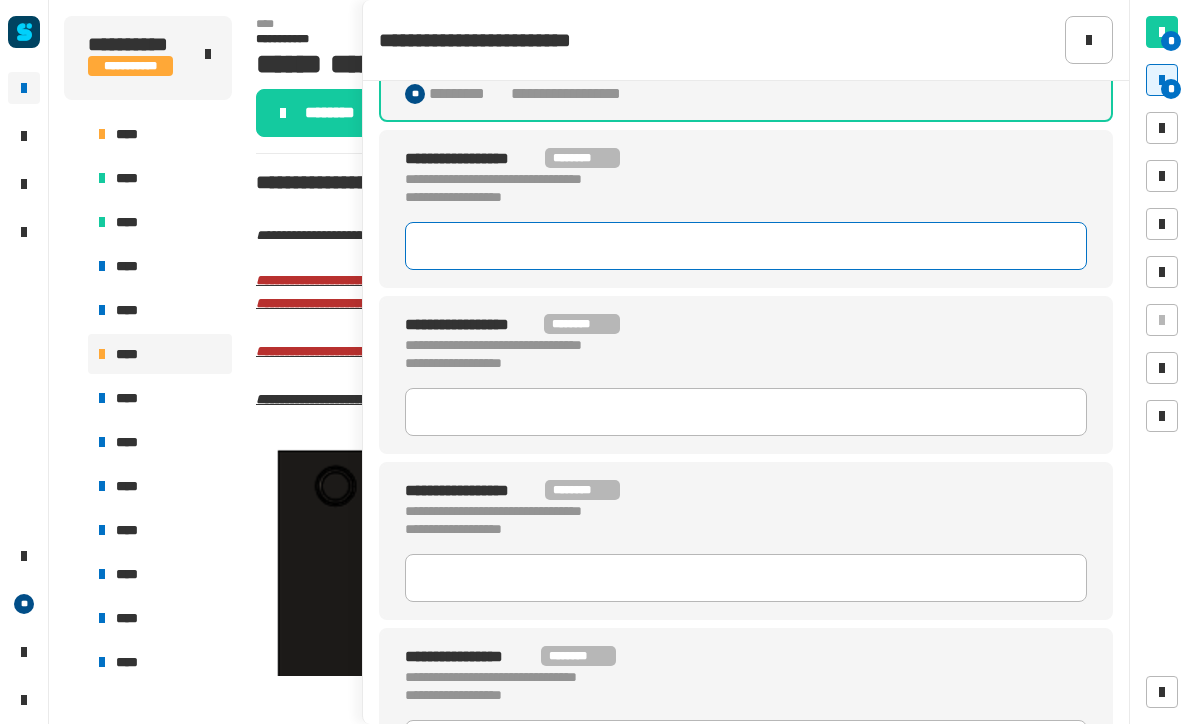 type on "*" 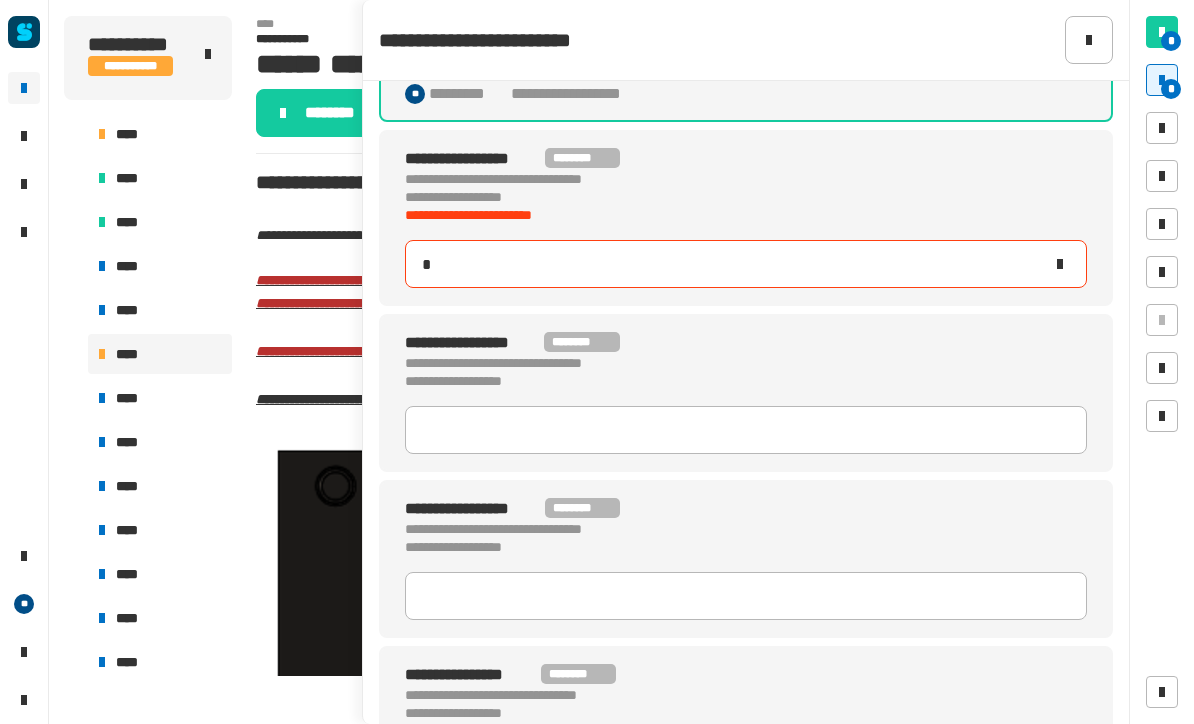 type on "***" 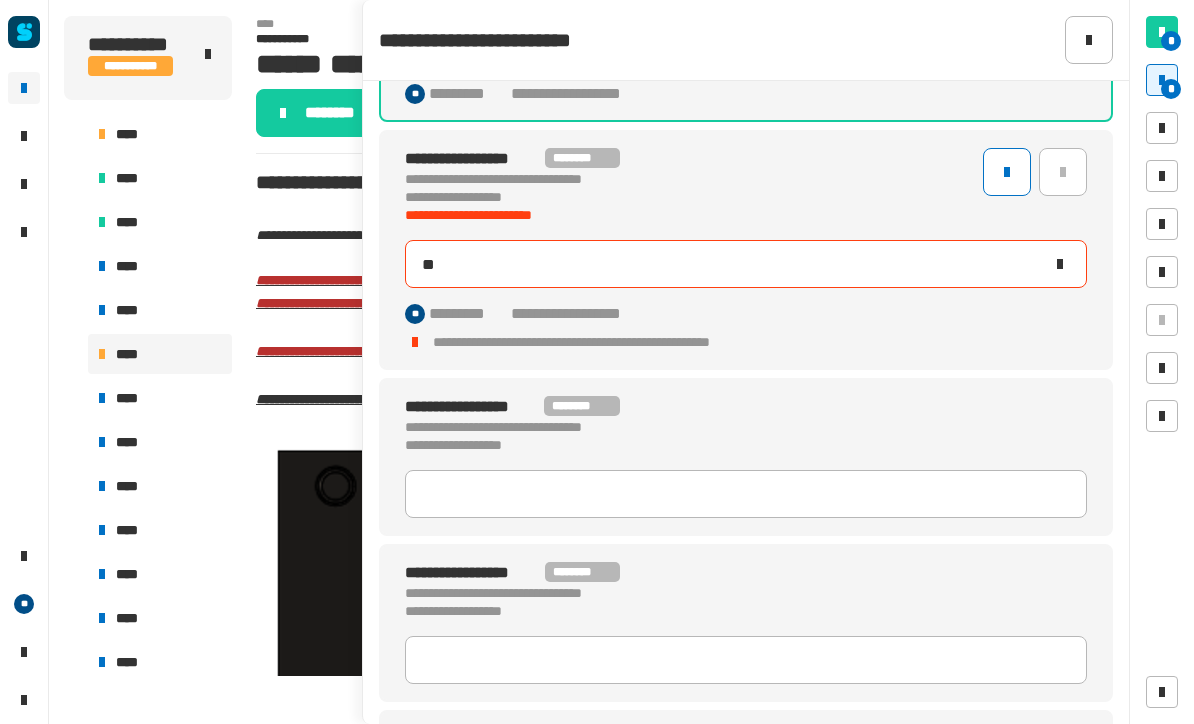 type on "***" 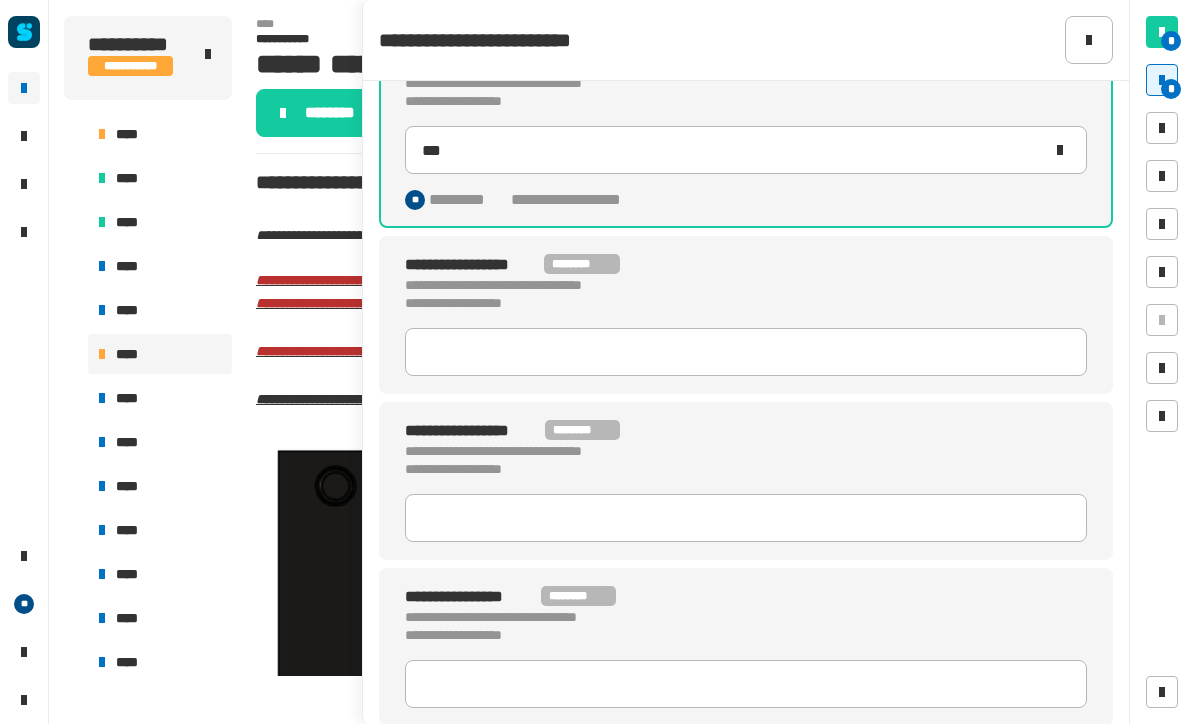 click on "**********" 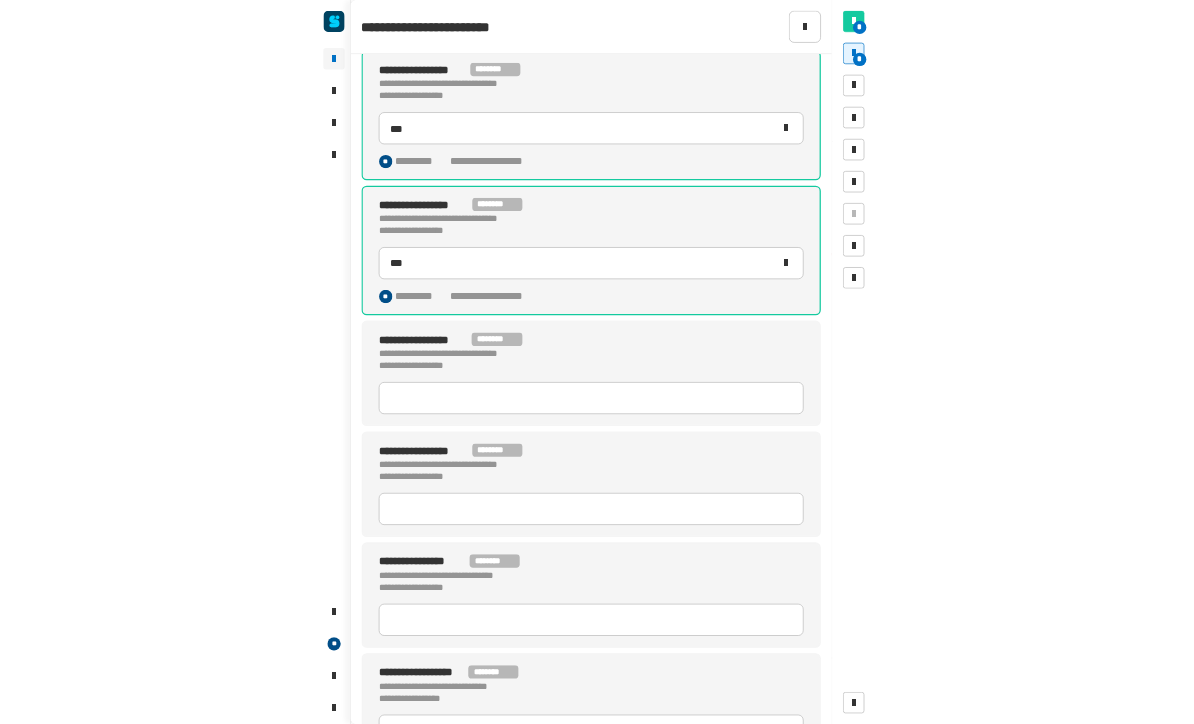 scroll, scrollTop: 26, scrollLeft: 0, axis: vertical 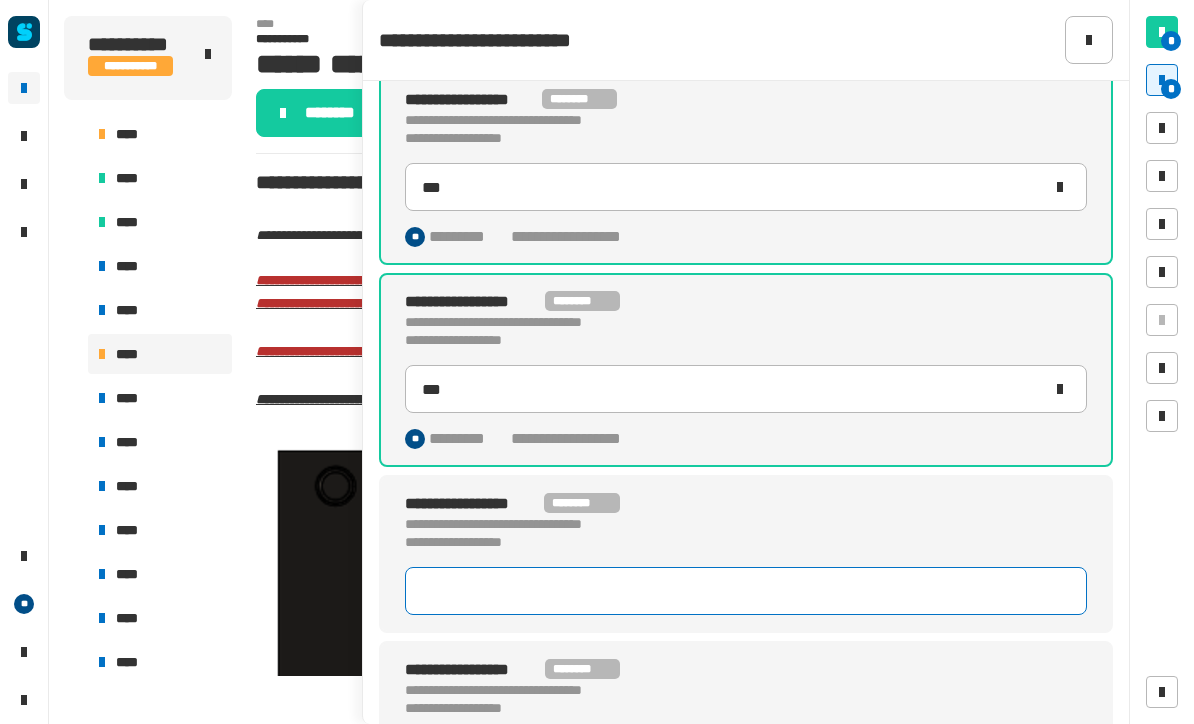 click 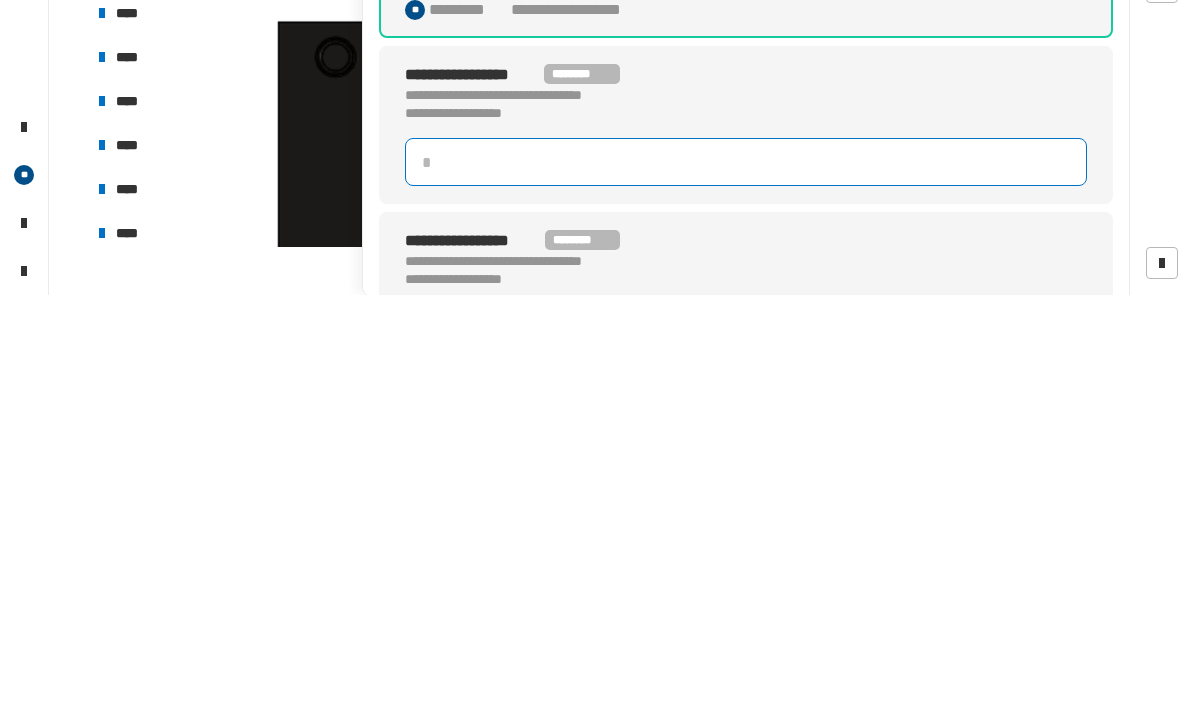 type on "*" 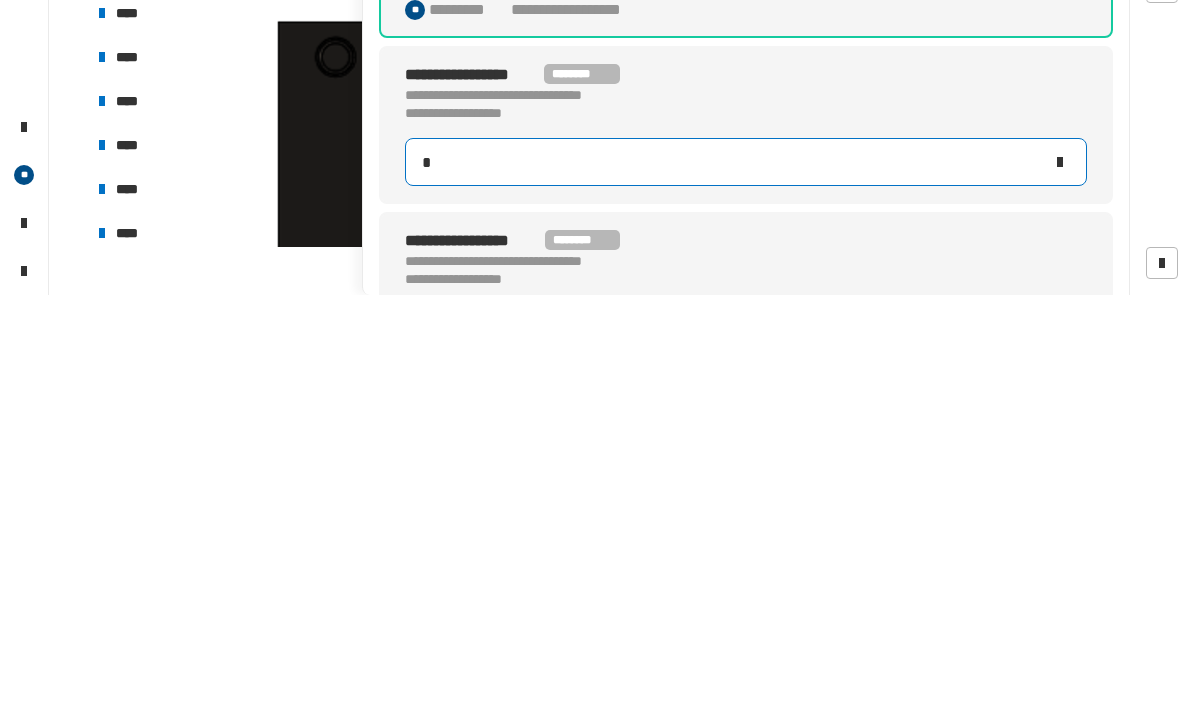 scroll, scrollTop: 1, scrollLeft: 0, axis: vertical 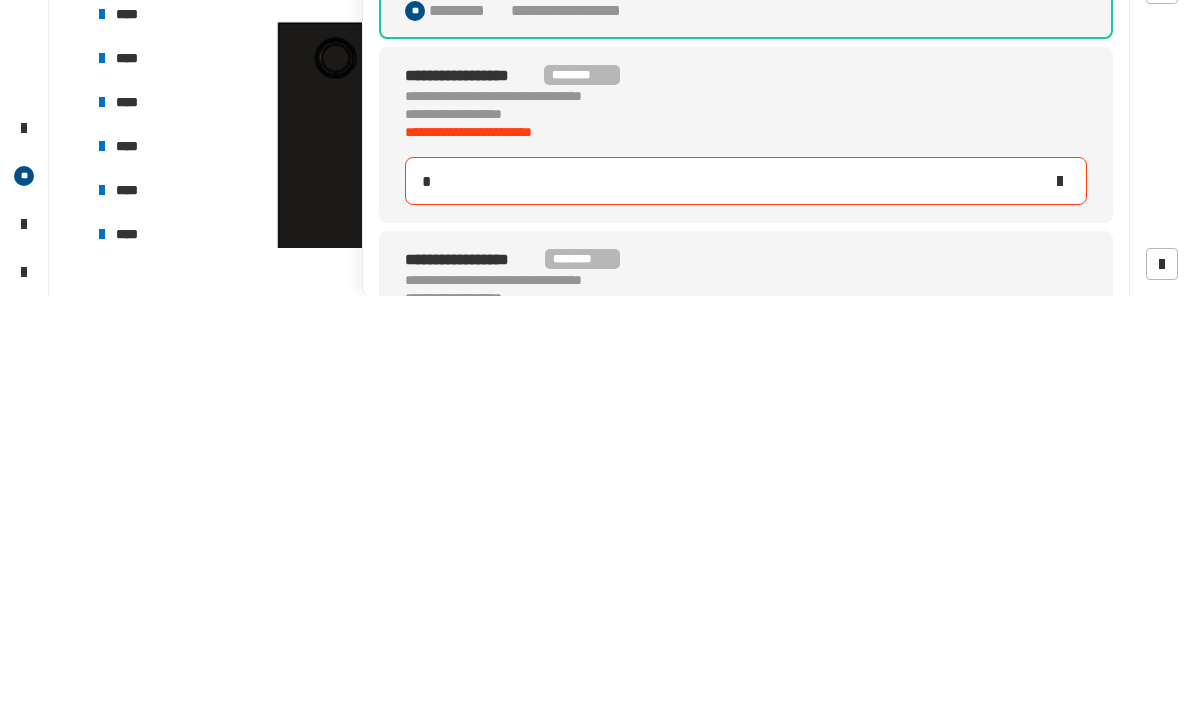 type on "***" 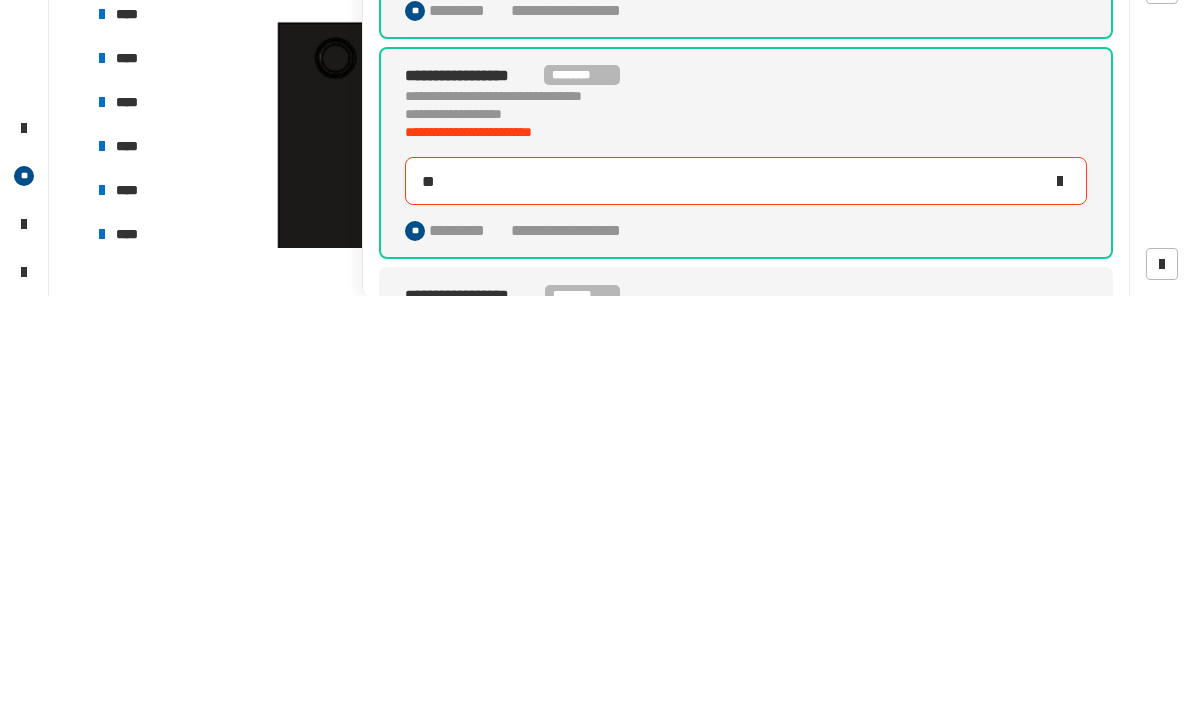 type on "***" 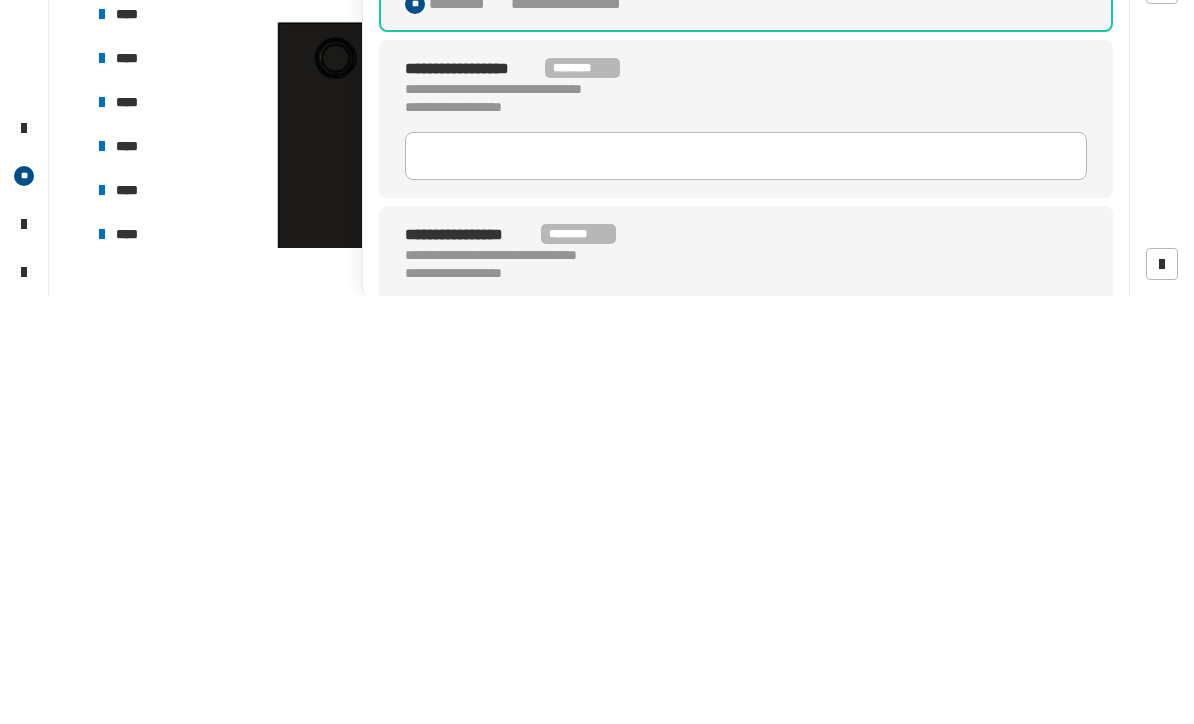 scroll, scrollTop: 236, scrollLeft: 0, axis: vertical 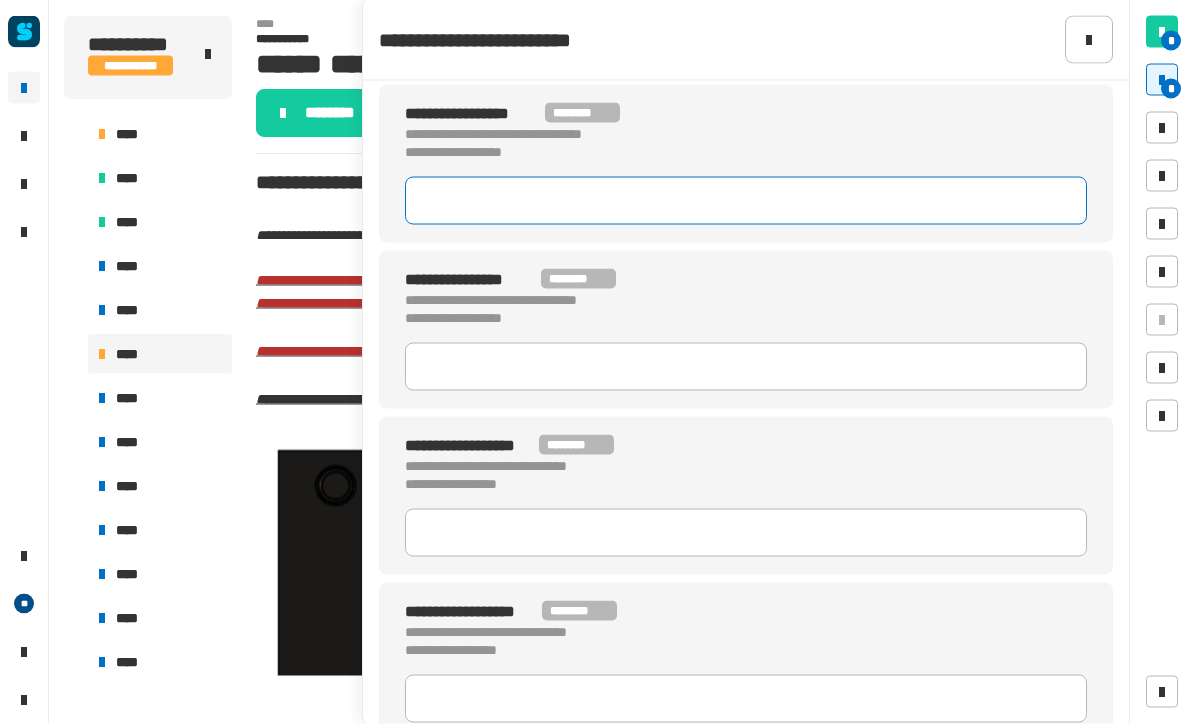 click 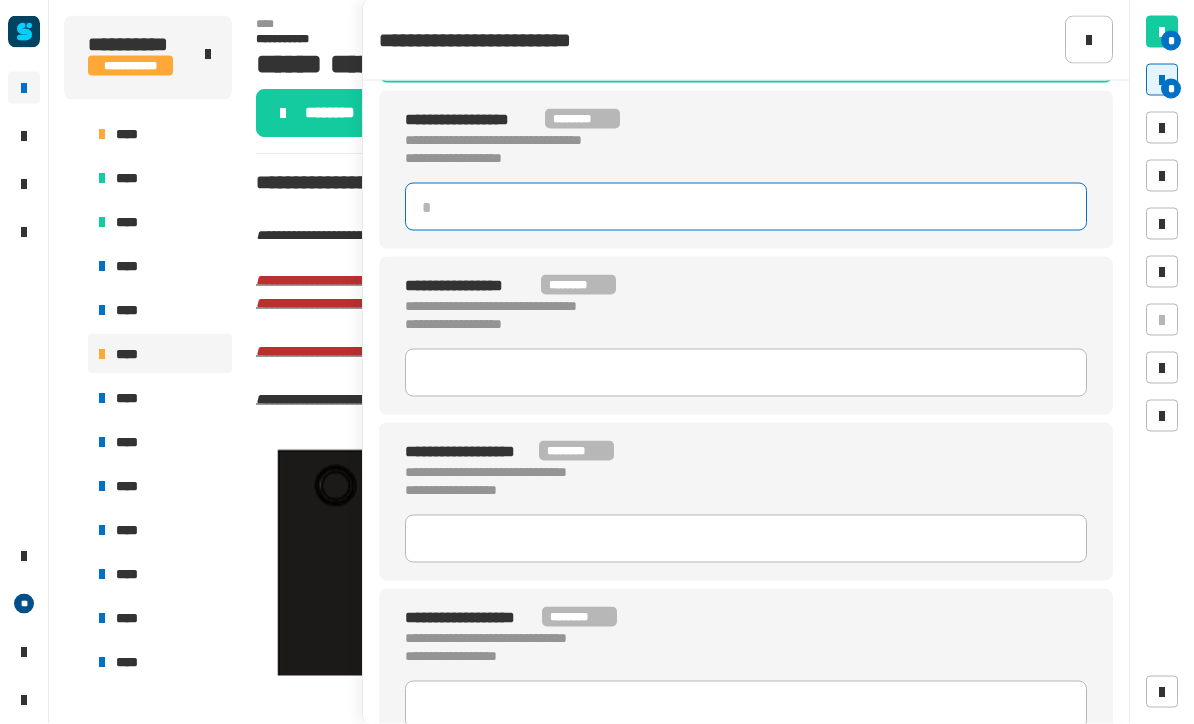 scroll, scrollTop: 605, scrollLeft: 0, axis: vertical 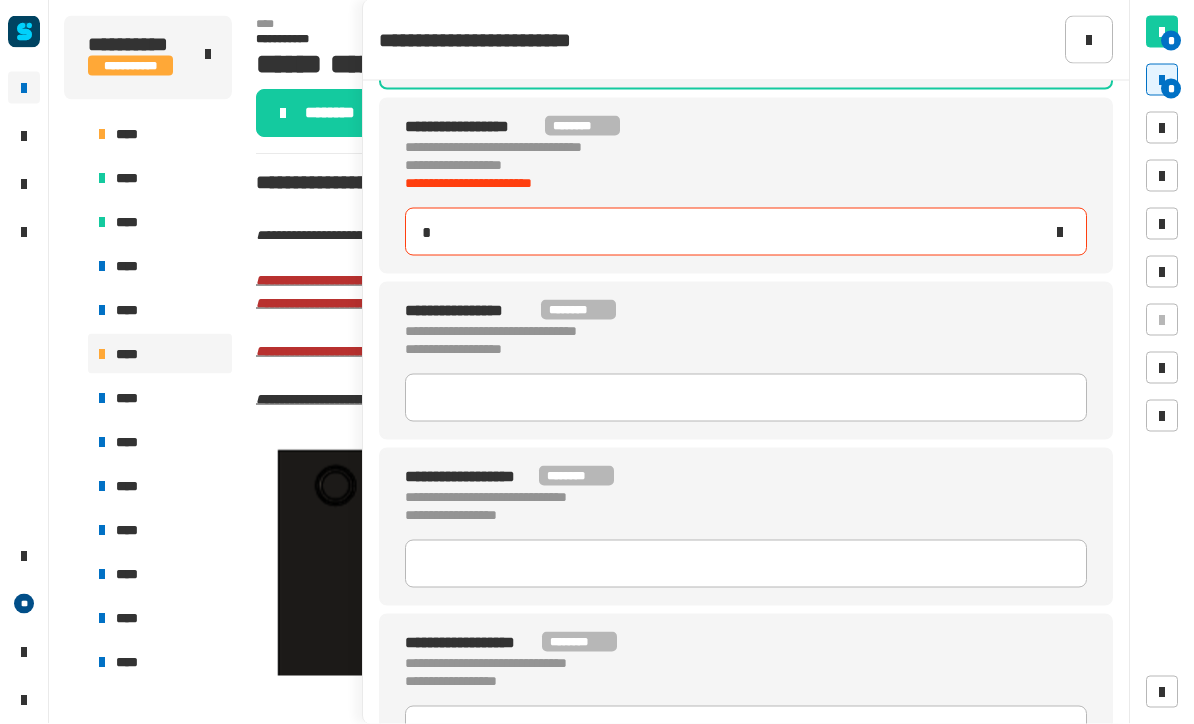 type on "**" 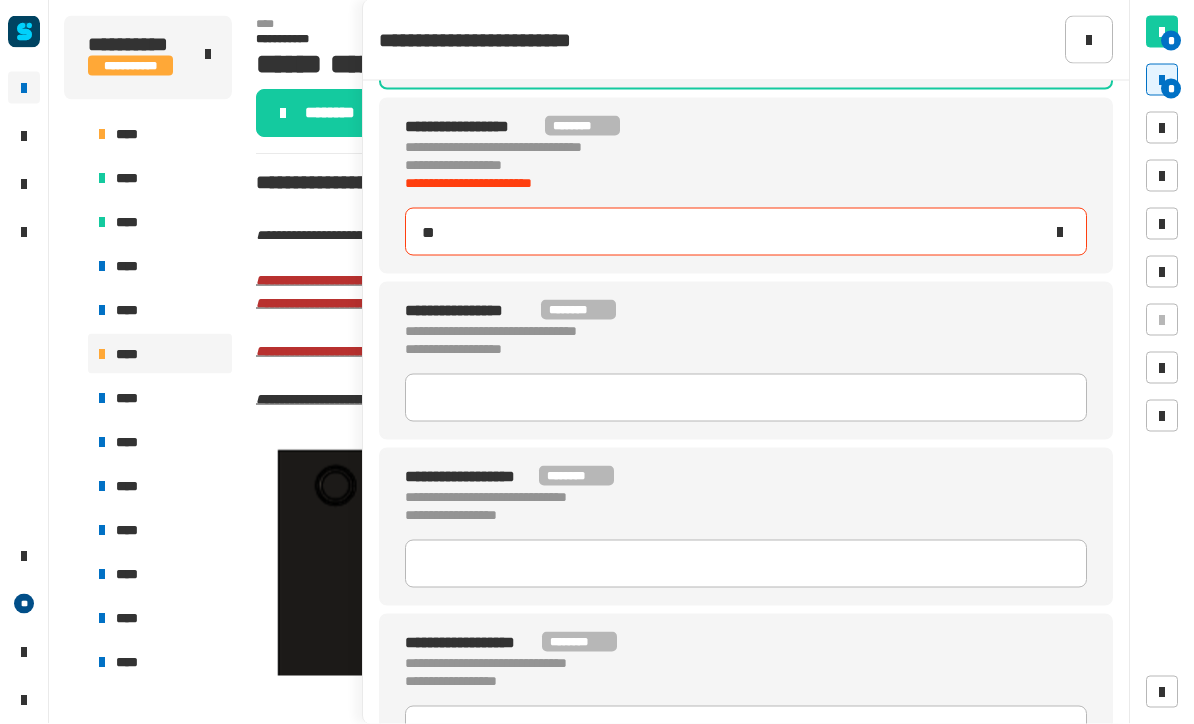 type on "***" 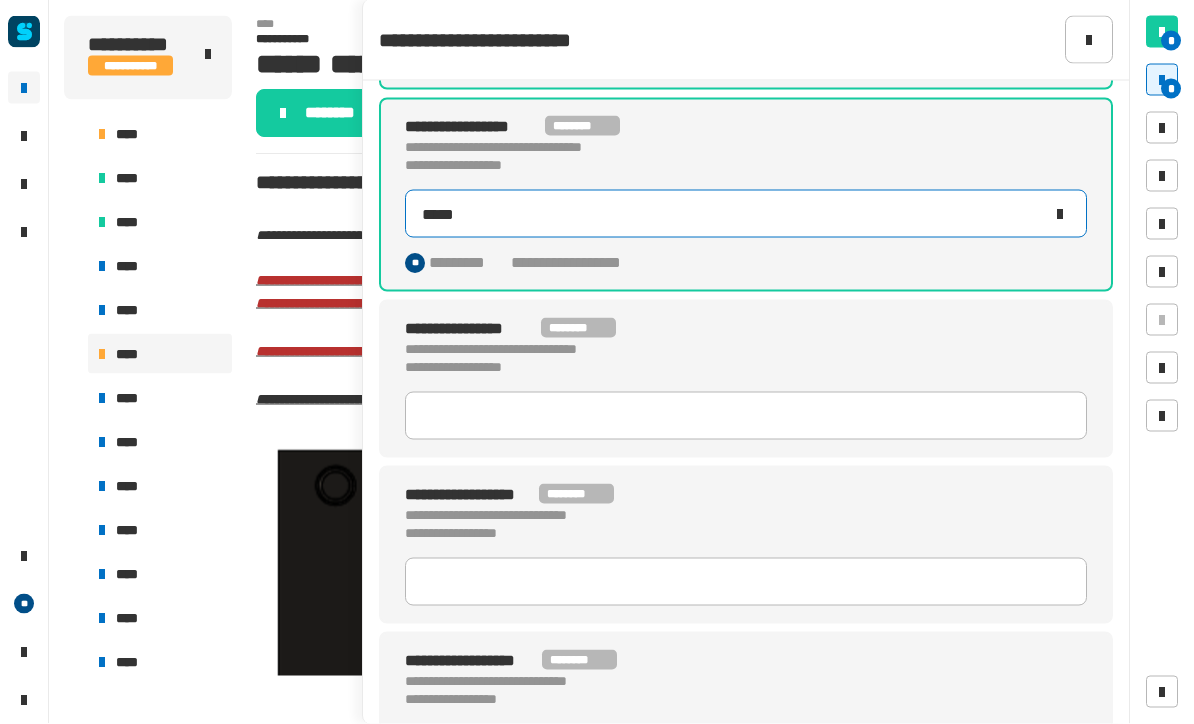 type on "*****" 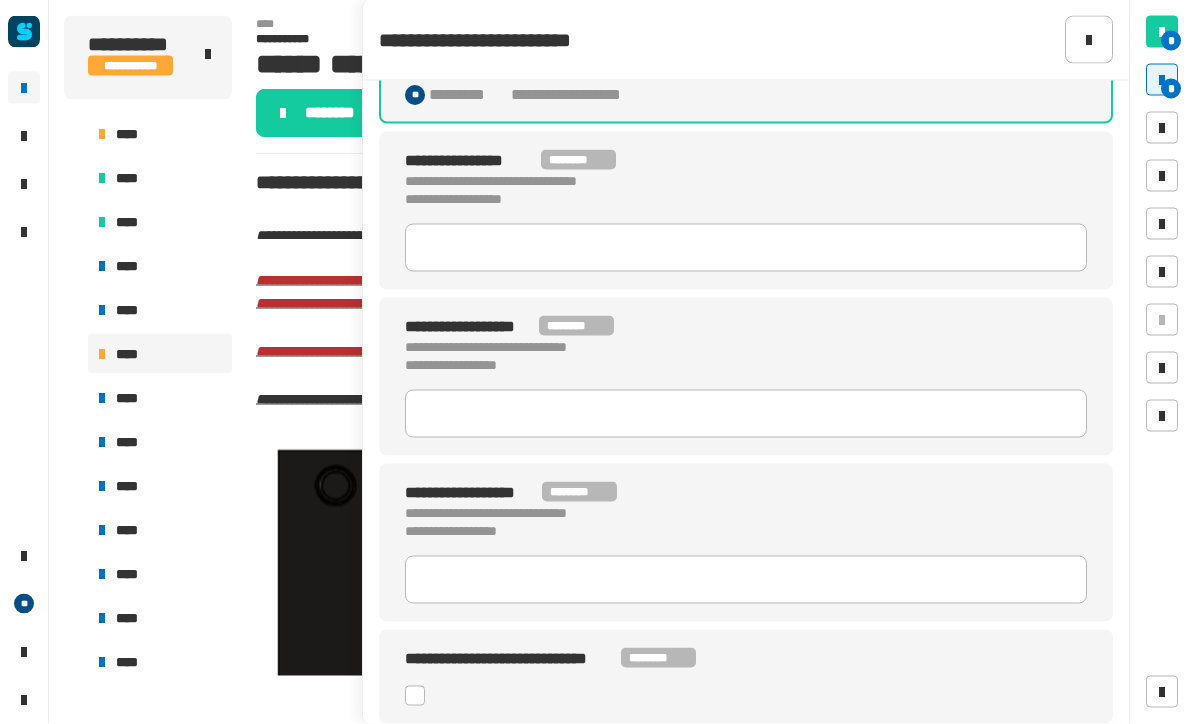 click on "**********" 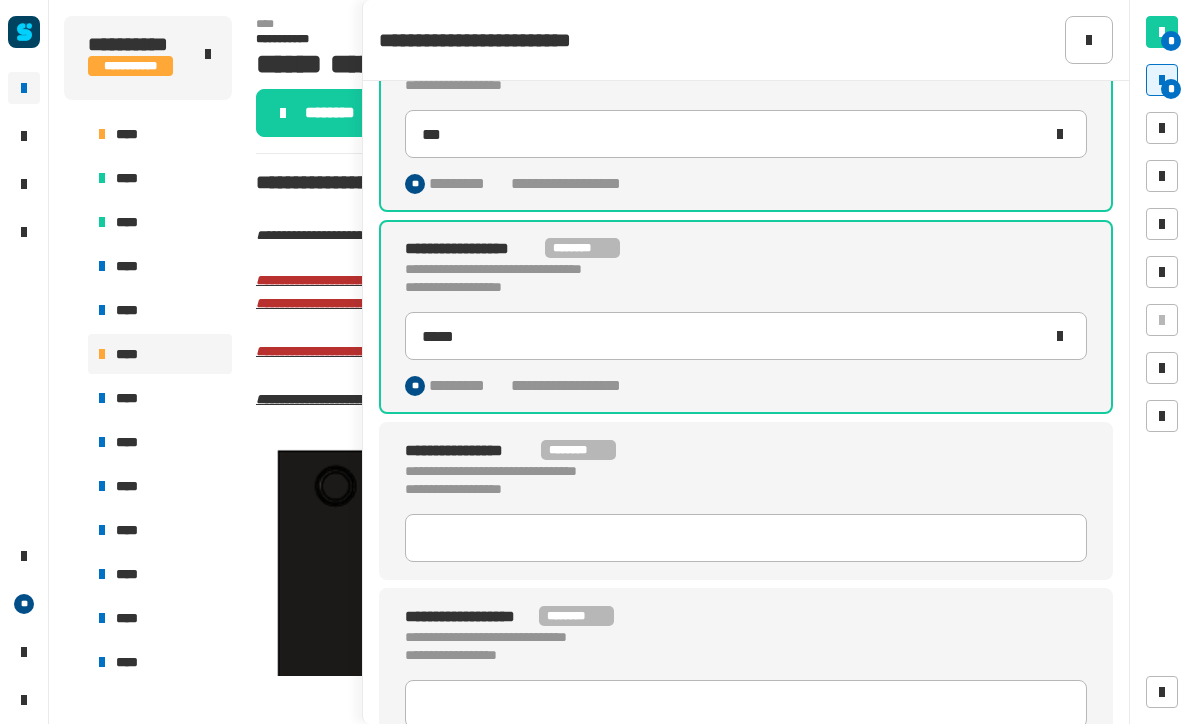scroll, scrollTop: 486, scrollLeft: 0, axis: vertical 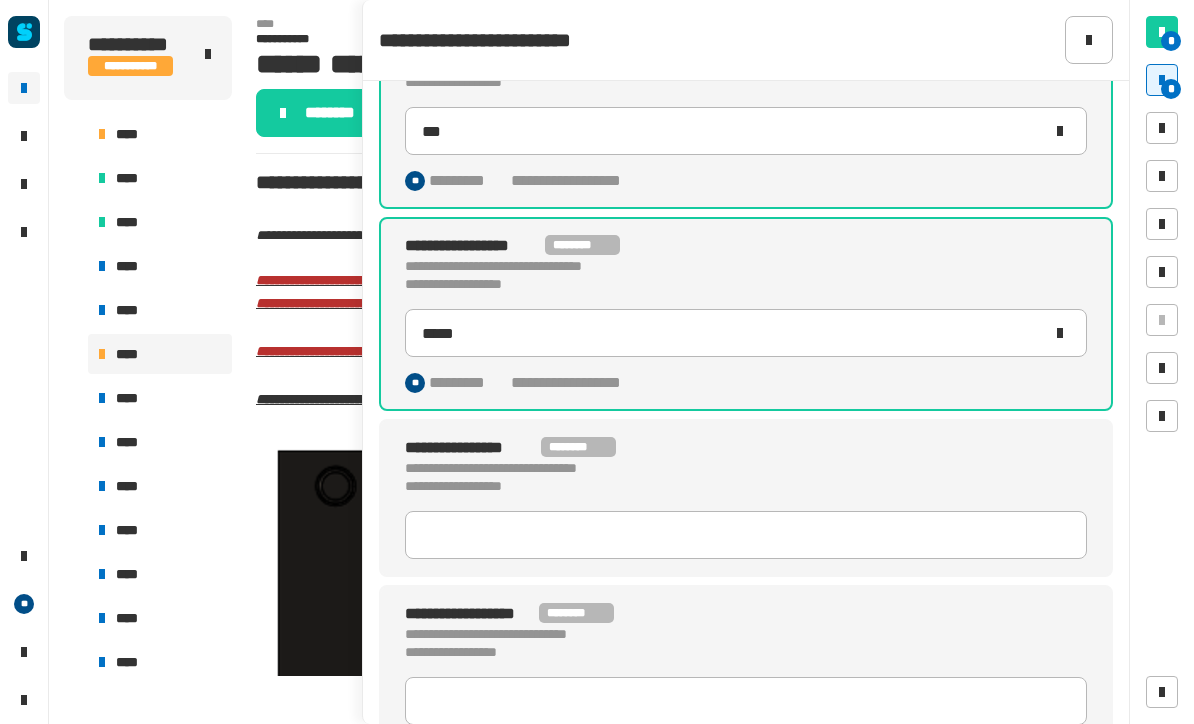 click 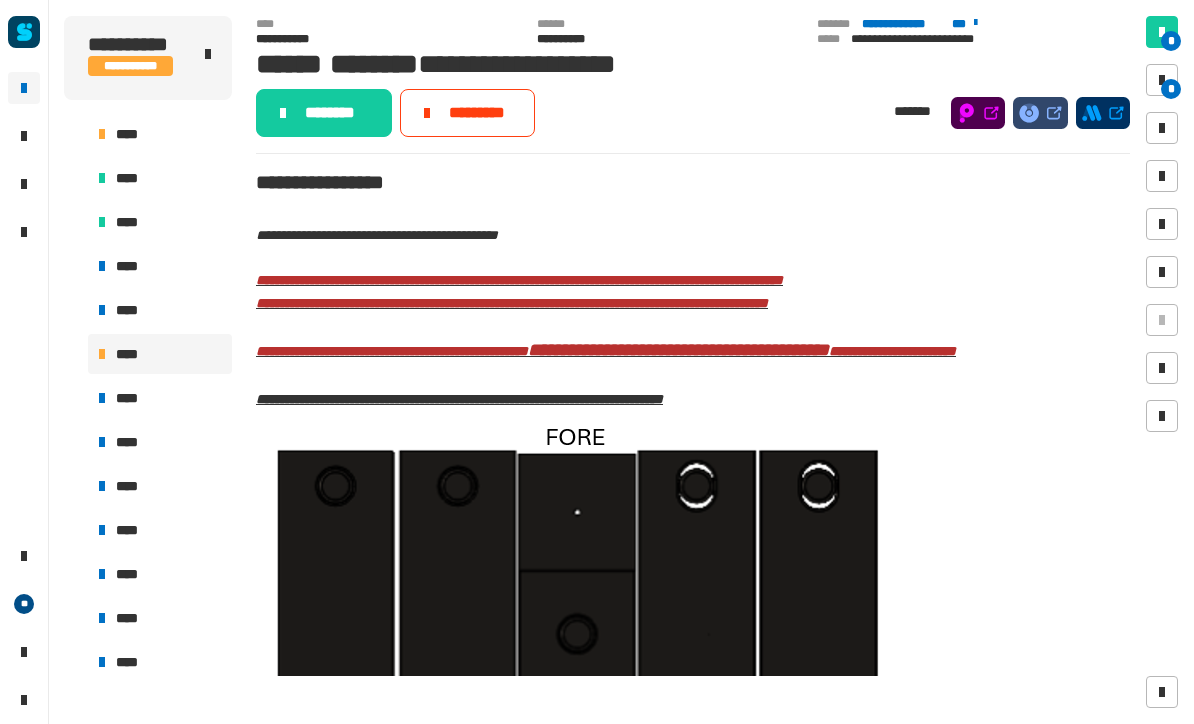 click at bounding box center [1162, 80] 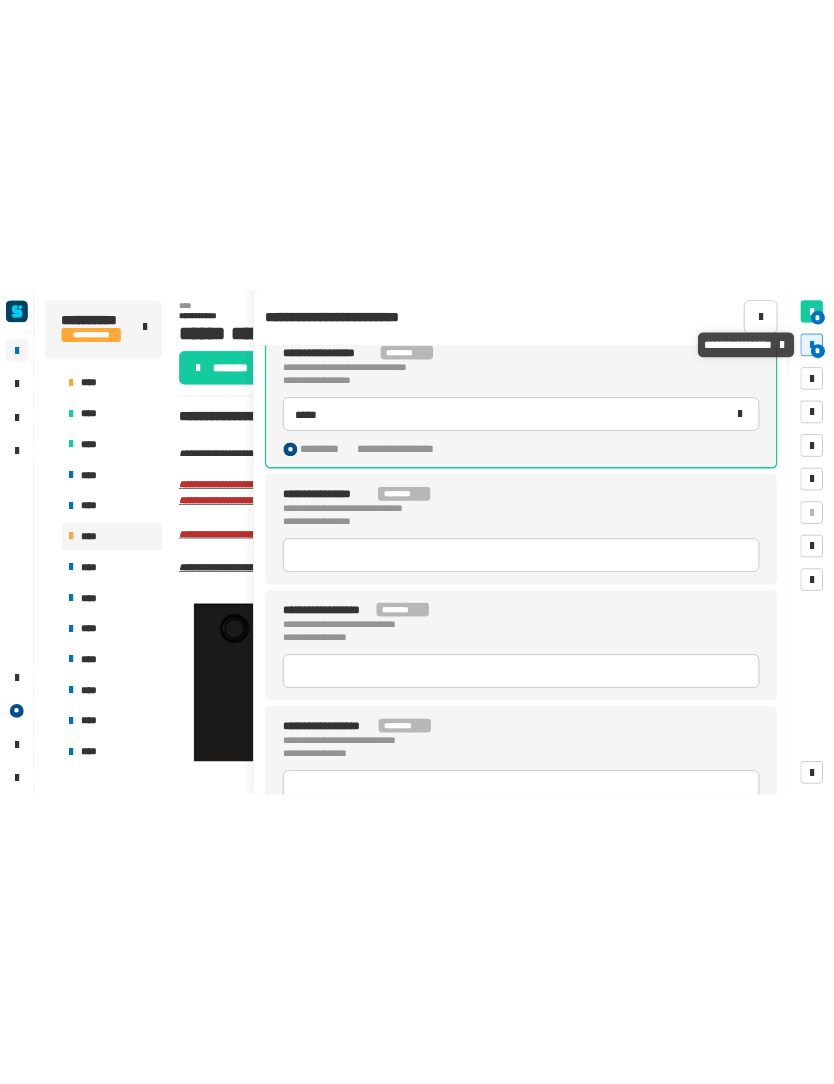scroll, scrollTop: 709, scrollLeft: 0, axis: vertical 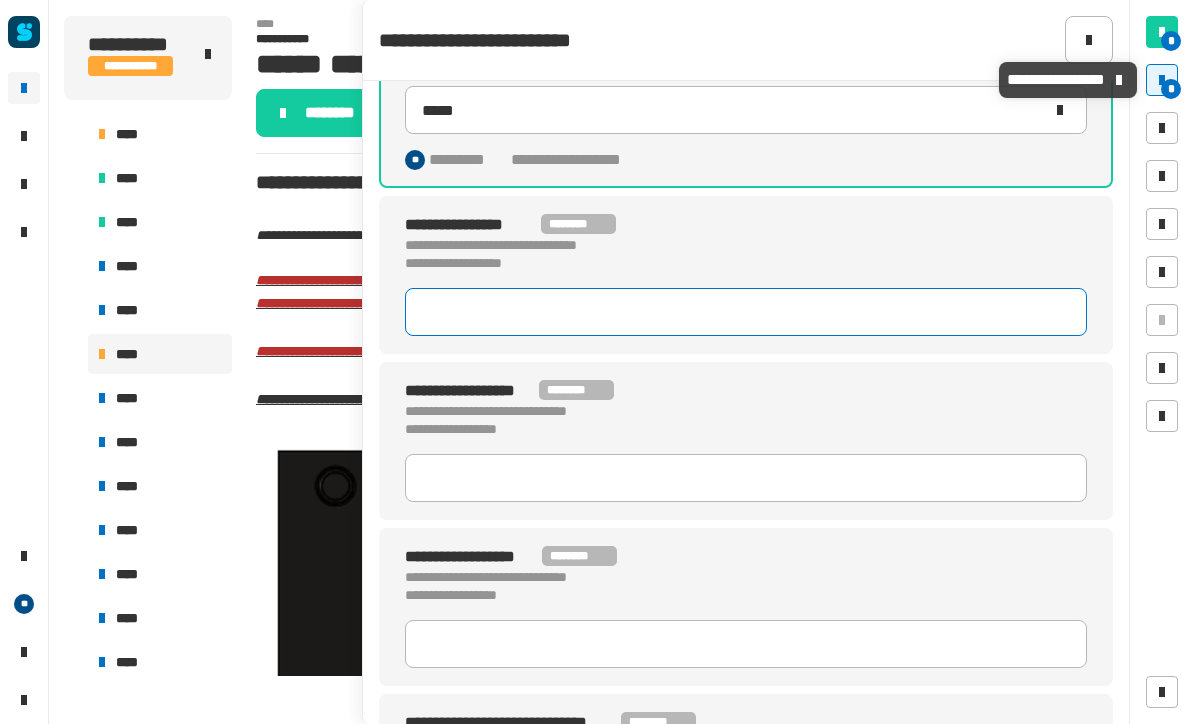 click 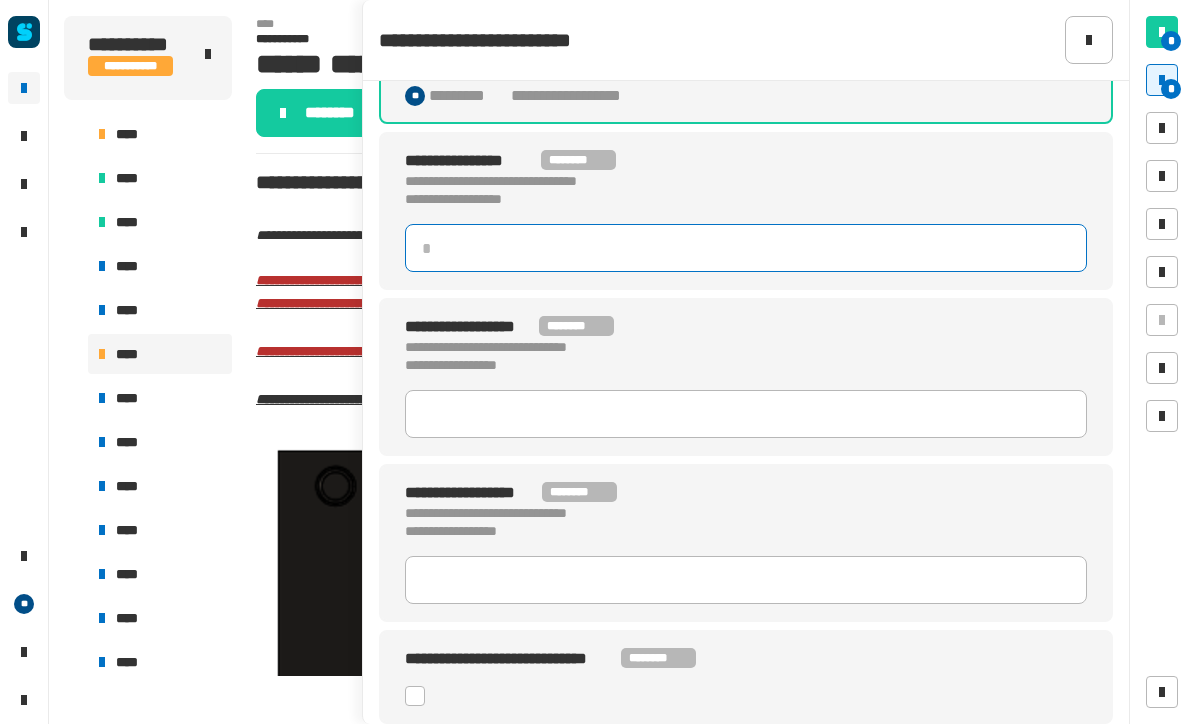 scroll, scrollTop: 773, scrollLeft: 0, axis: vertical 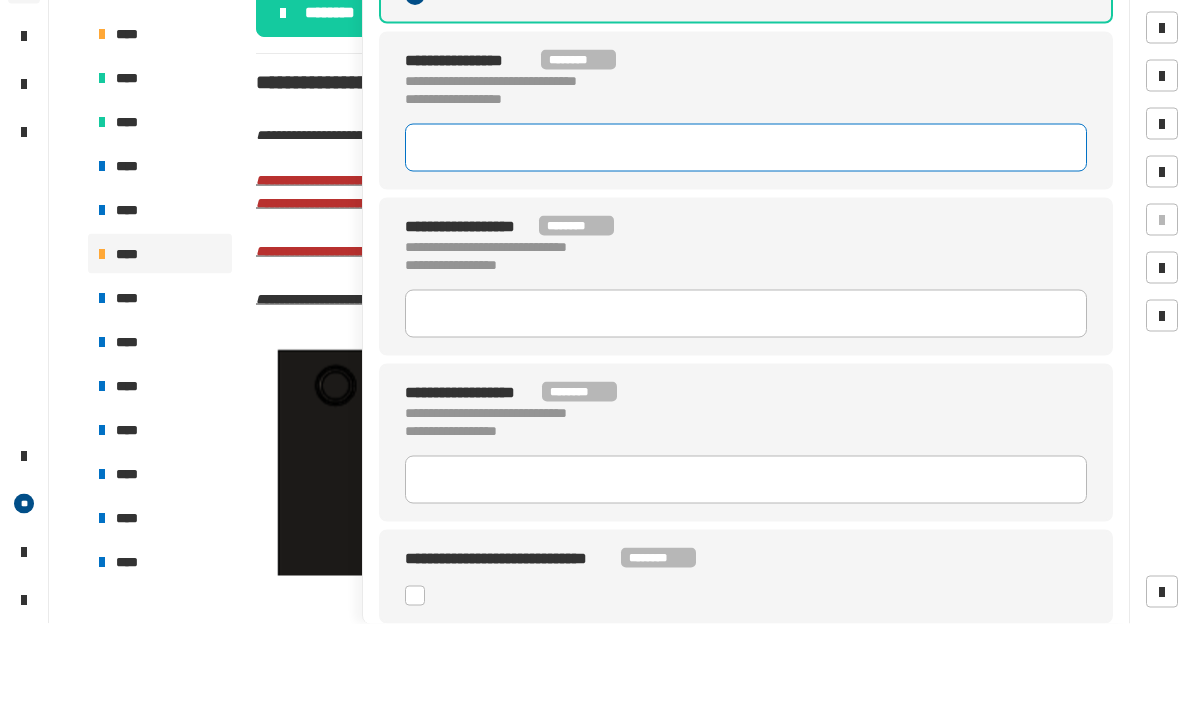 type on "*" 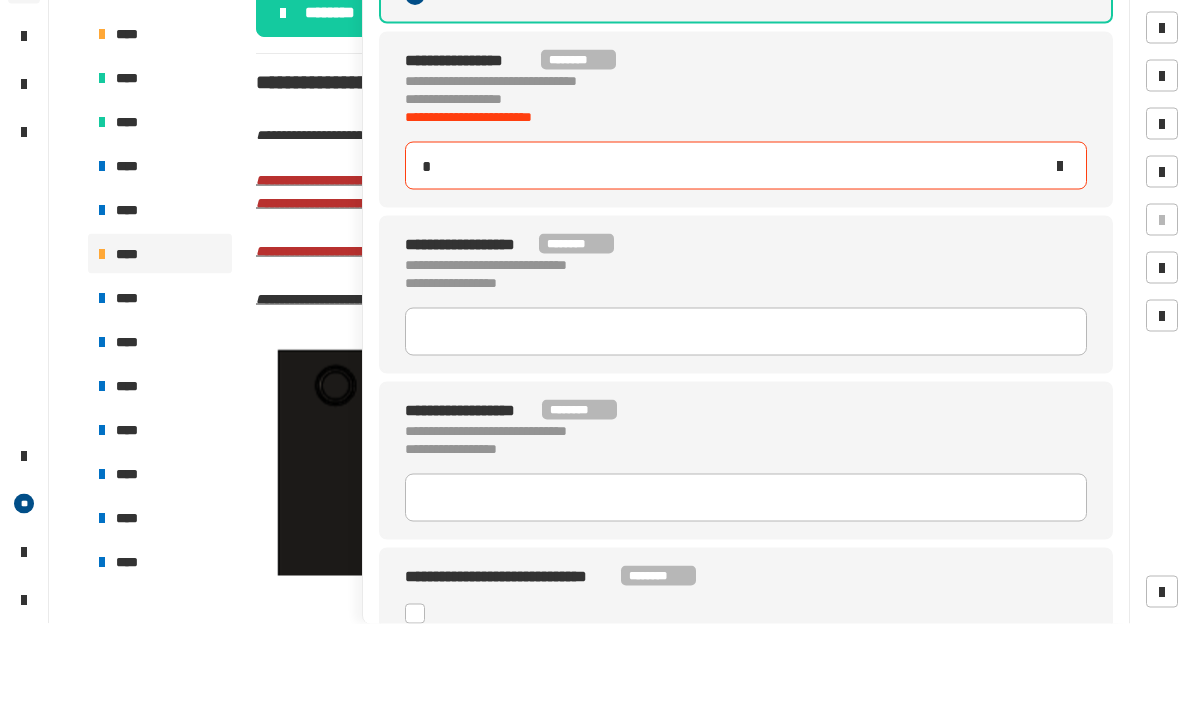type on "*****" 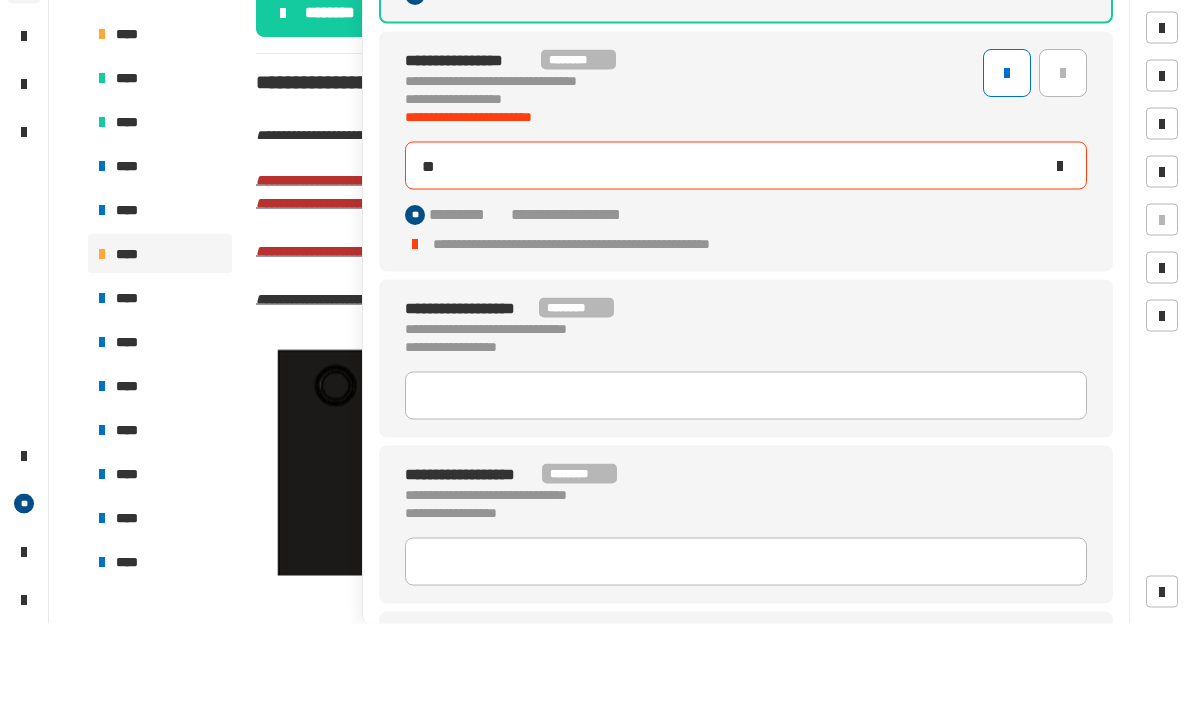 type on "***" 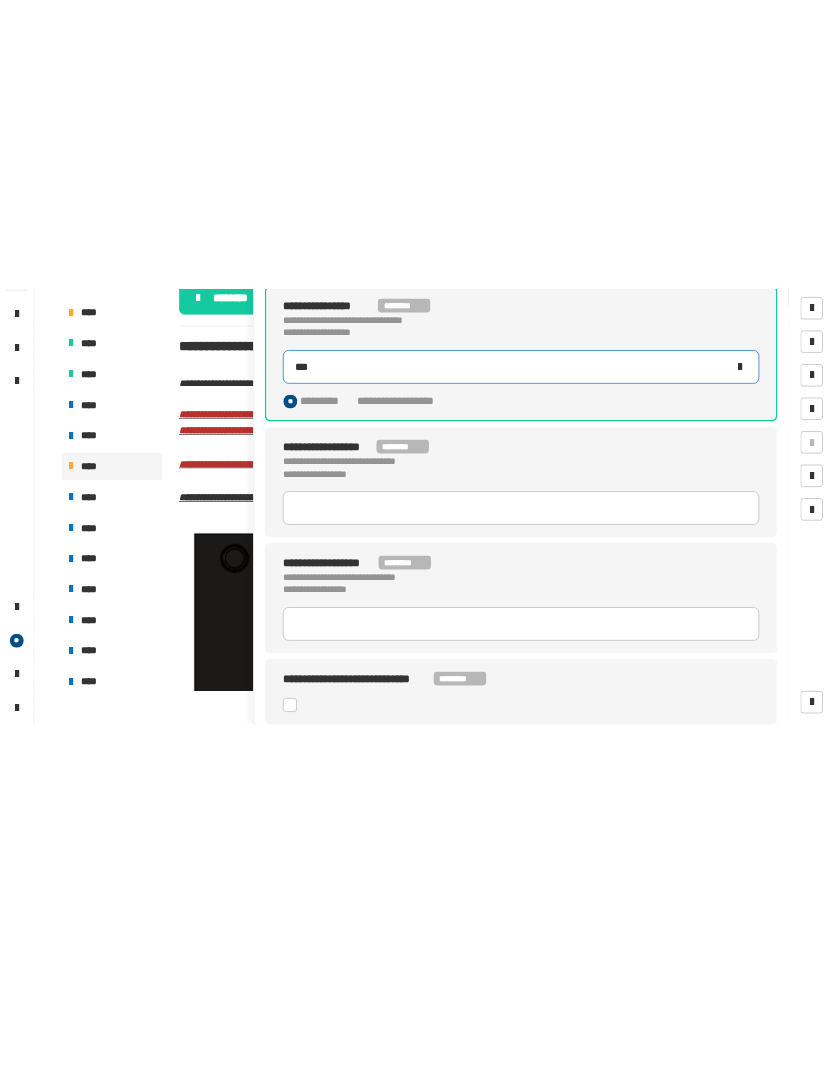 scroll, scrollTop: 809, scrollLeft: 0, axis: vertical 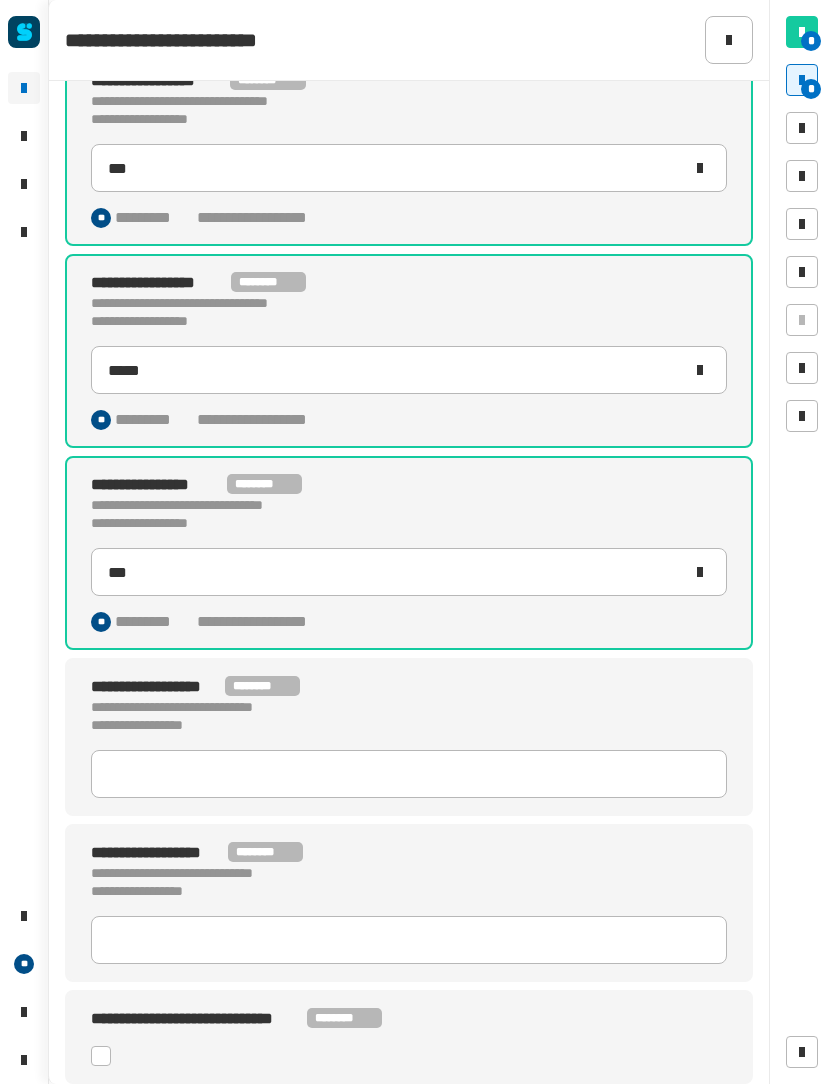 click 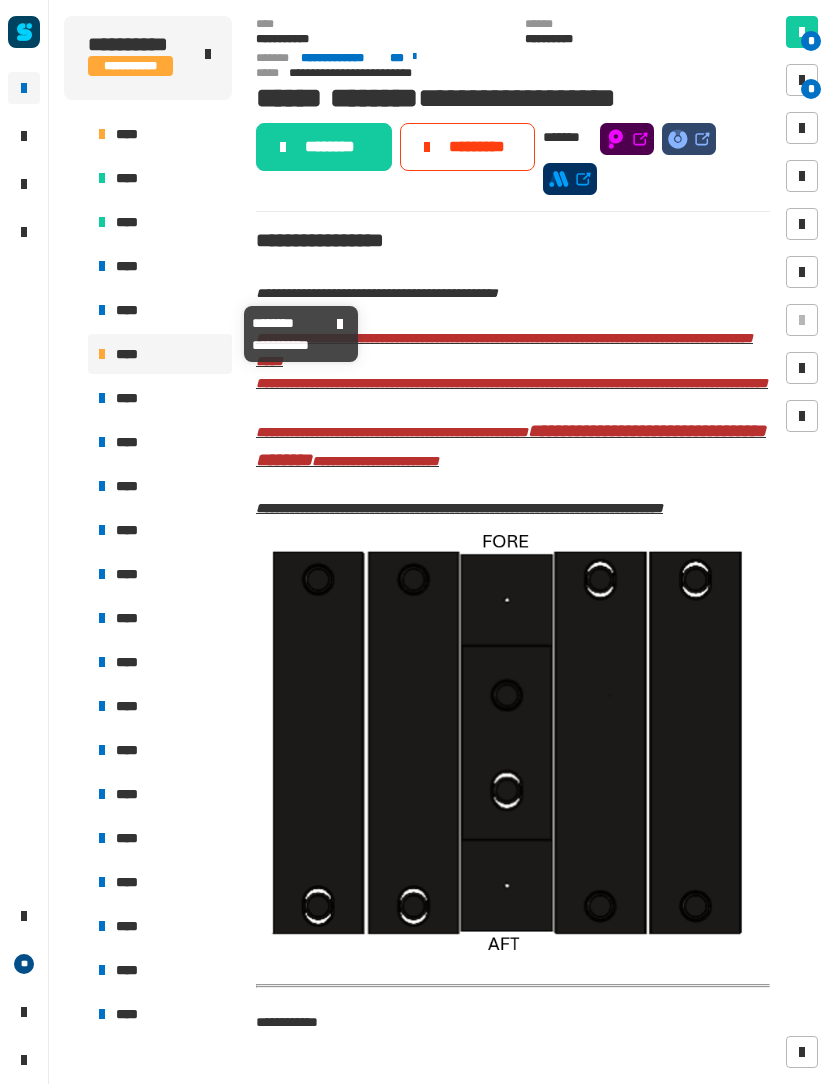 click on "****" at bounding box center (130, 310) 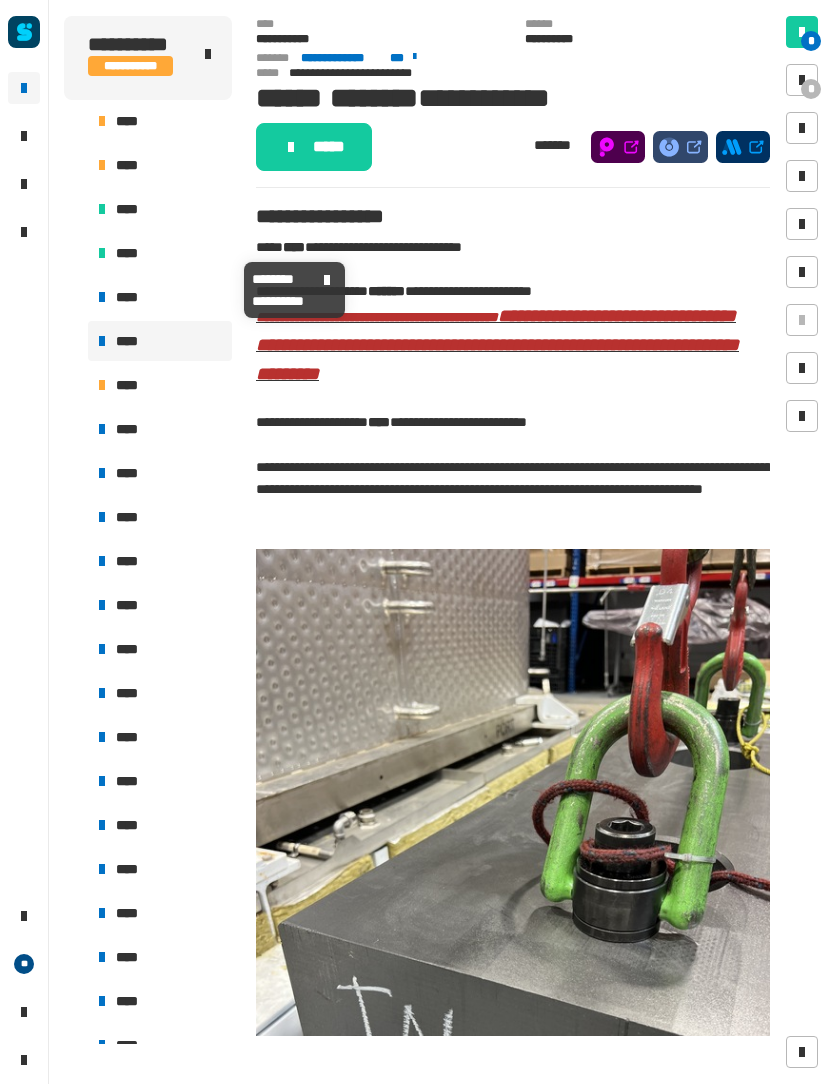 scroll, scrollTop: 1147, scrollLeft: 0, axis: vertical 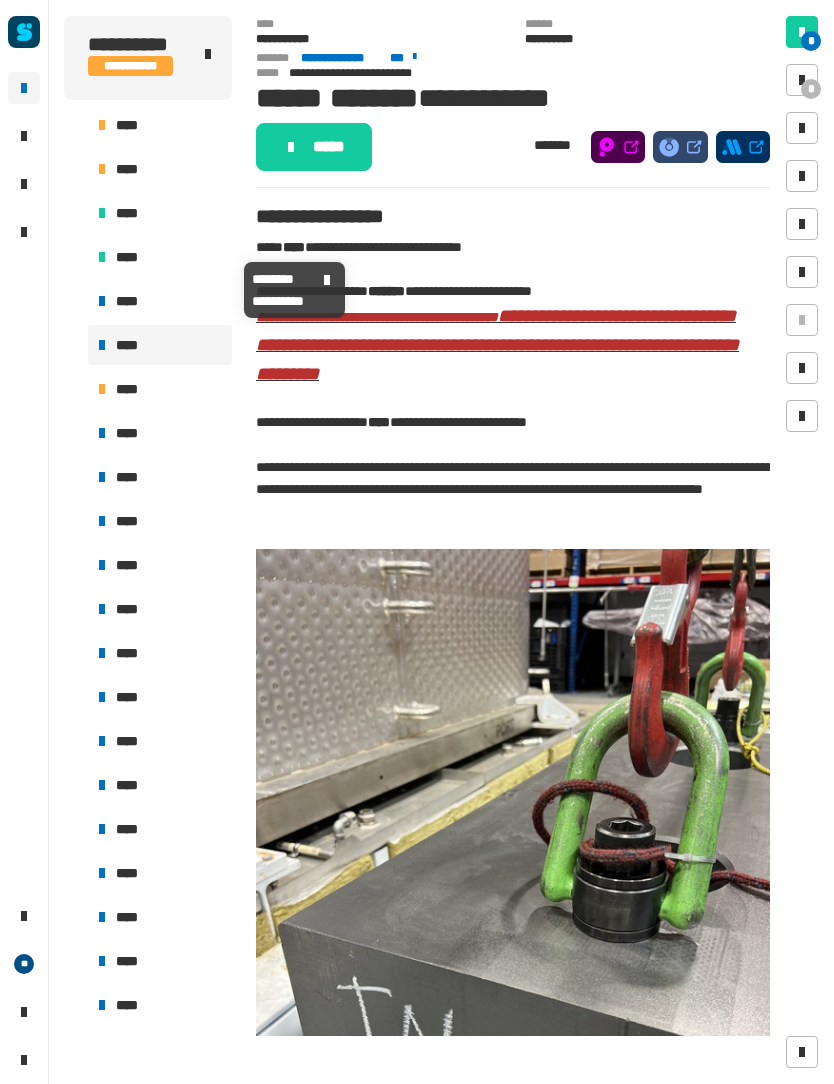 click on "****" at bounding box center [160, 301] 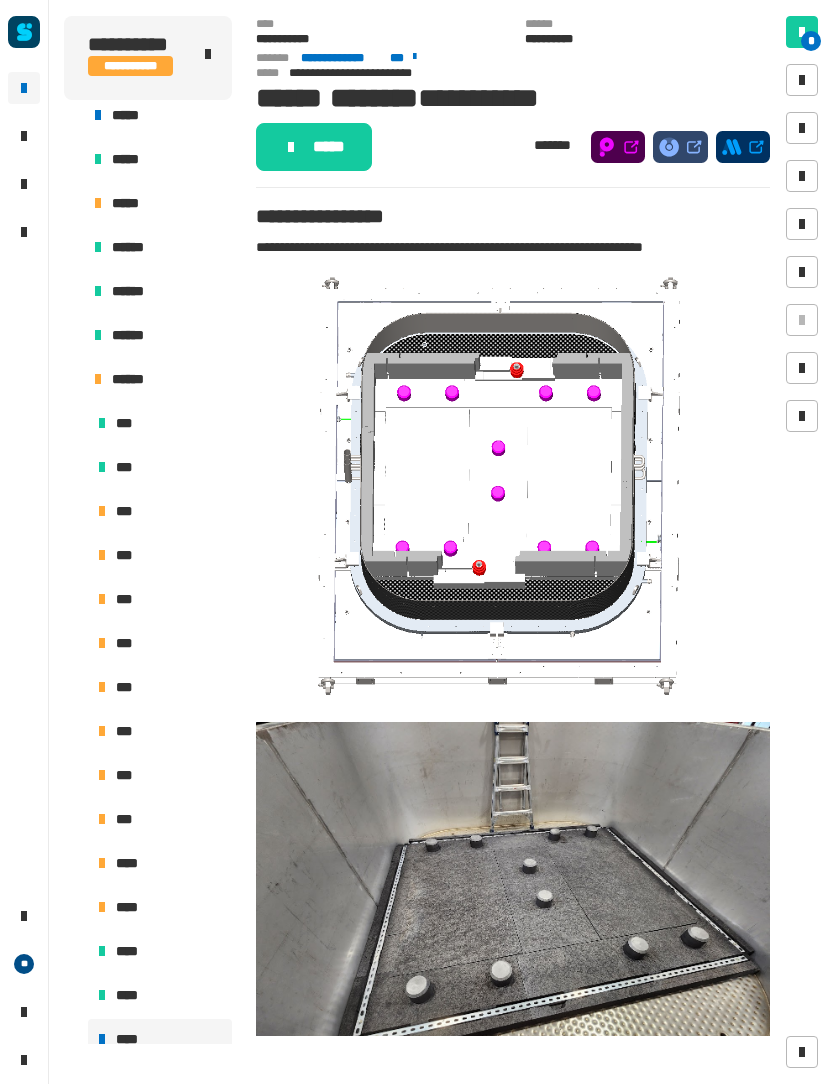 scroll, scrollTop: 434, scrollLeft: 0, axis: vertical 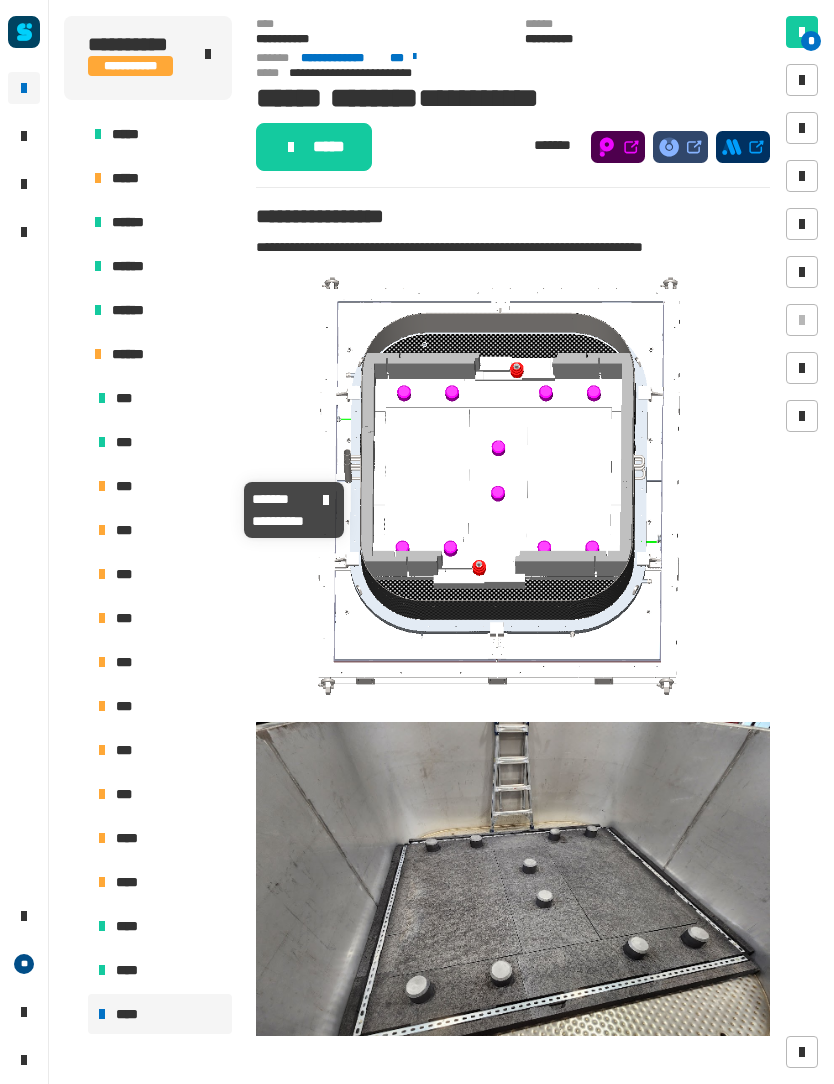 click on "***" at bounding box center [160, 486] 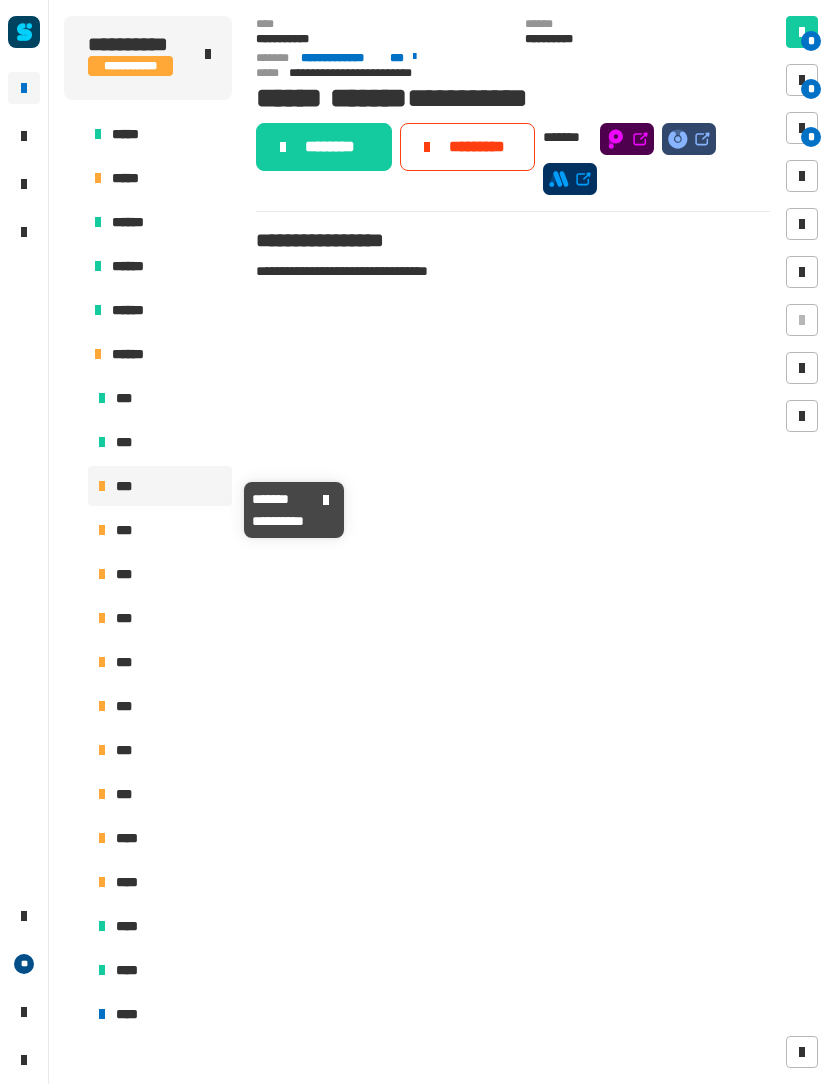 click at bounding box center (802, 80) 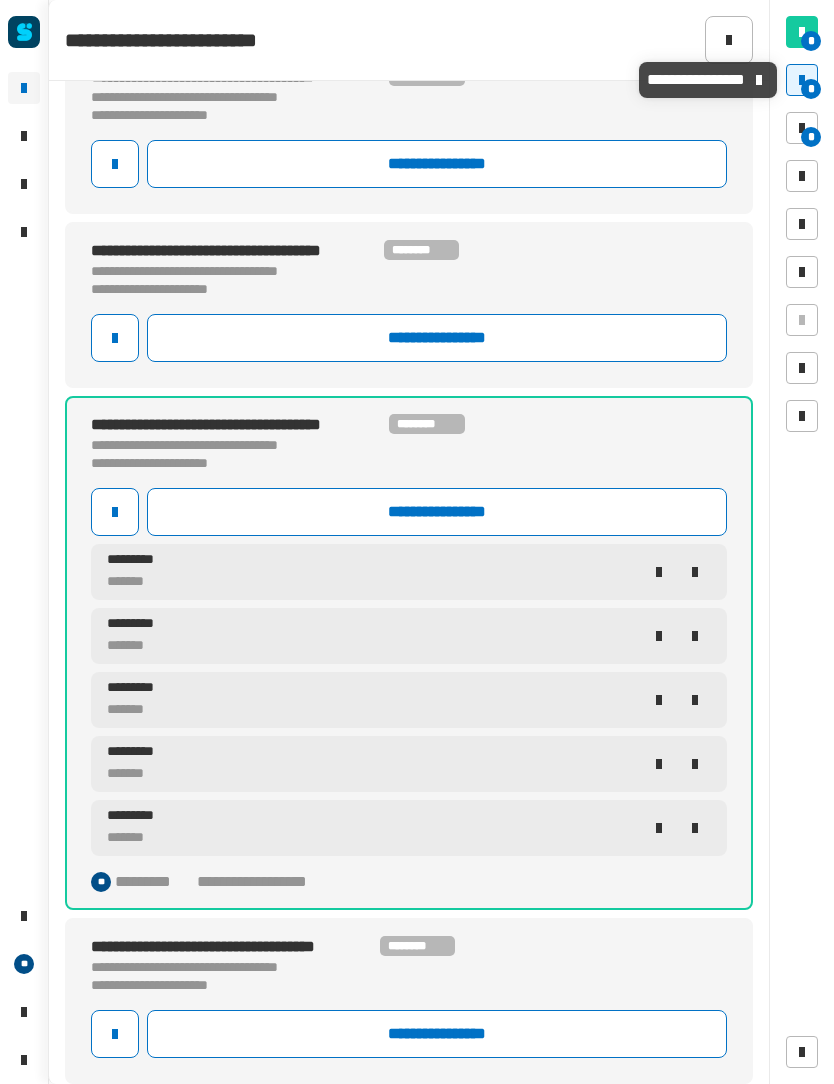scroll, scrollTop: 49, scrollLeft: 0, axis: vertical 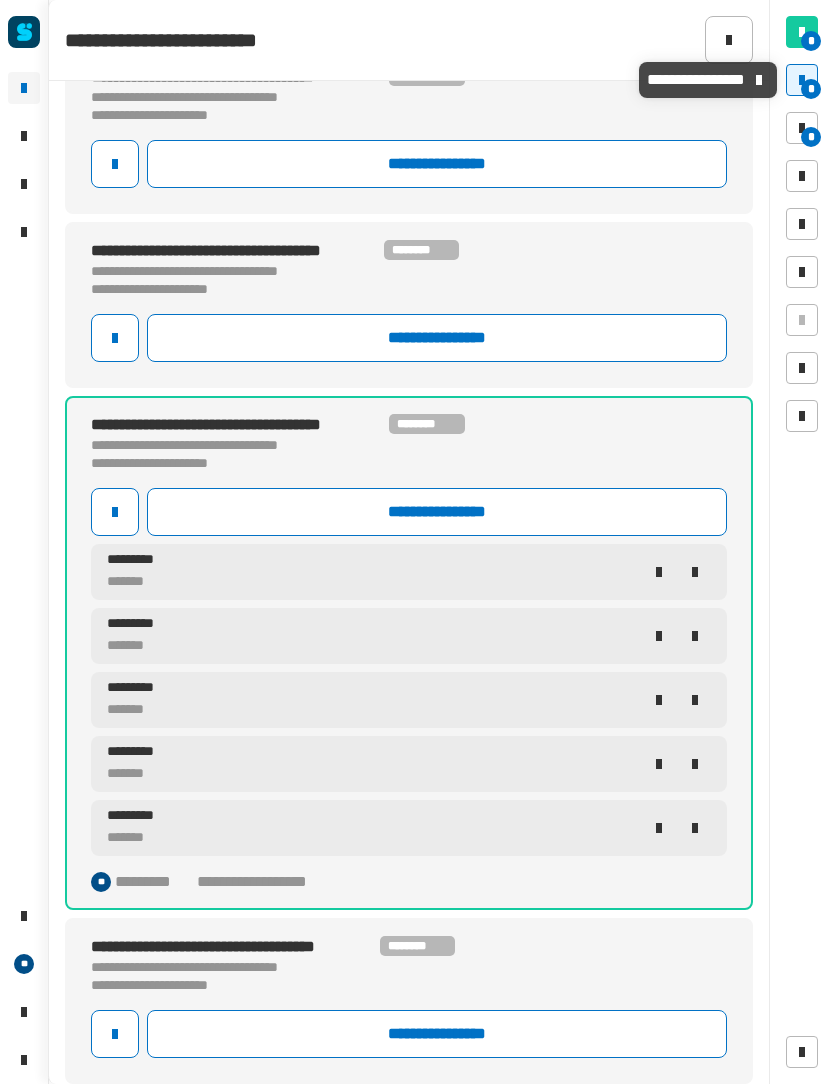 click on "**********" 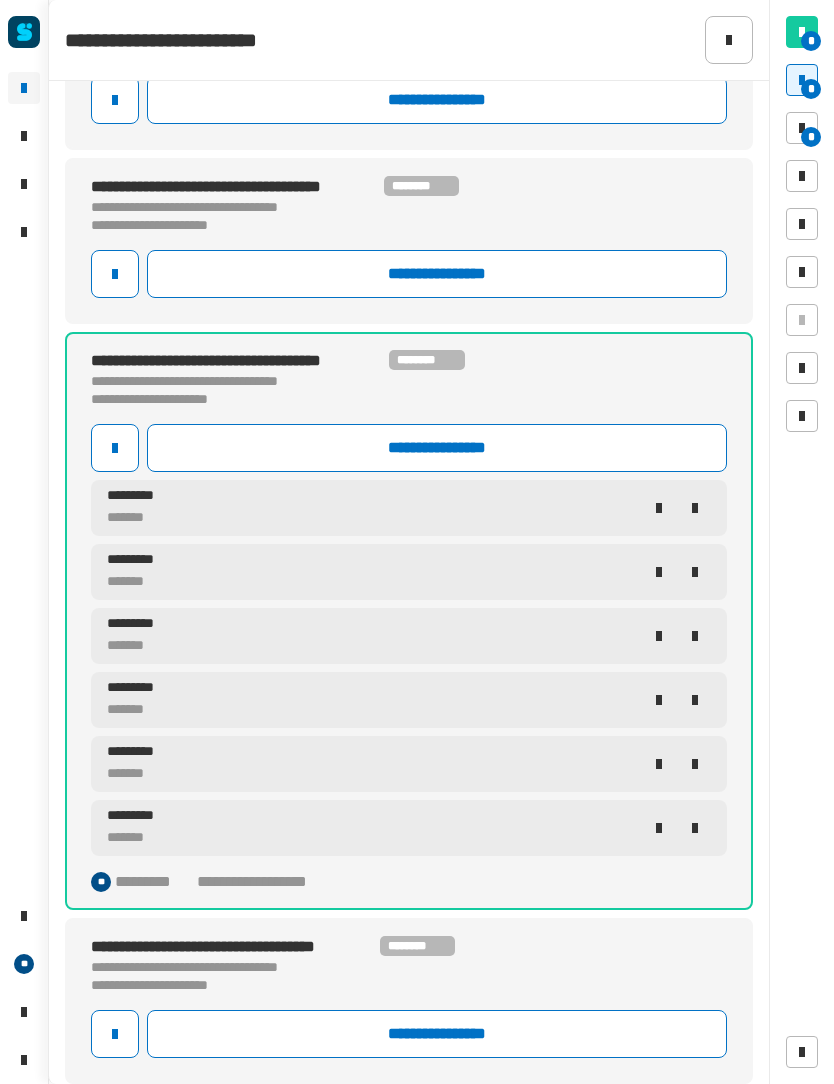 scroll, scrollTop: 113, scrollLeft: 0, axis: vertical 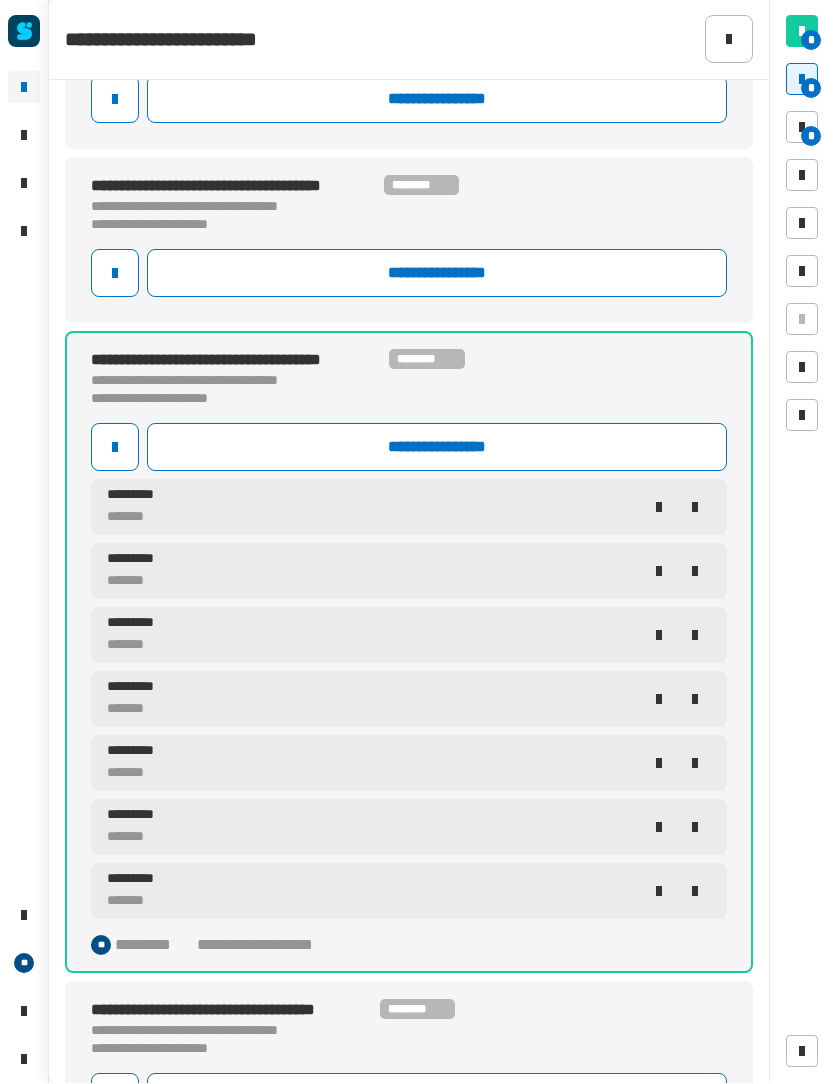 click 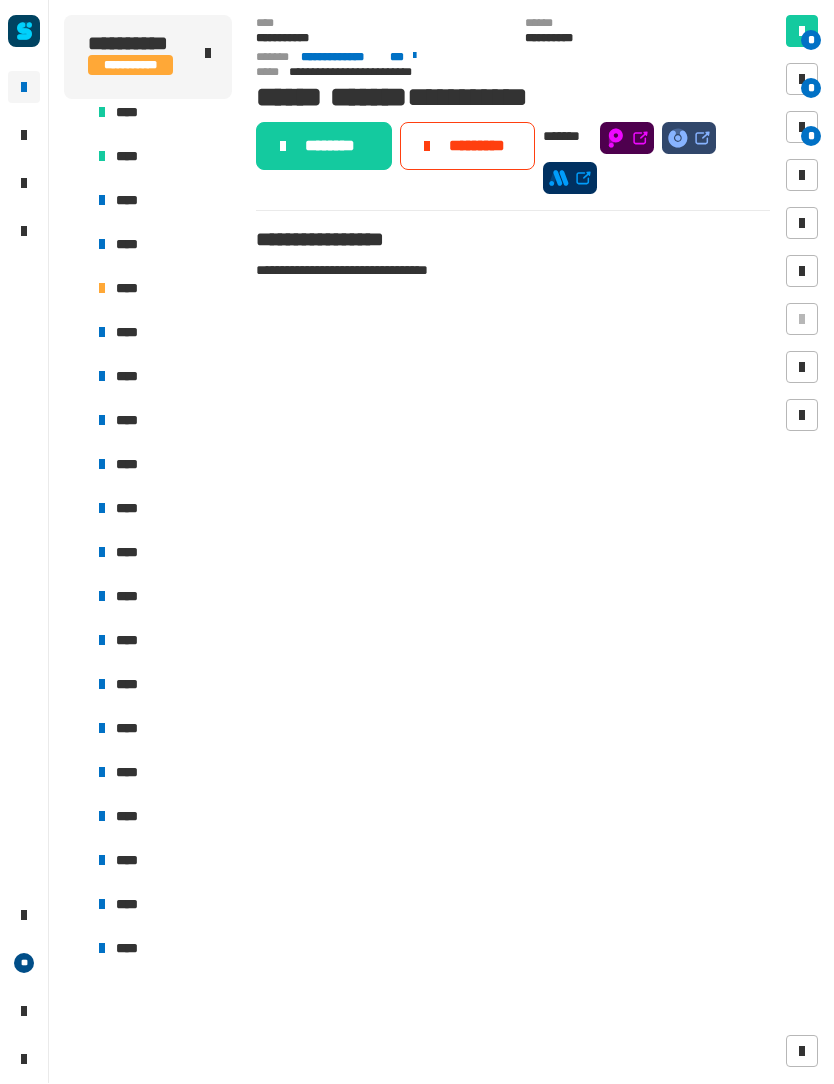 scroll, scrollTop: 1136, scrollLeft: 0, axis: vertical 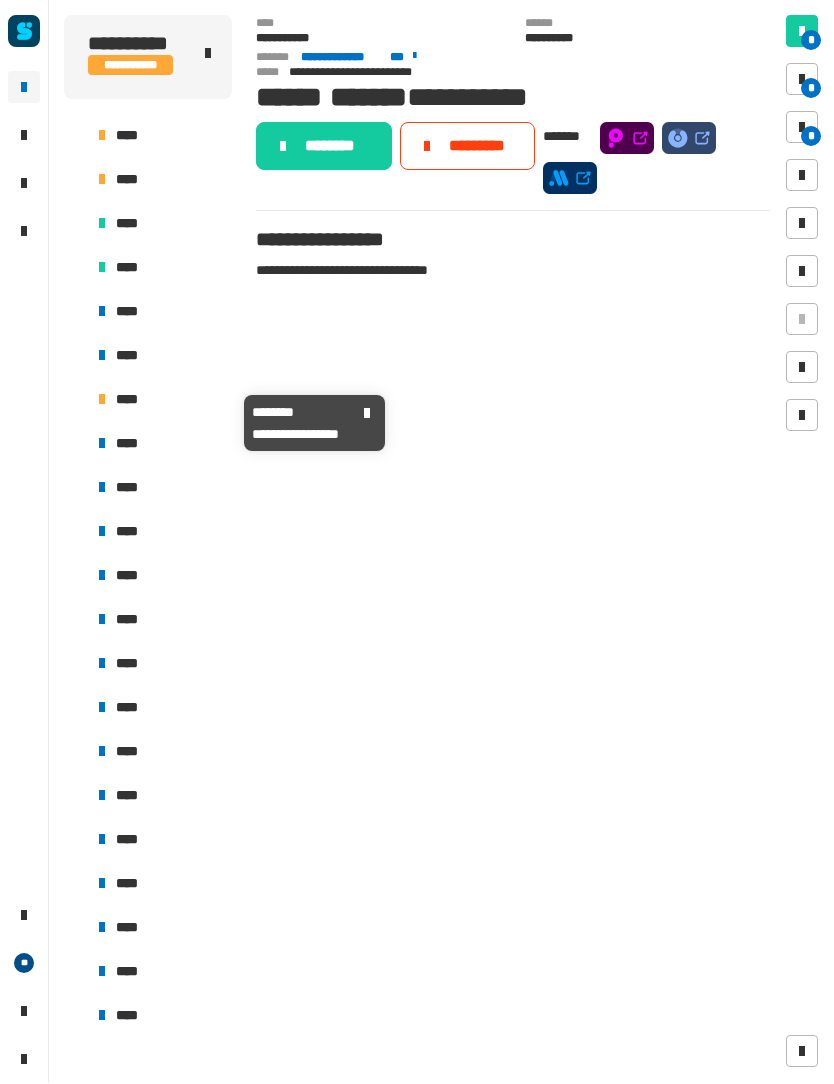 click on "****" at bounding box center (160, 400) 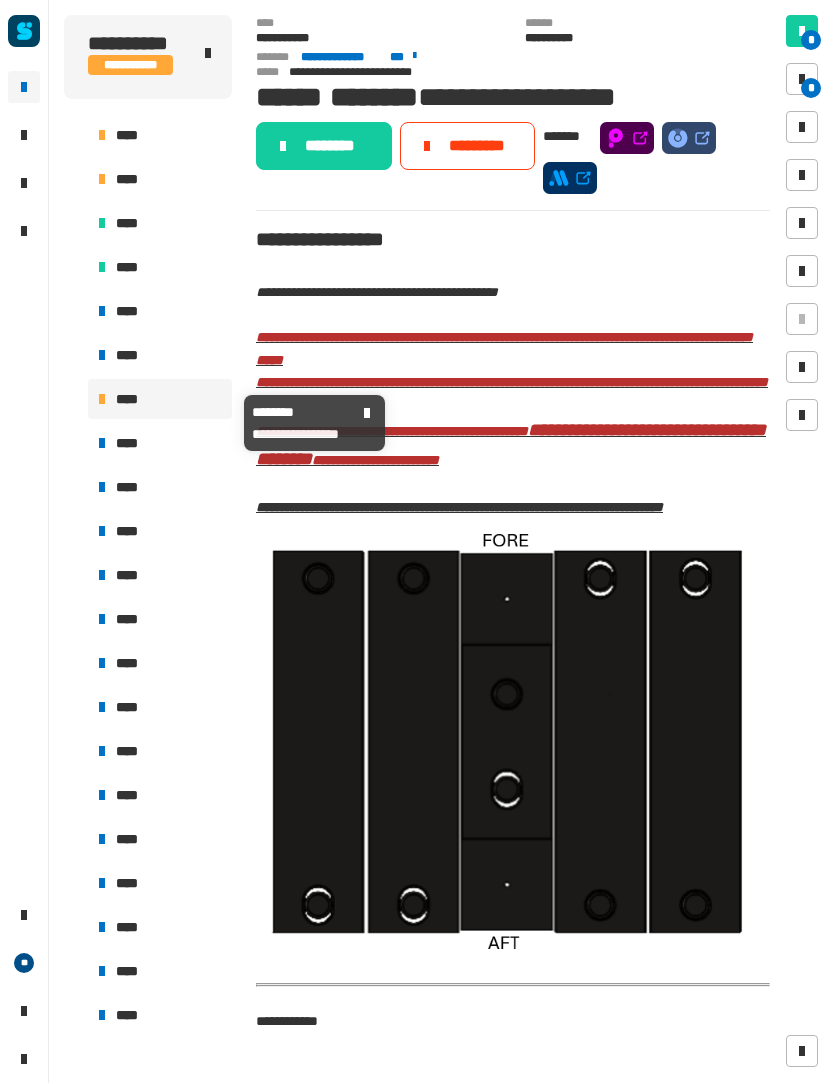 click on "*" at bounding box center [802, 80] 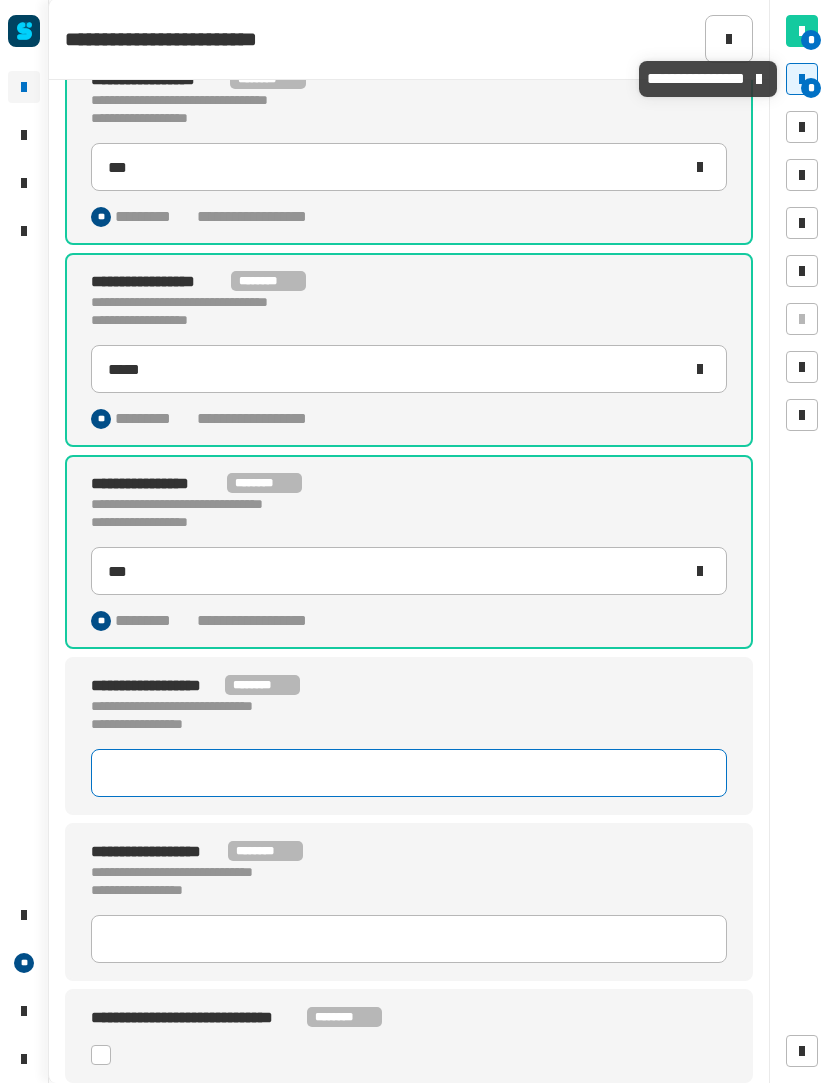 click 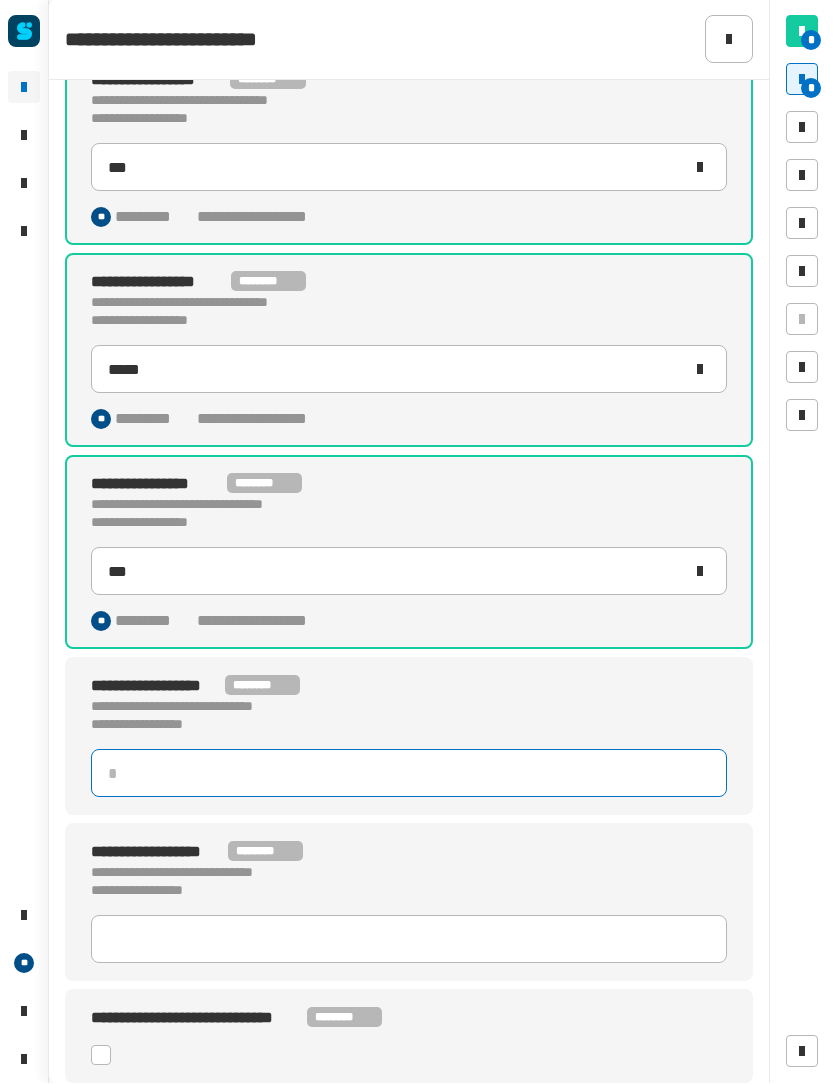 scroll, scrollTop: 449, scrollLeft: 0, axis: vertical 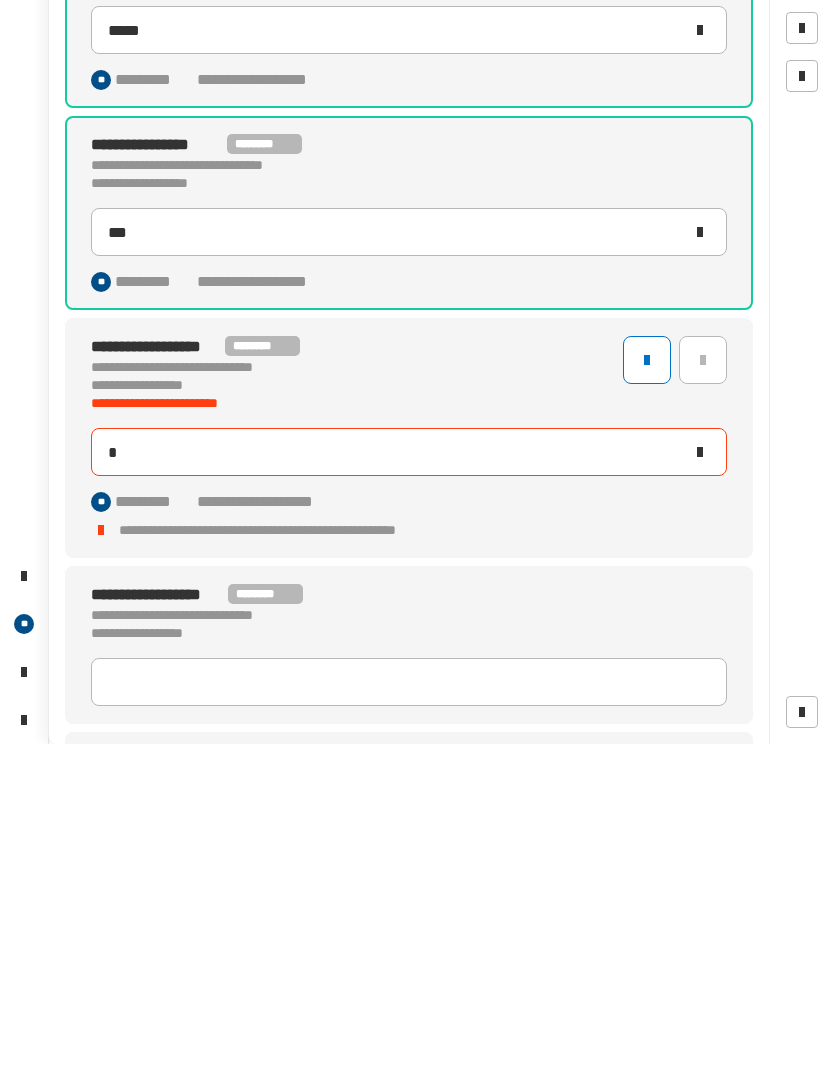 type on "**" 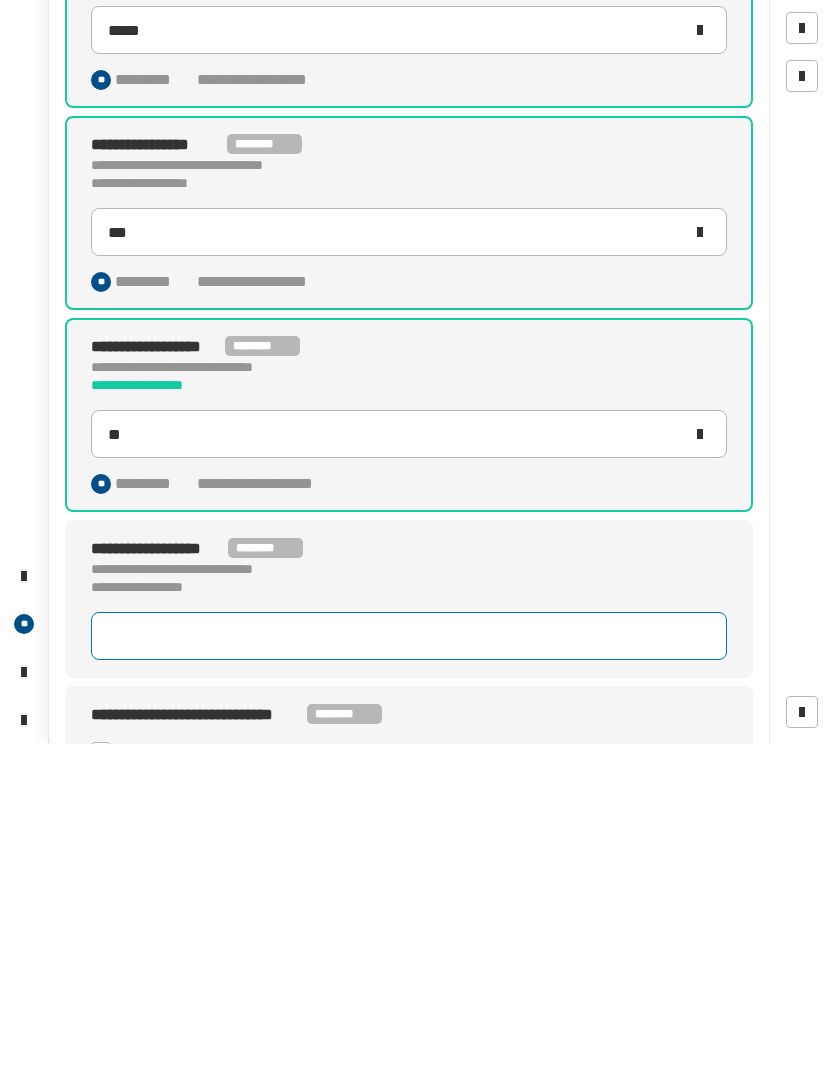 click 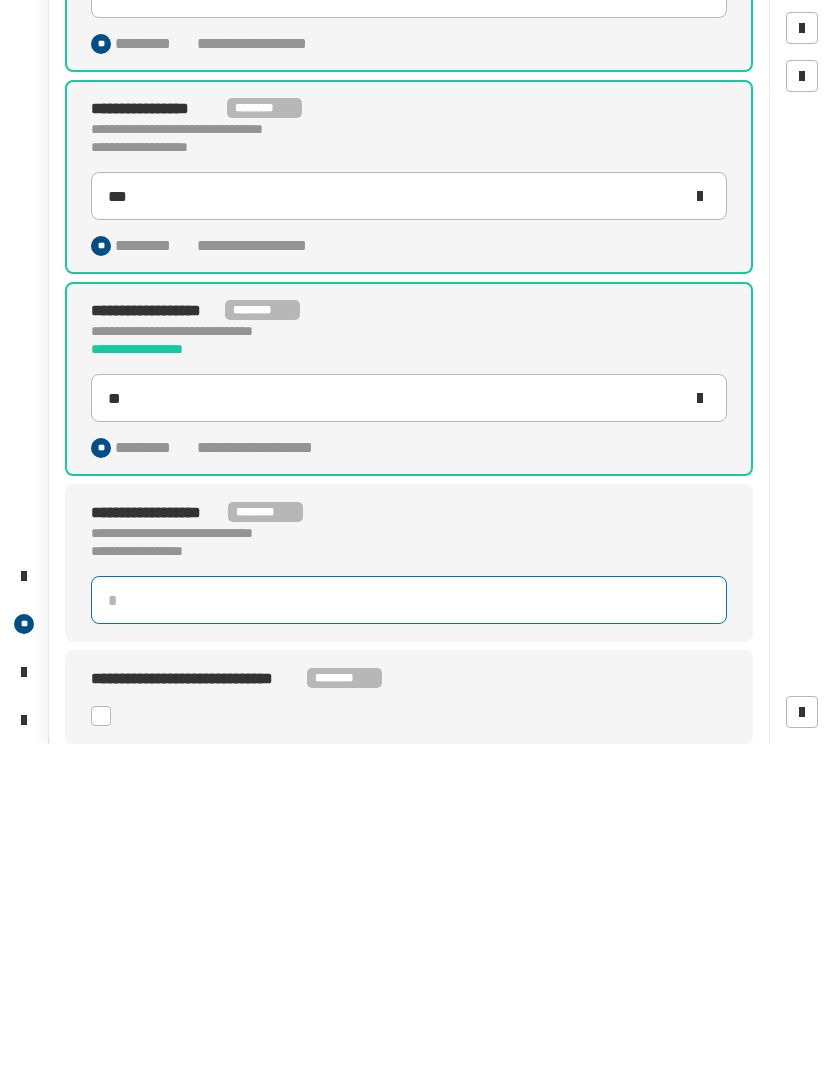 scroll, scrollTop: 485, scrollLeft: 0, axis: vertical 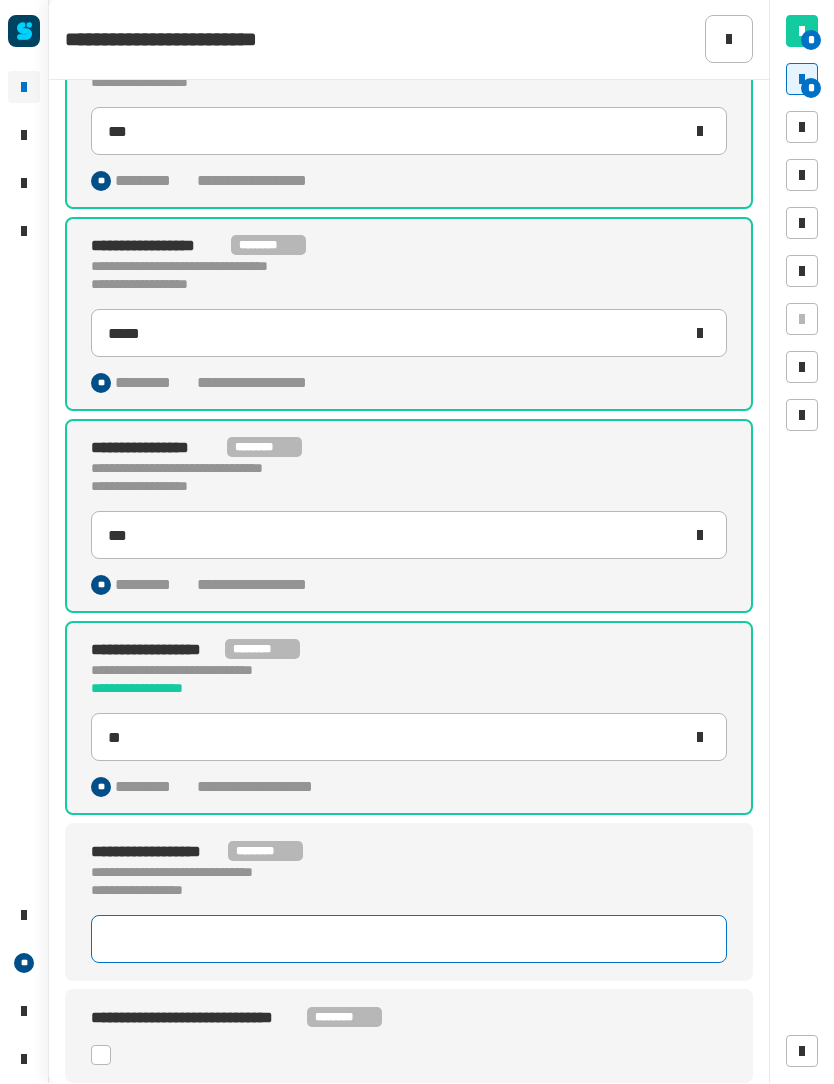 click 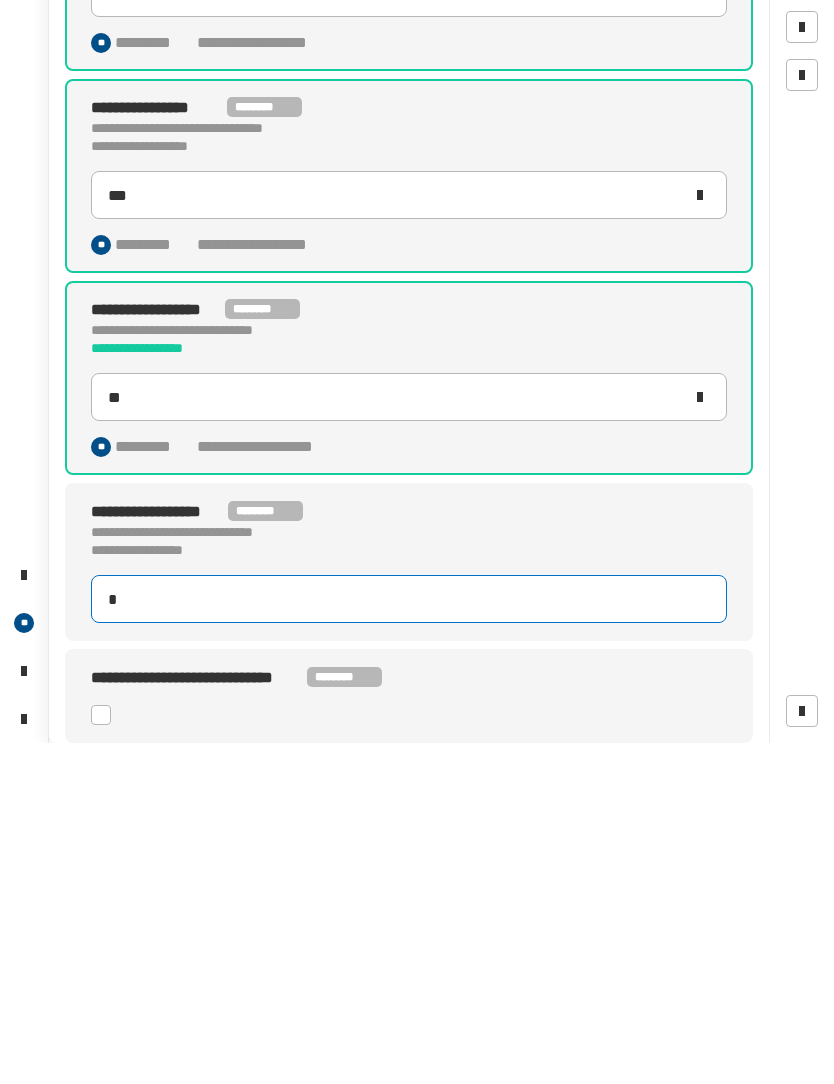 scroll, scrollTop: 1, scrollLeft: 0, axis: vertical 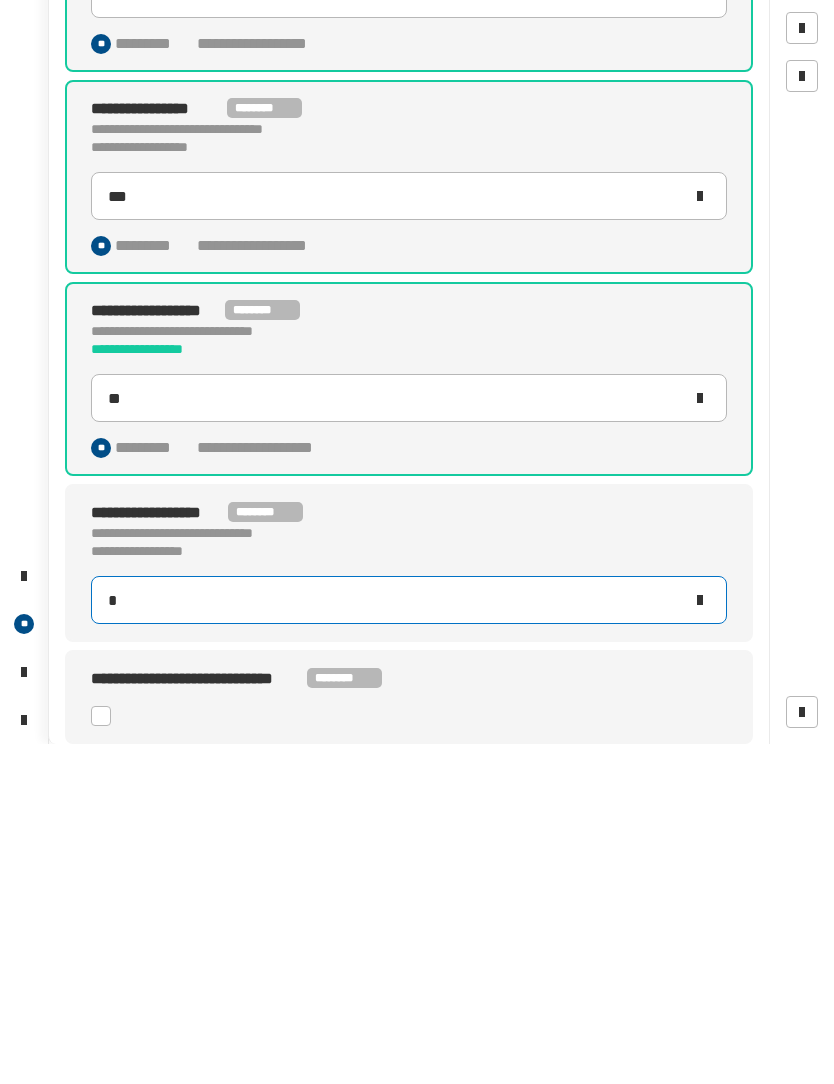 type on "**" 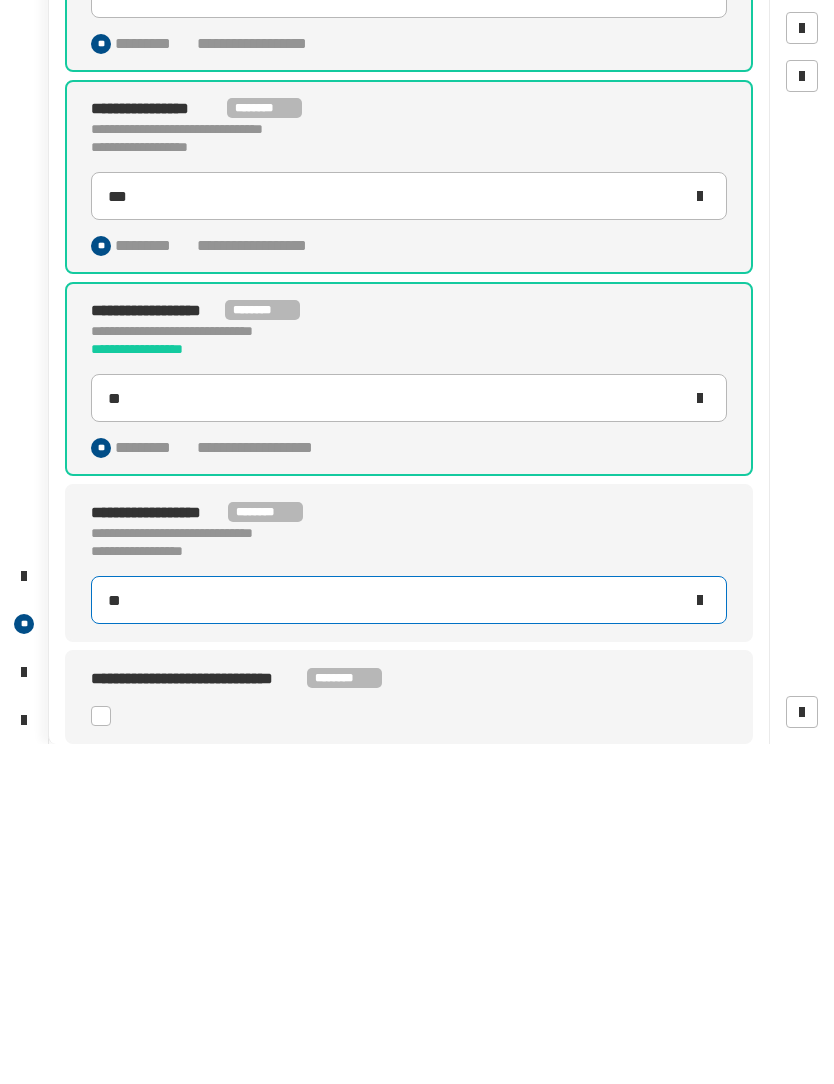 scroll, scrollTop: 0, scrollLeft: 0, axis: both 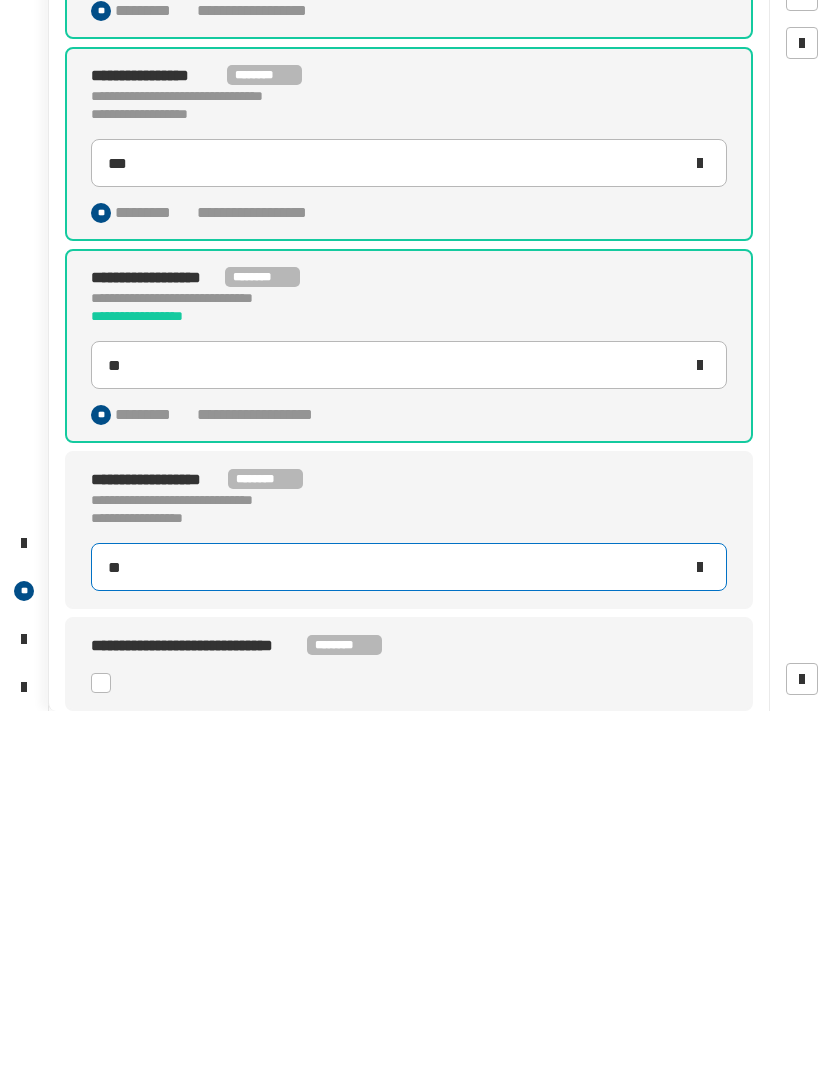 type on "**" 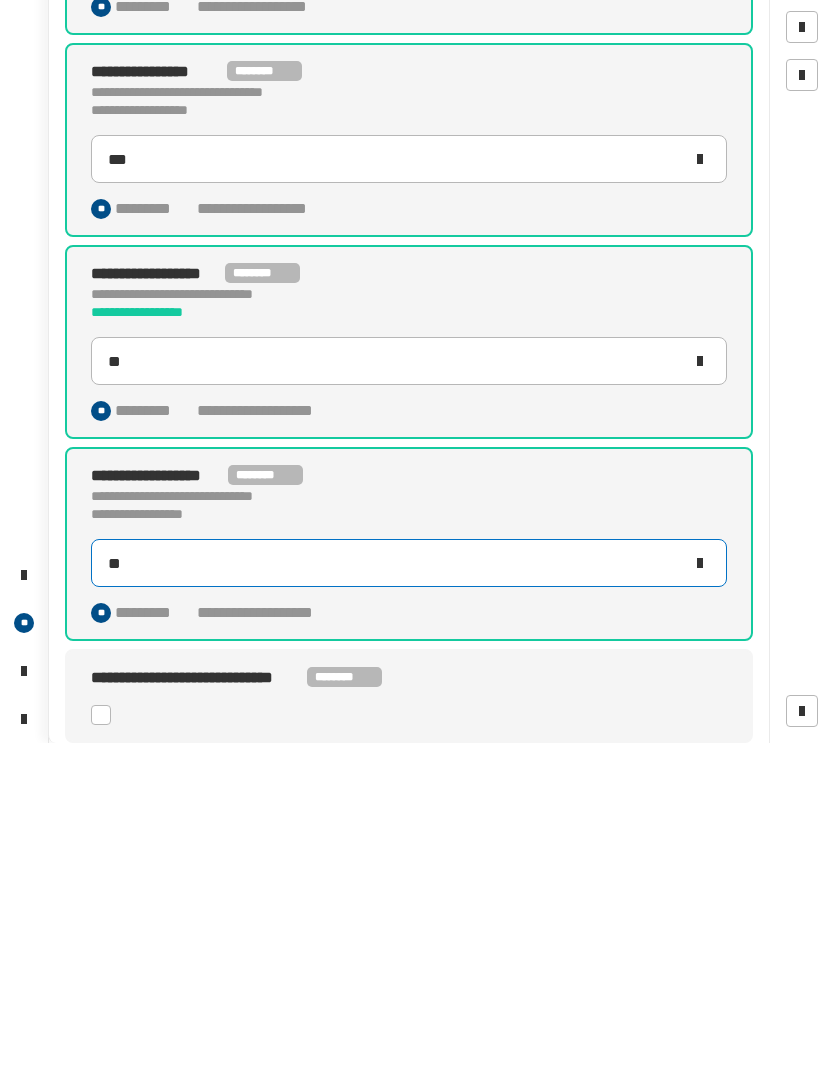 scroll, scrollTop: 521, scrollLeft: 0, axis: vertical 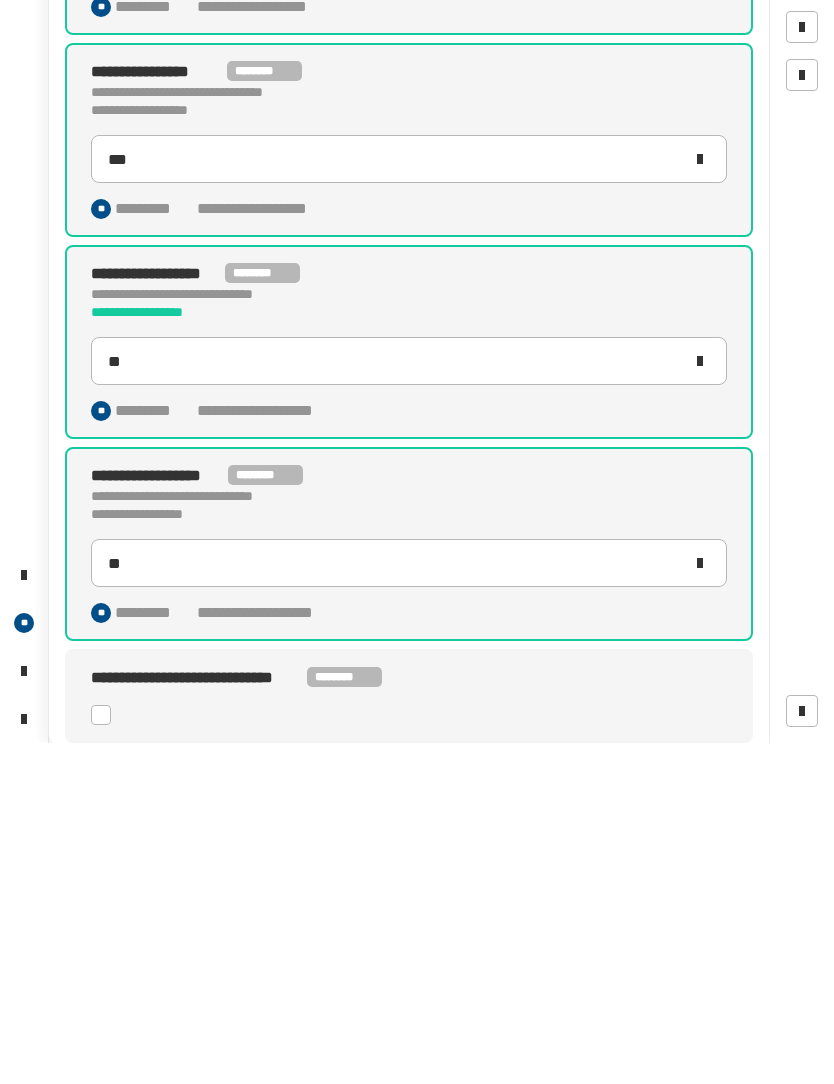 click on "**********" 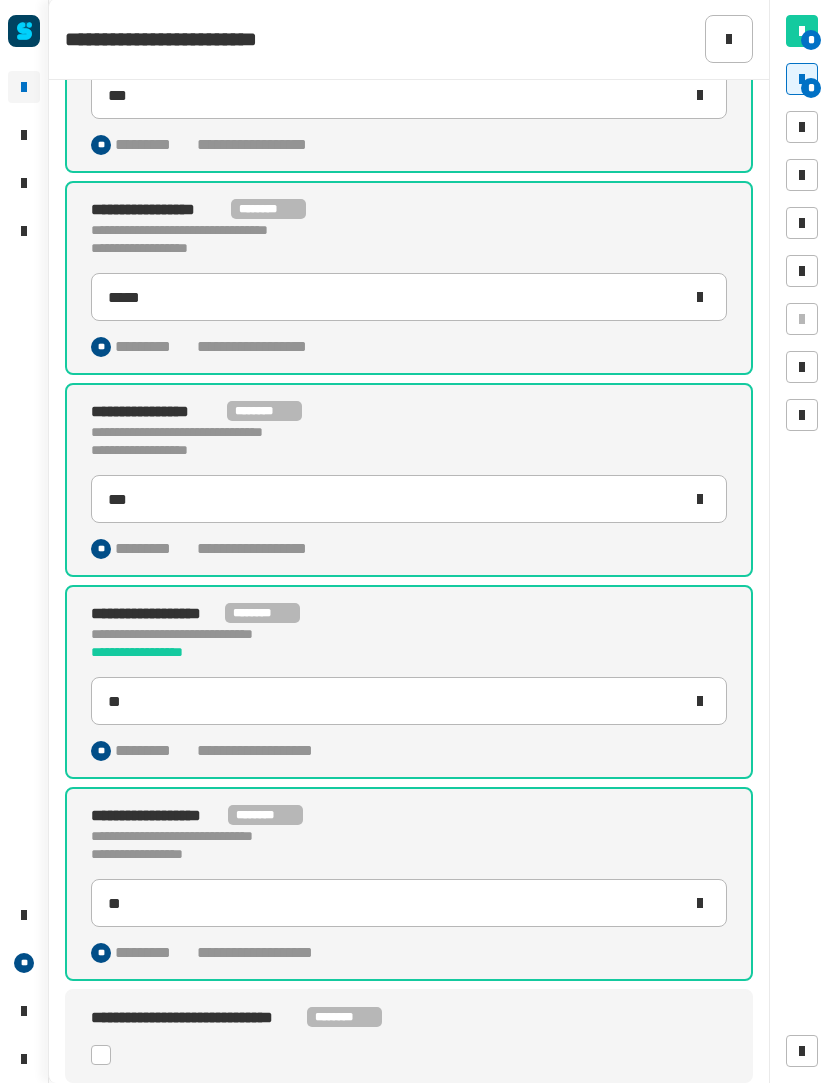 click 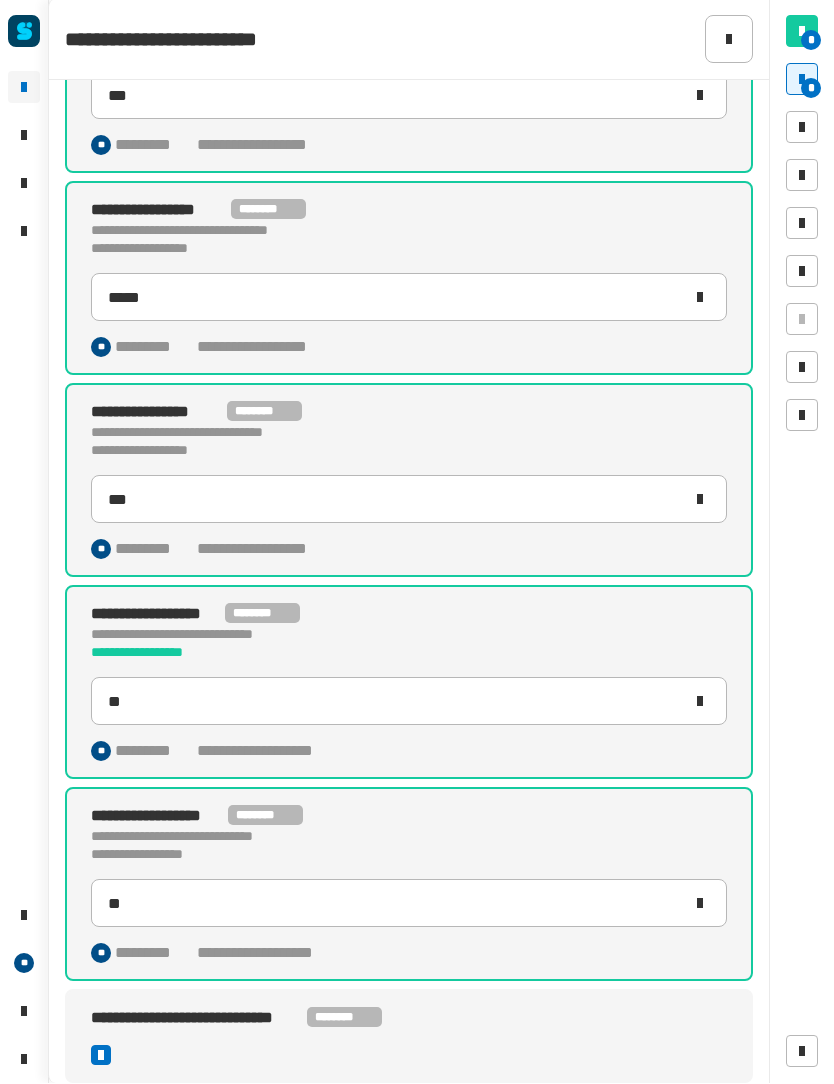 type on "**" 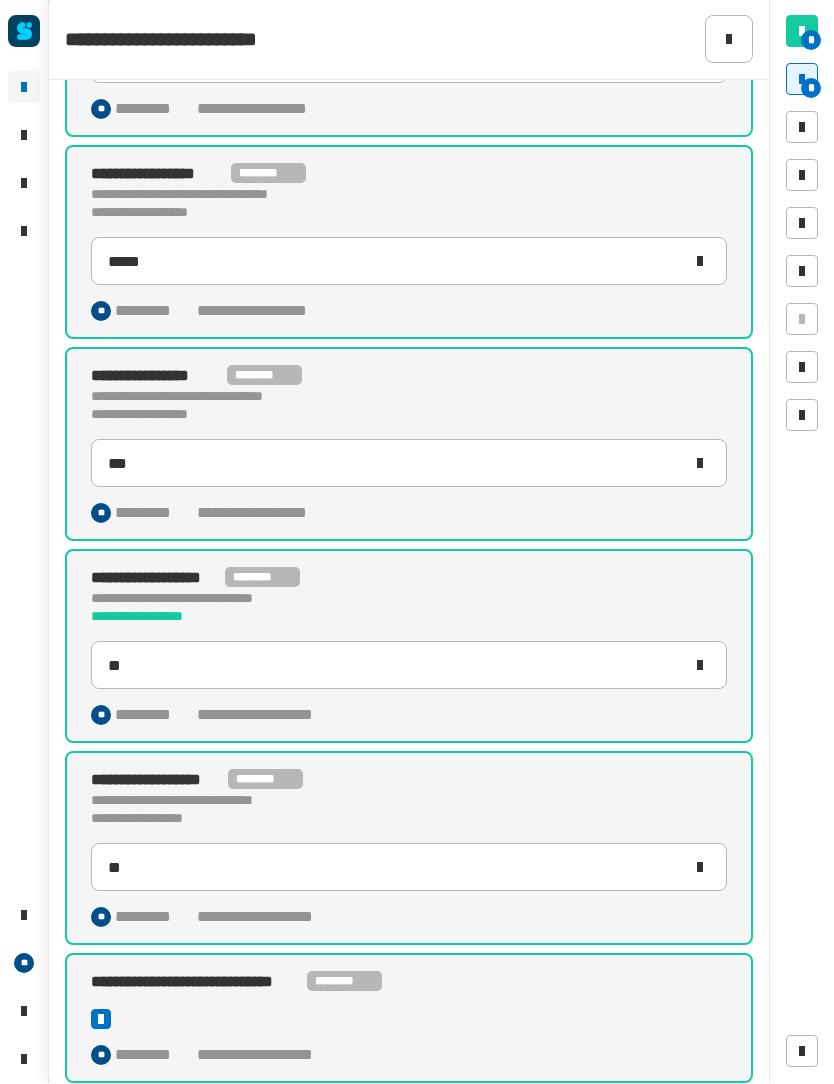 scroll, scrollTop: 557, scrollLeft: 0, axis: vertical 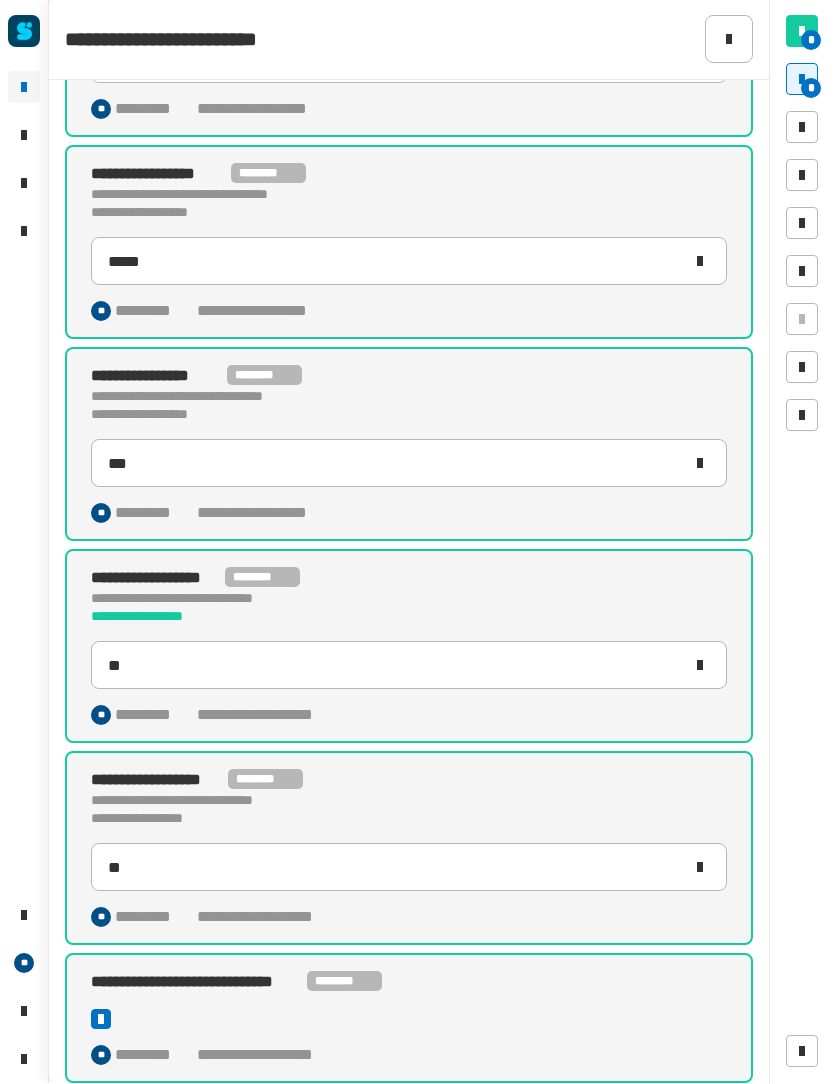click 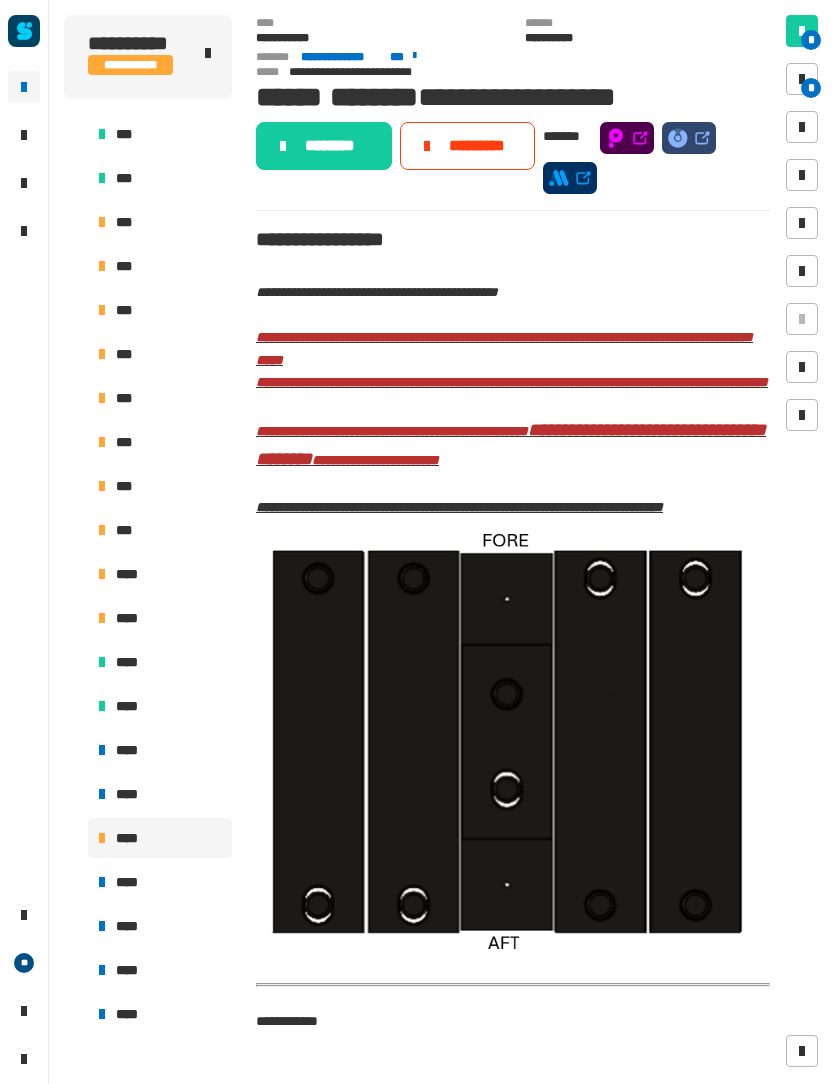 scroll, scrollTop: 696, scrollLeft: 0, axis: vertical 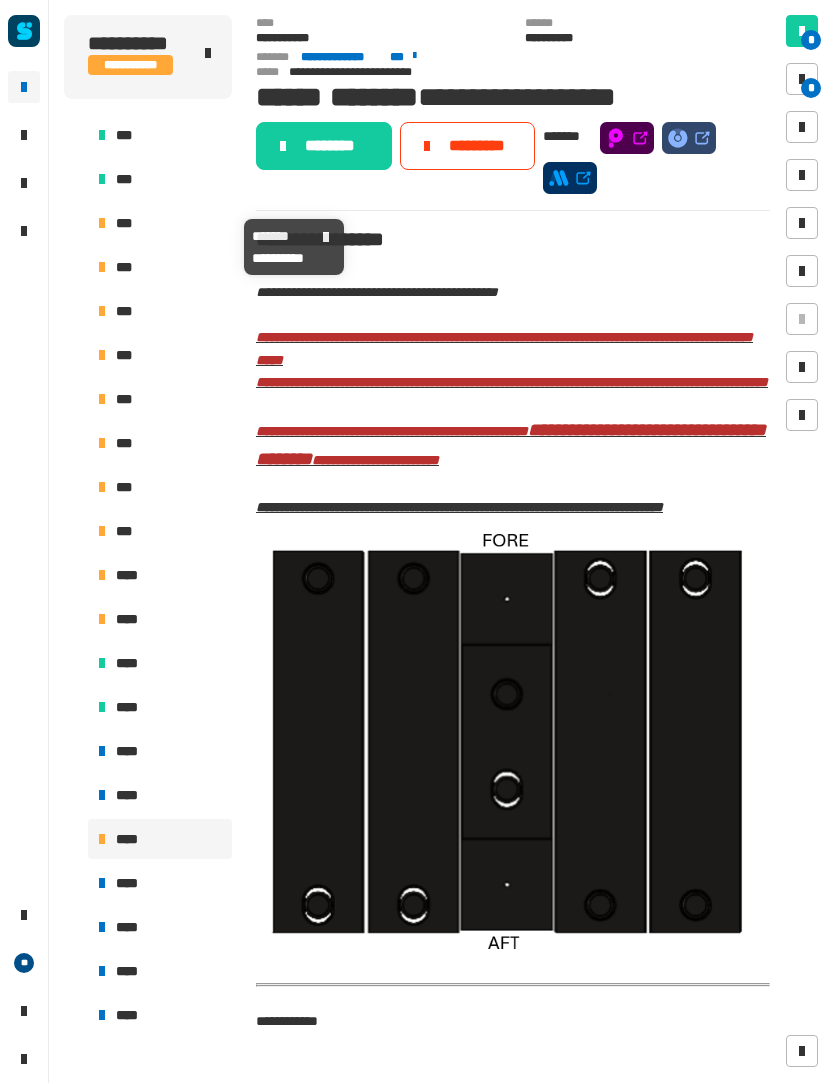 click on "***" at bounding box center (160, 224) 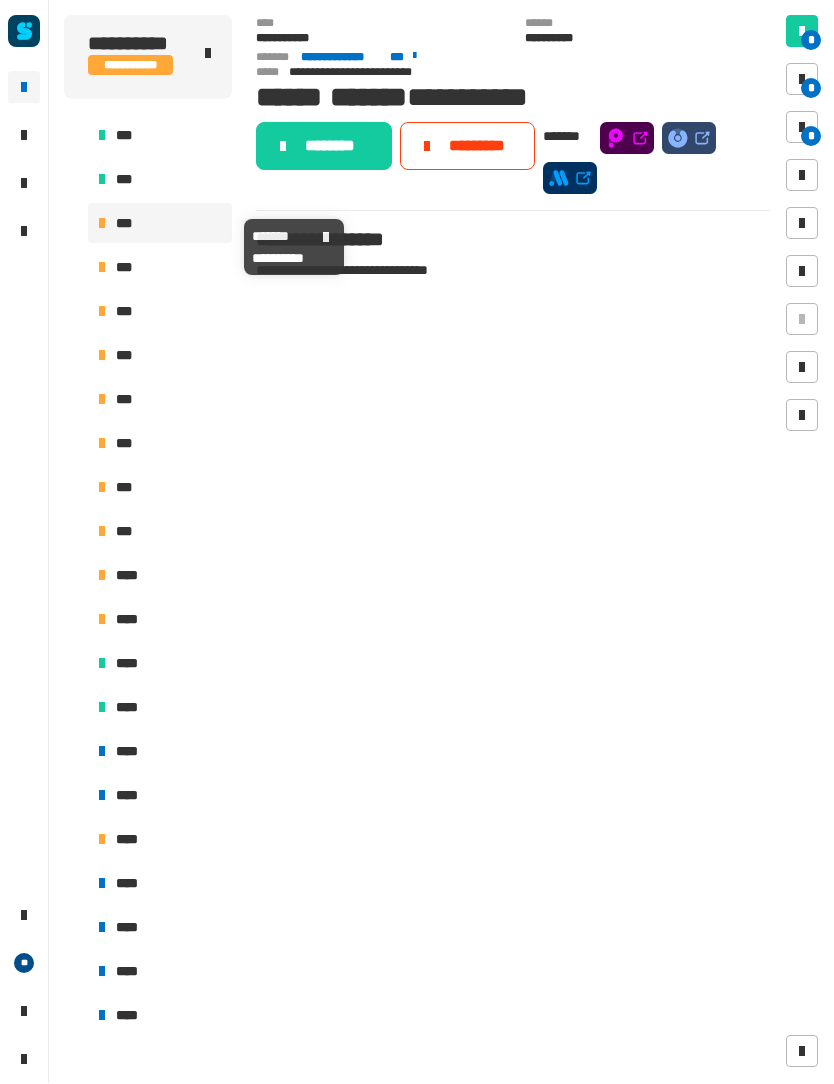 click at bounding box center (802, 80) 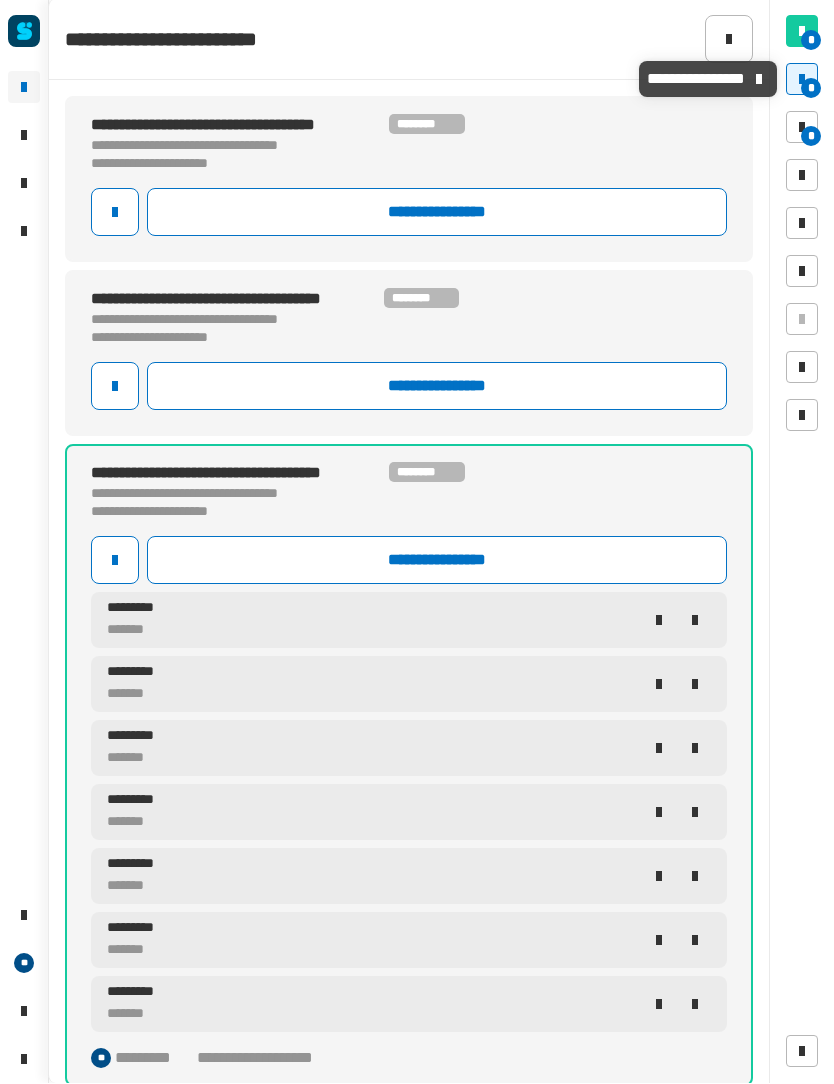 click on "*" at bounding box center [811, 89] 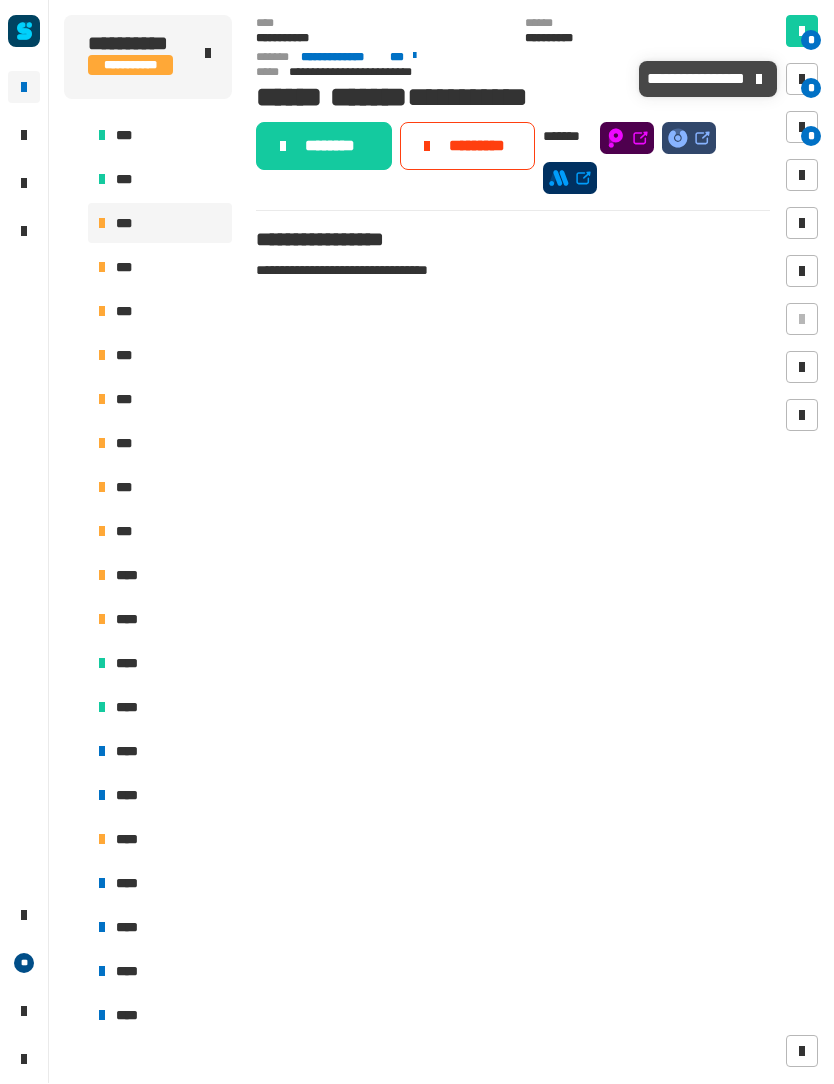 click at bounding box center [802, 80] 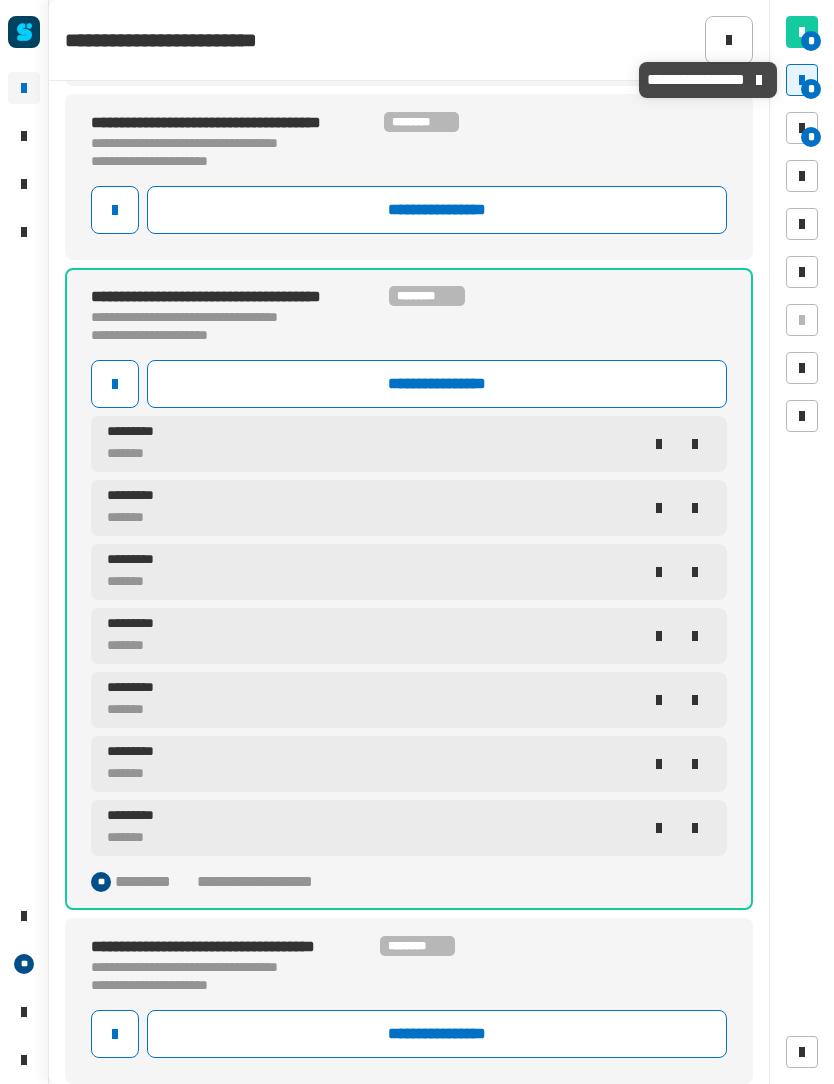 scroll, scrollTop: 177, scrollLeft: 0, axis: vertical 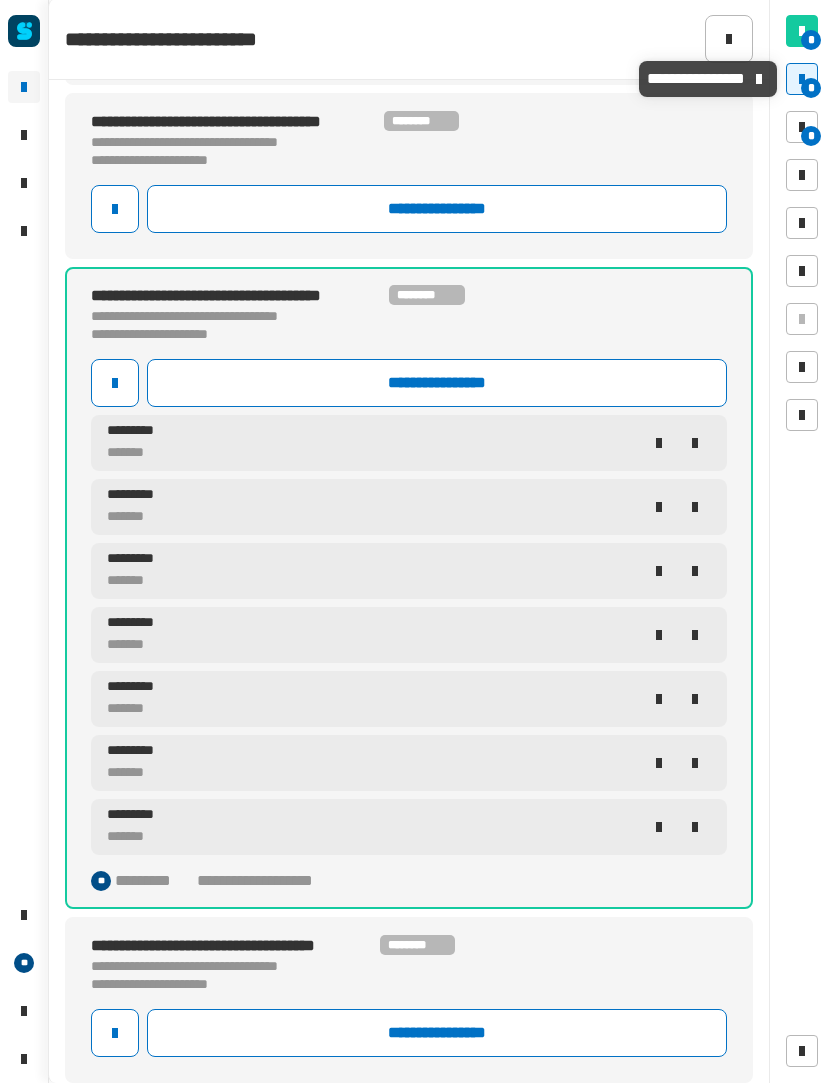 click 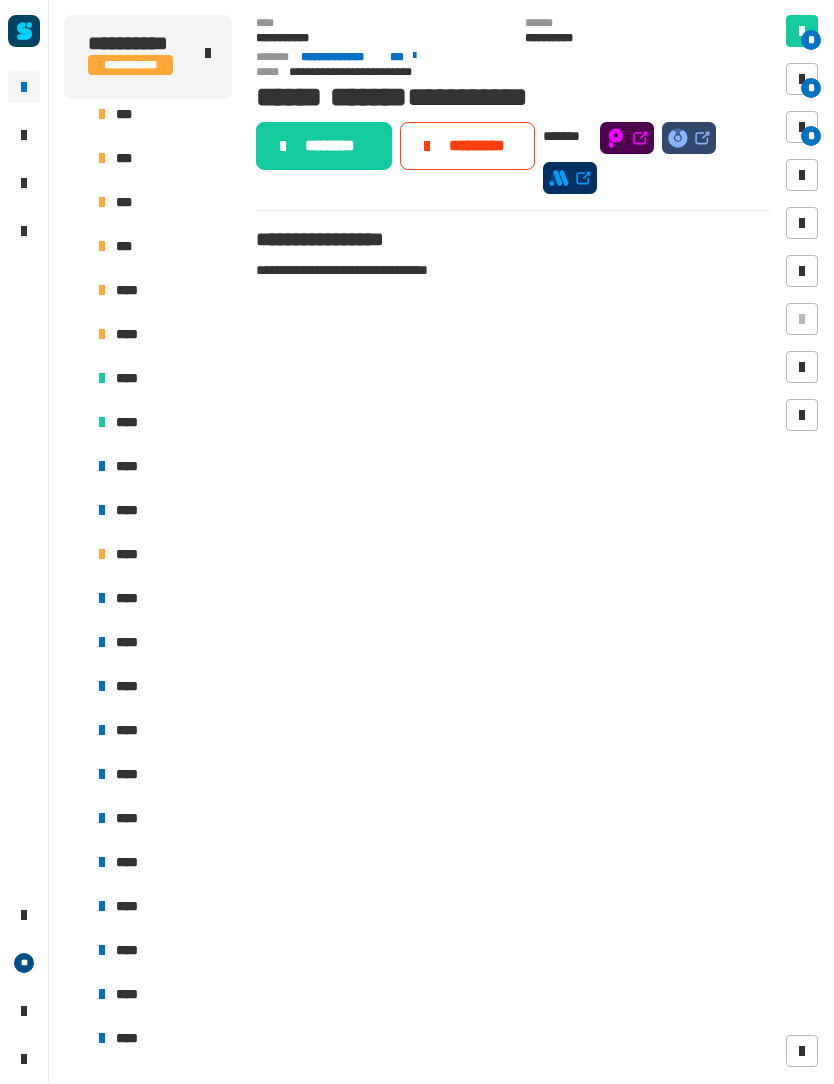 scroll, scrollTop: 983, scrollLeft: 0, axis: vertical 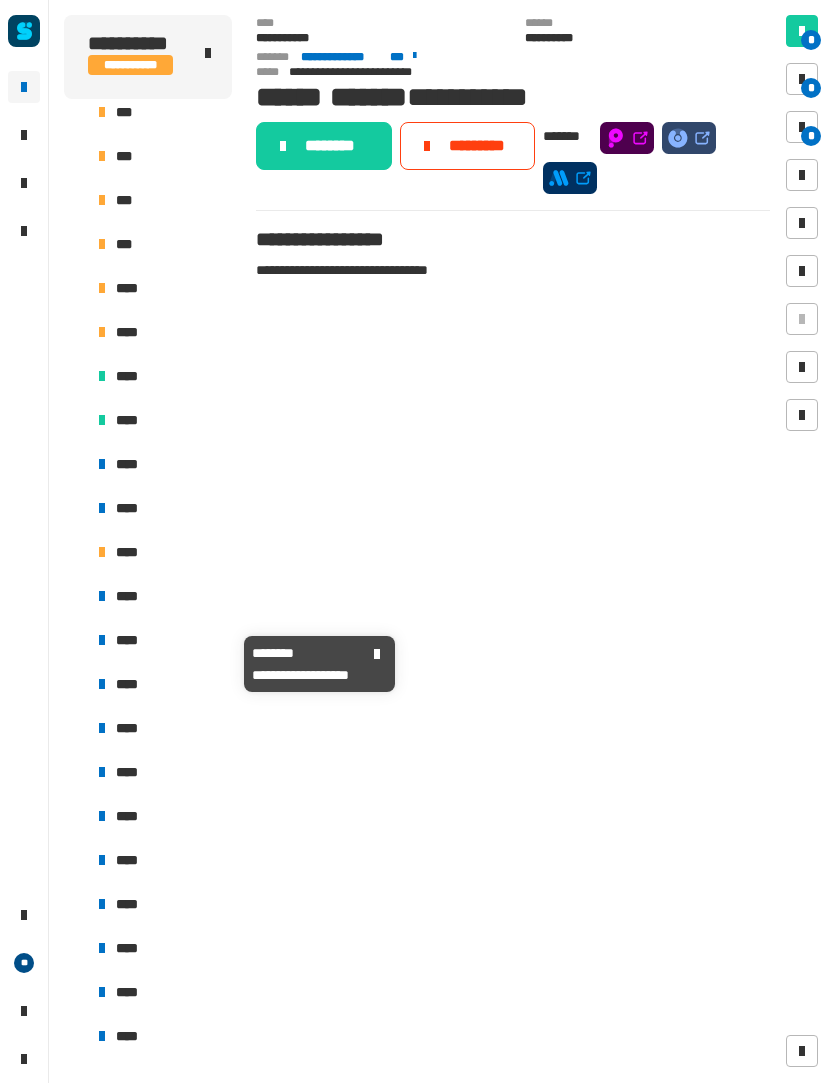 click on "****" at bounding box center (160, 641) 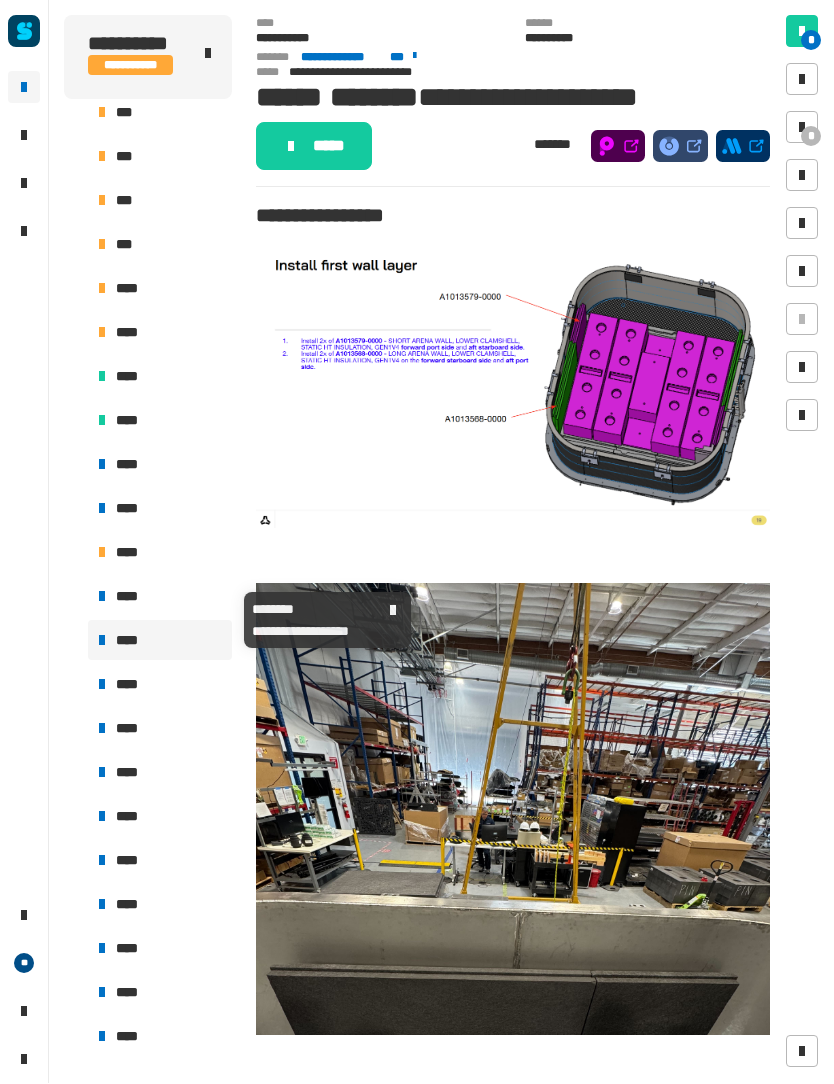 click on "****" at bounding box center (160, 597) 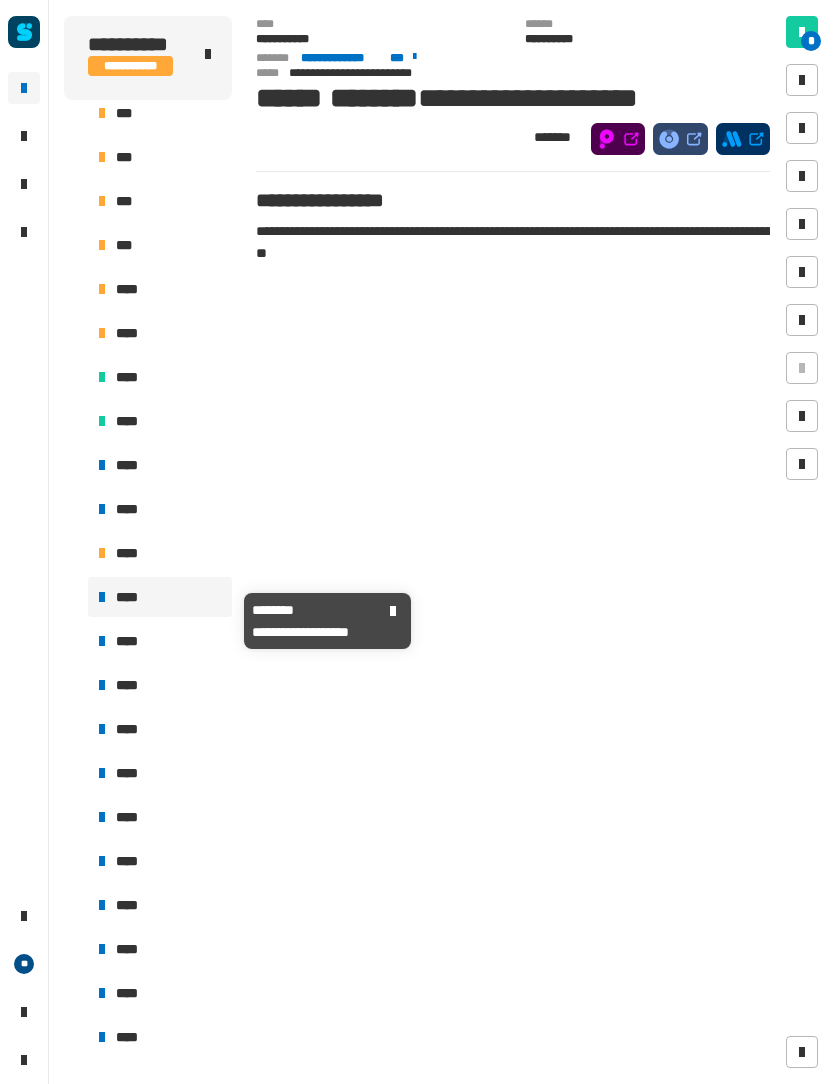 click on "*******" 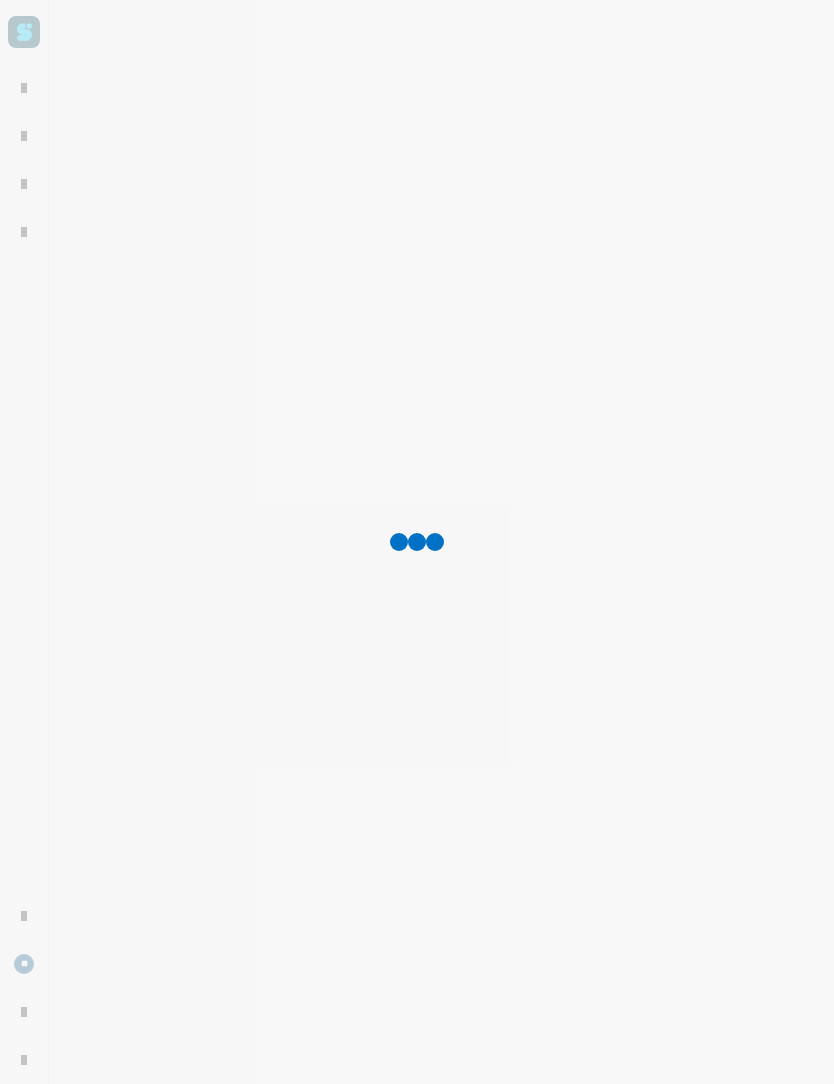 scroll, scrollTop: 0, scrollLeft: 0, axis: both 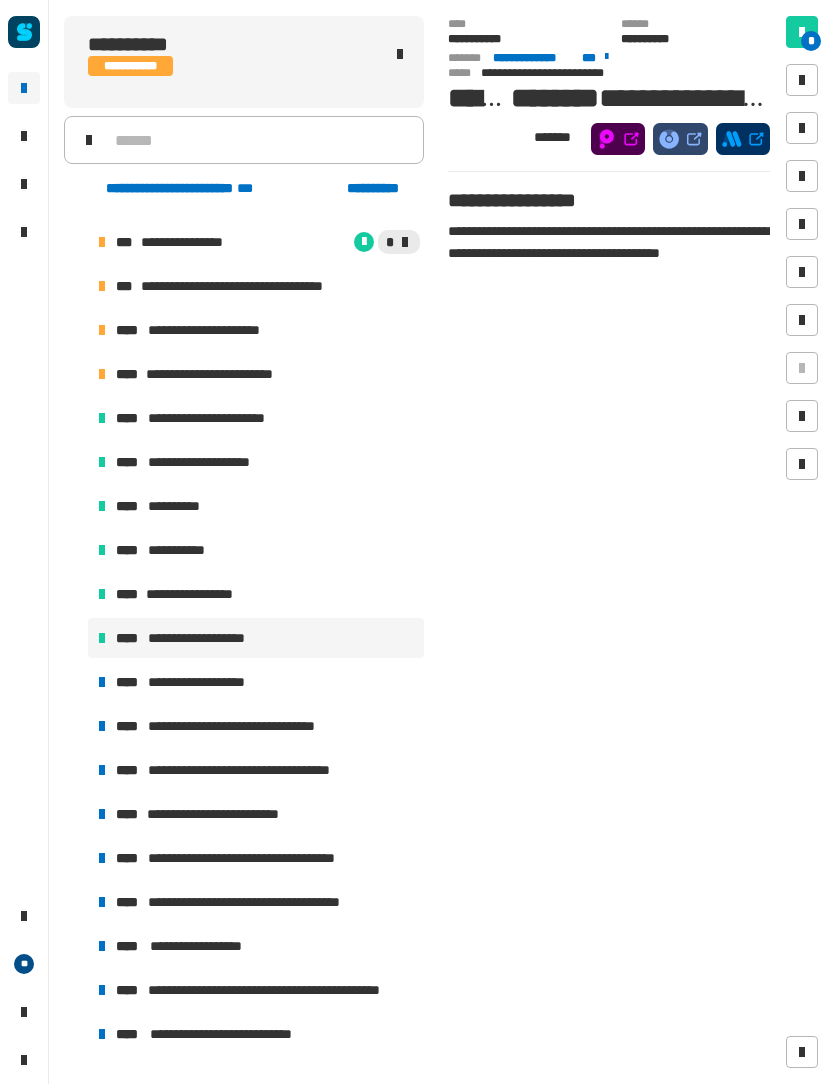 click on "**********" at bounding box center [256, 682] 